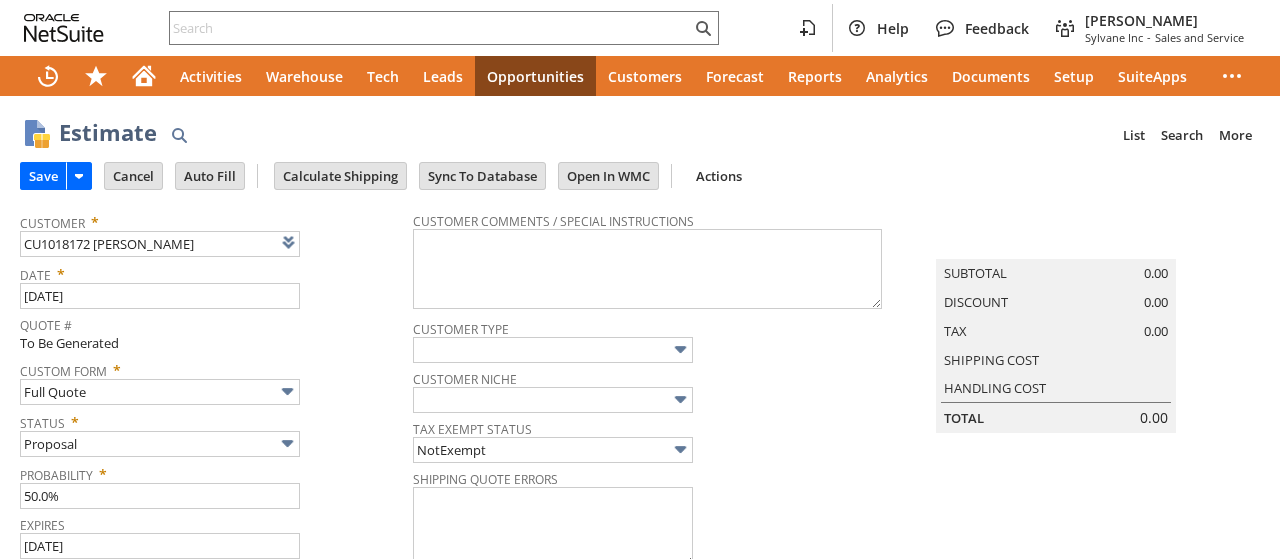 scroll, scrollTop: 0, scrollLeft: 0, axis: both 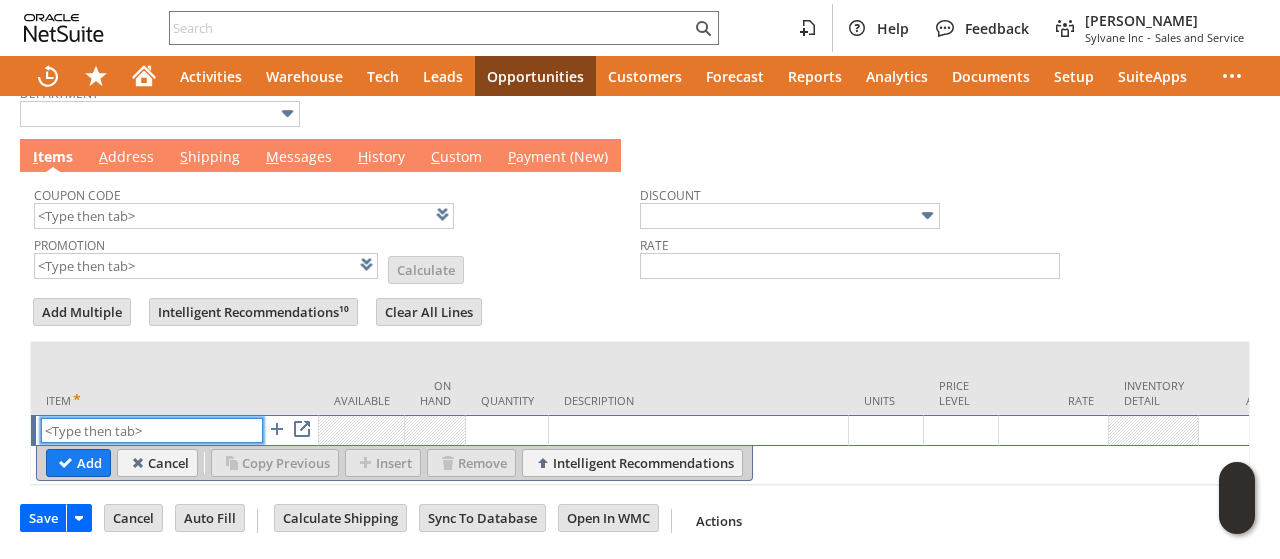 paste on "sa3452" 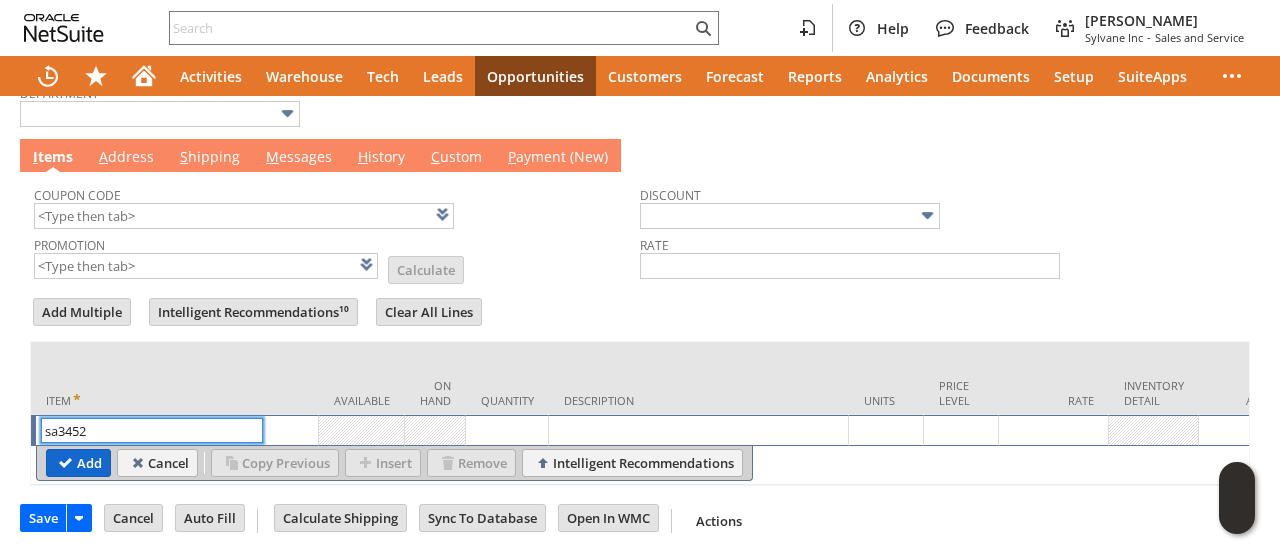 type on "sa3452" 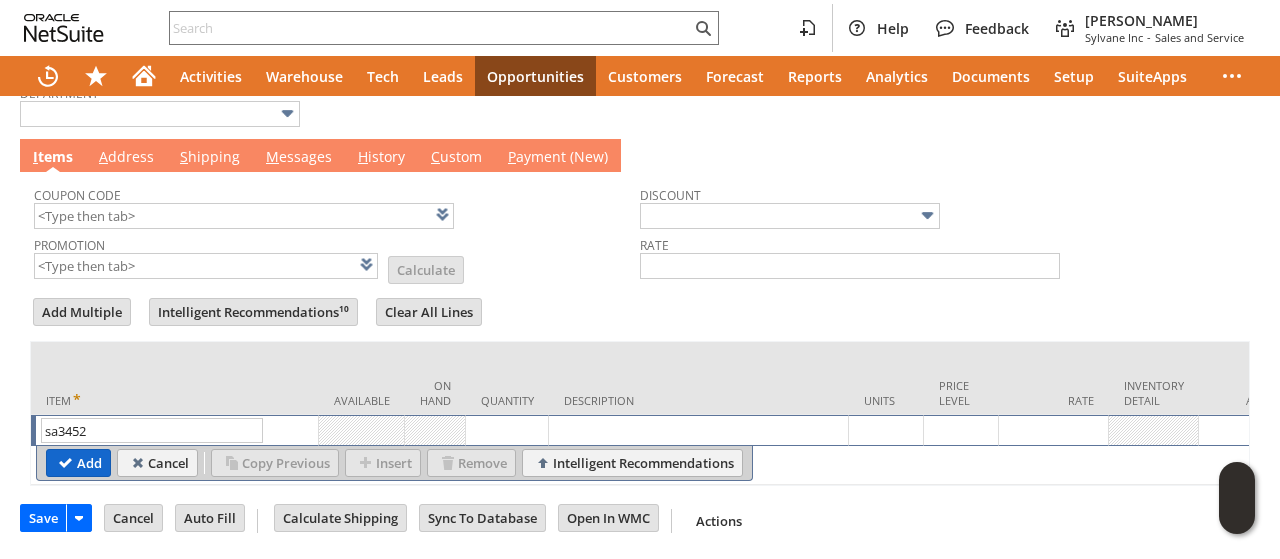 click on "Add" at bounding box center [78, 463] 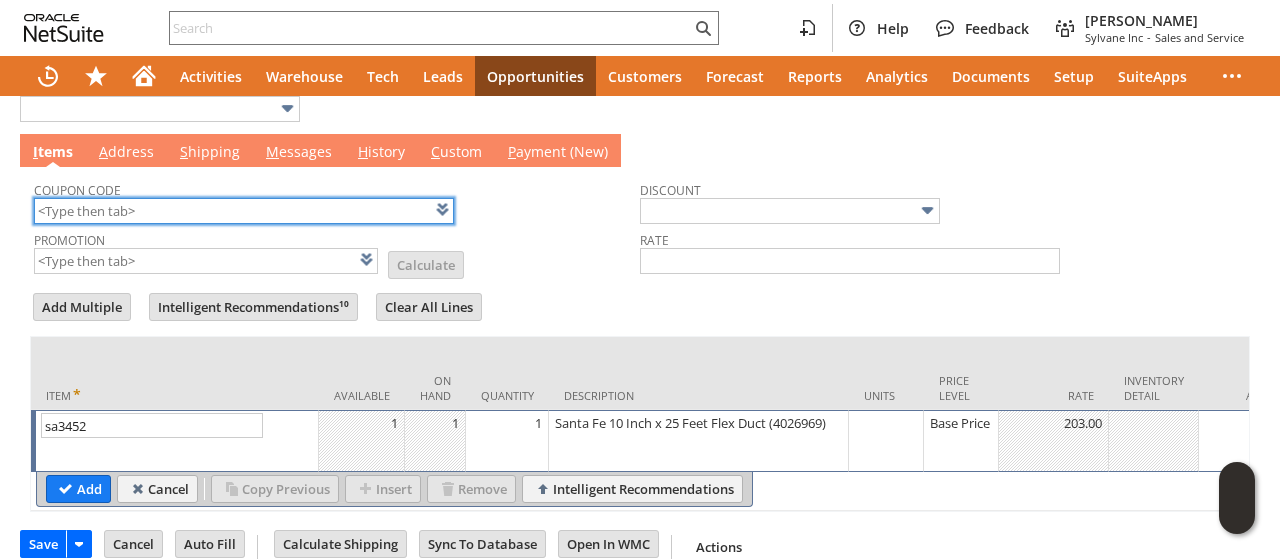 click at bounding box center [244, 211] 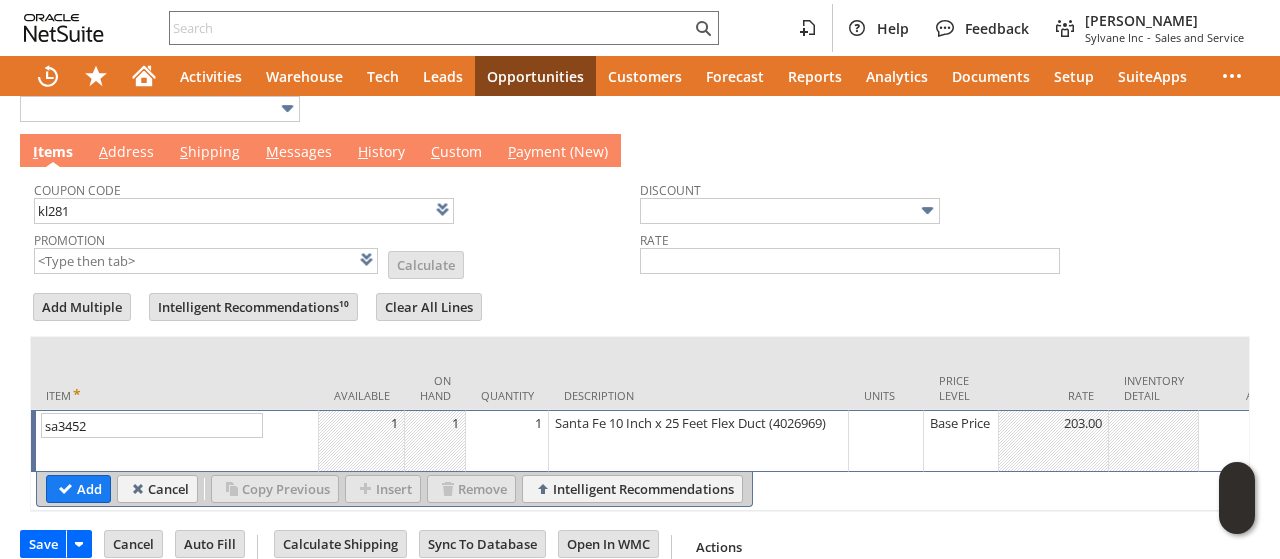 click on "Coupon Code
kl281" at bounding box center (332, 200) 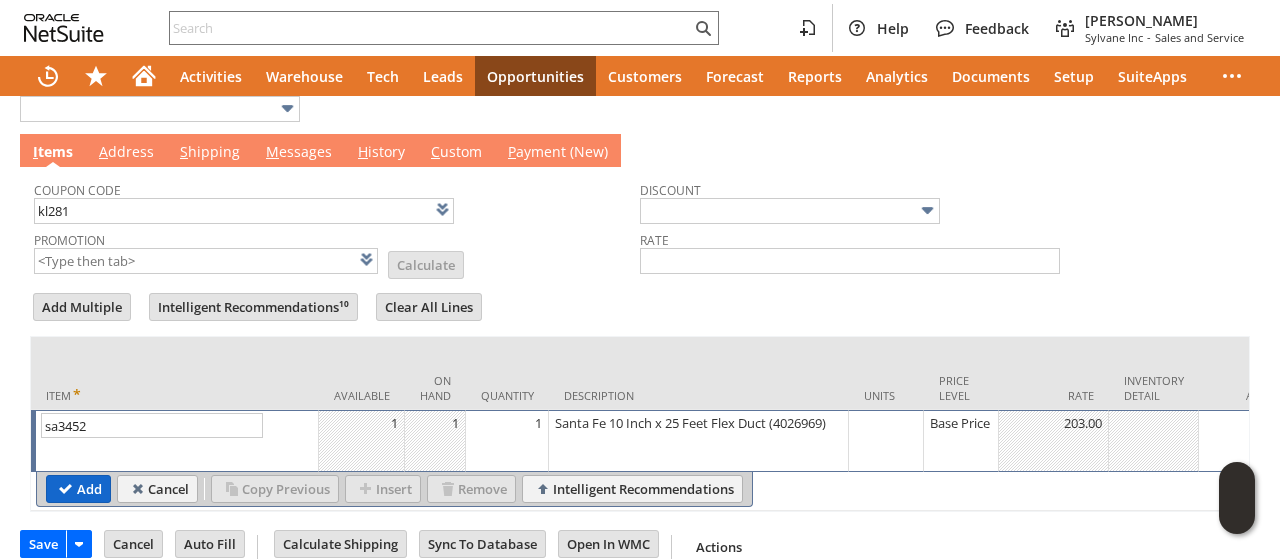 type on "KL281" 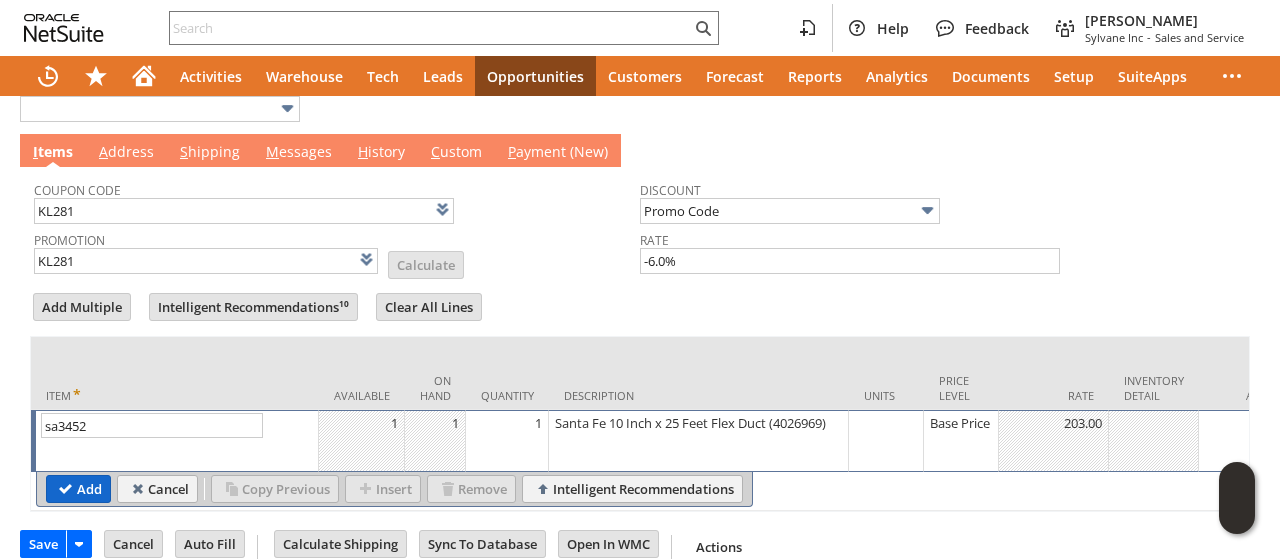 click on "Add" at bounding box center (78, 489) 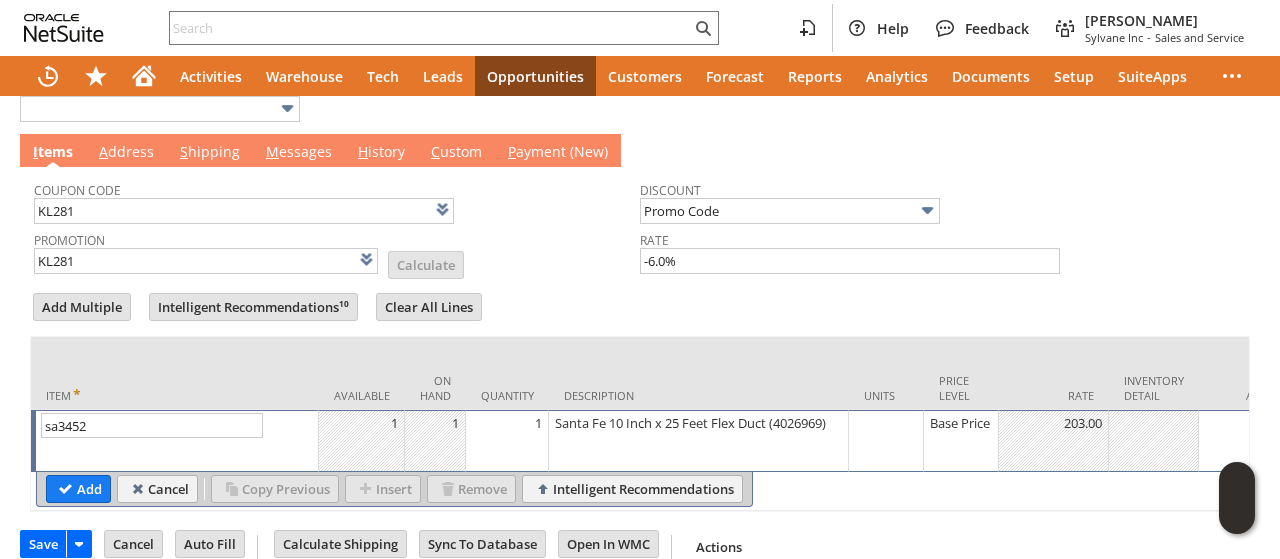 type 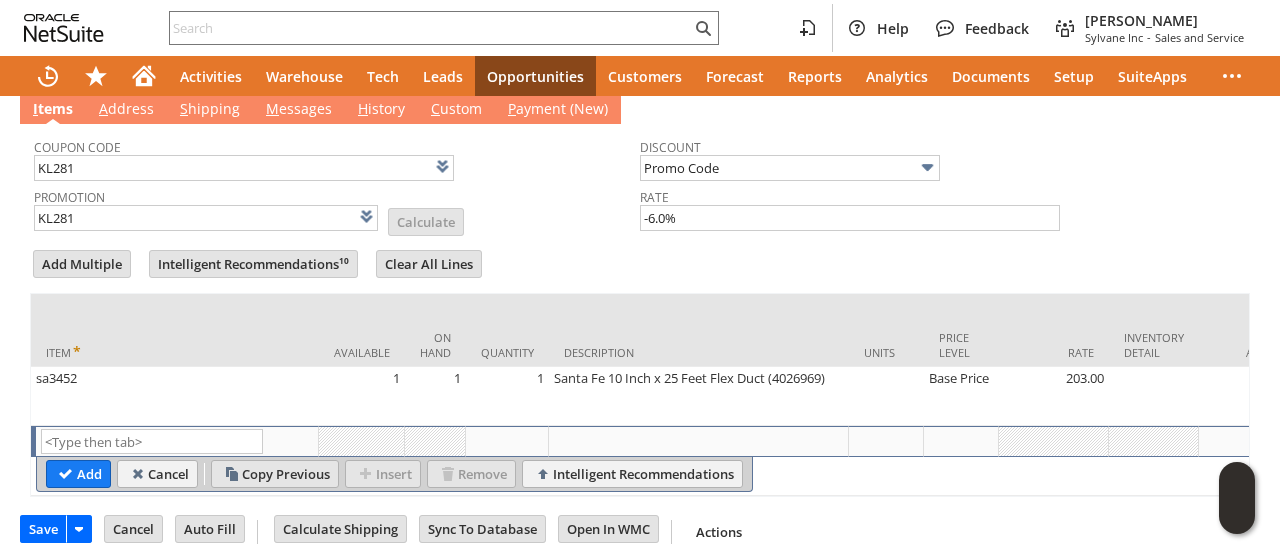 scroll, scrollTop: 700, scrollLeft: 0, axis: vertical 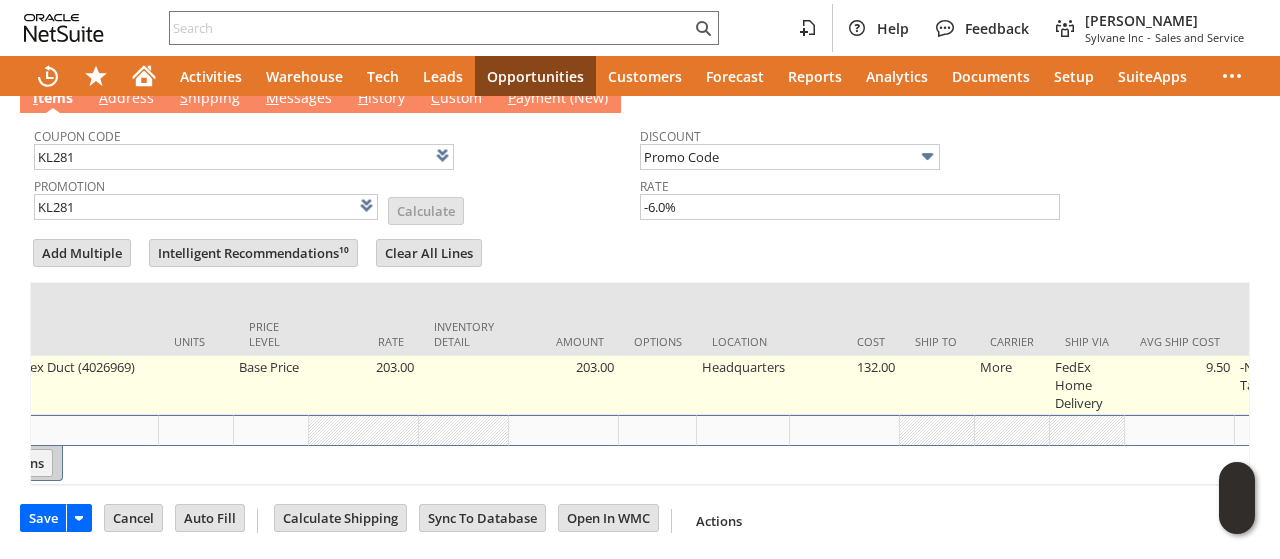 click at bounding box center (937, 385) 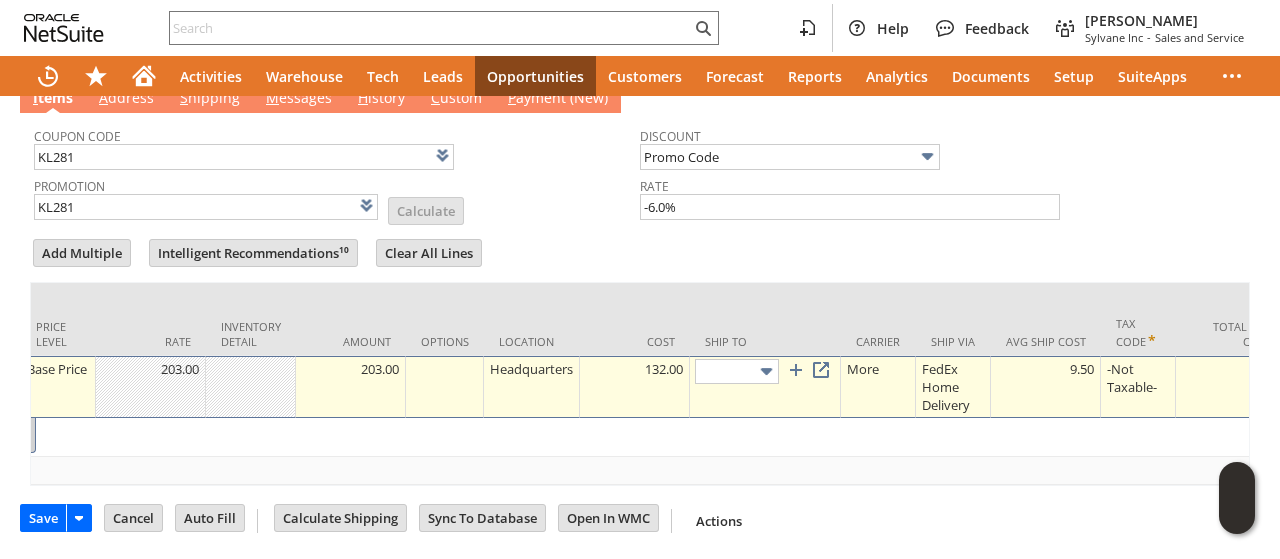 click at bounding box center (766, 371) 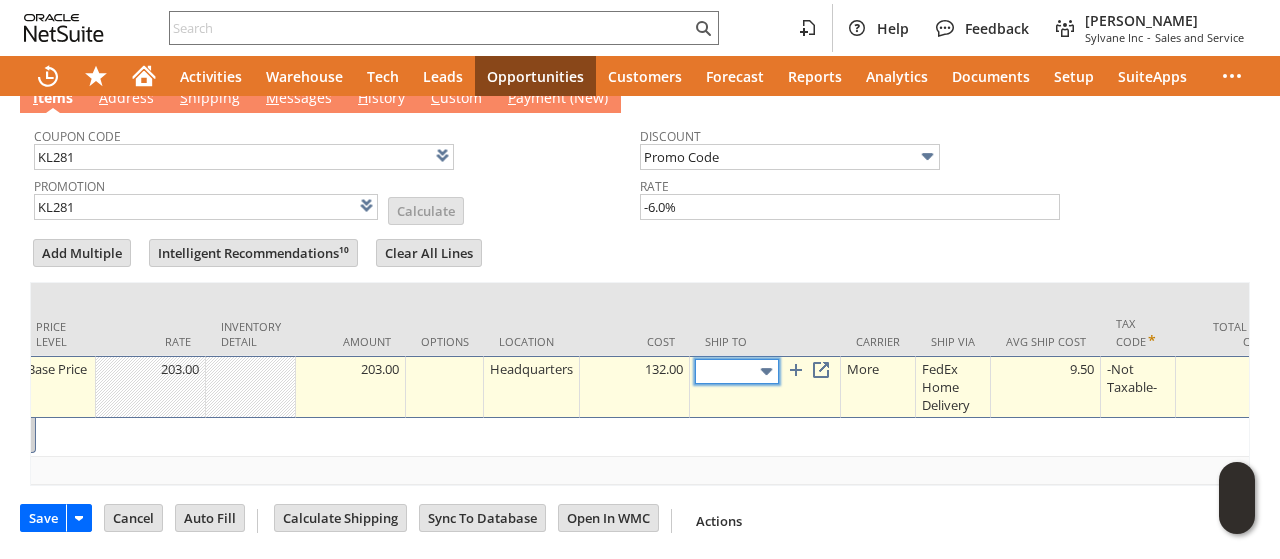 type on "Cart 4433380: Shipping Address" 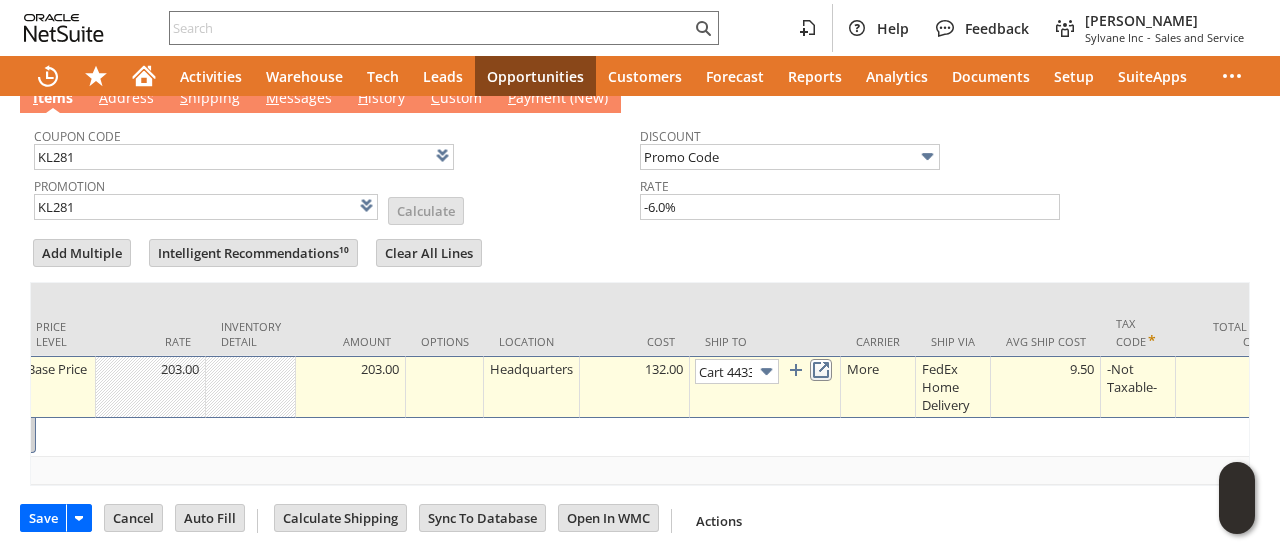 click at bounding box center (821, 370) 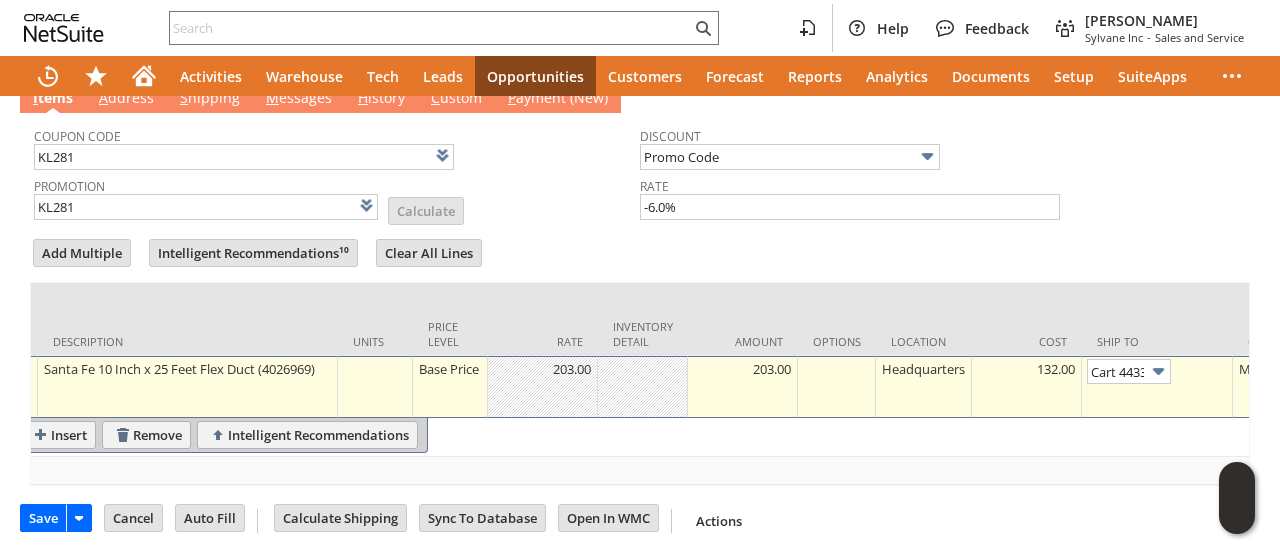 scroll, scrollTop: 0, scrollLeft: 0, axis: both 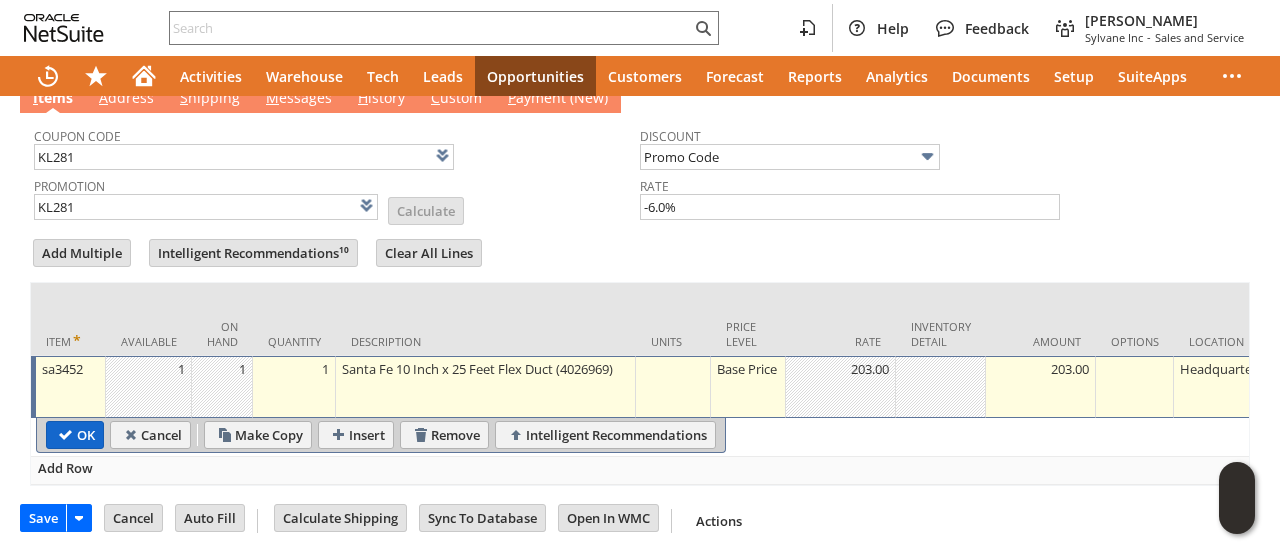 click on "OK" at bounding box center [75, 435] 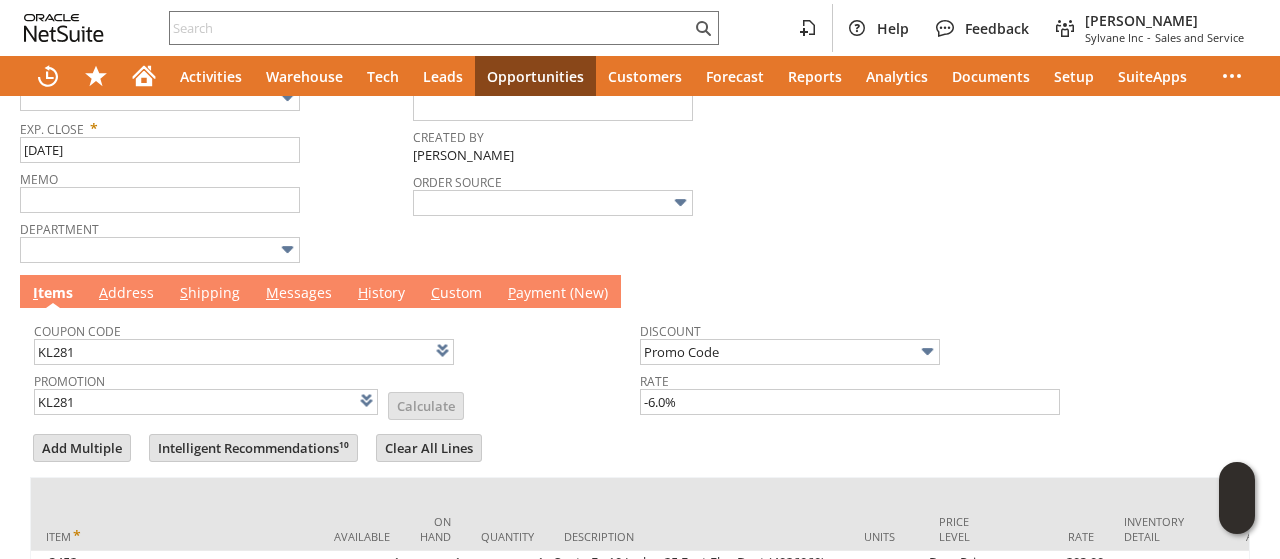 drag, startPoint x: 124, startPoint y: 299, endPoint x: 128, endPoint y: 285, distance: 14.56022 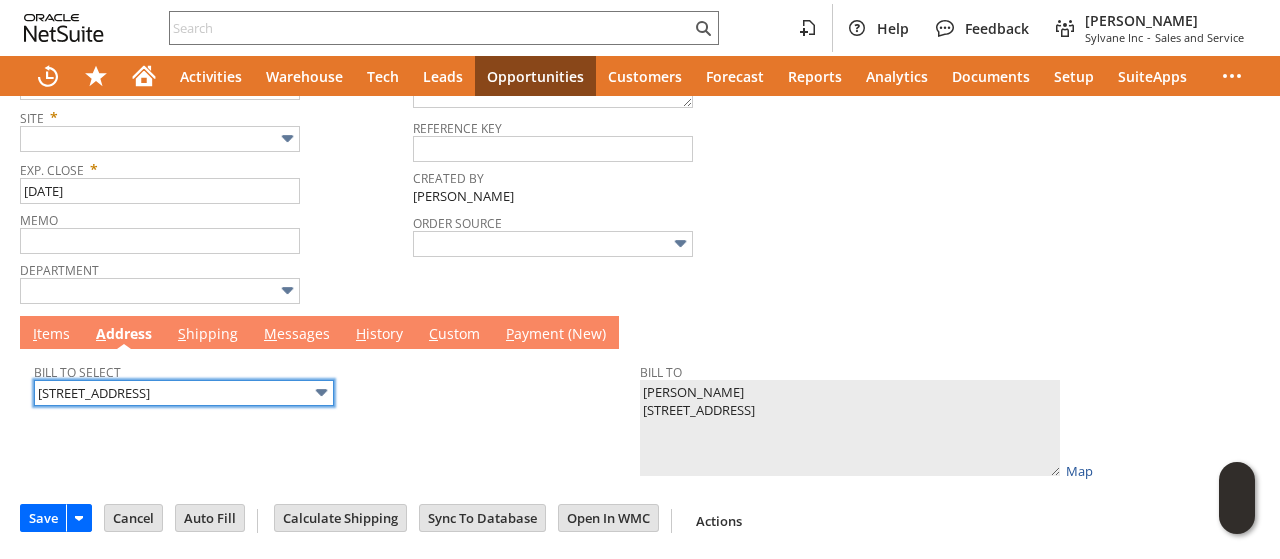 scroll, scrollTop: 452, scrollLeft: 0, axis: vertical 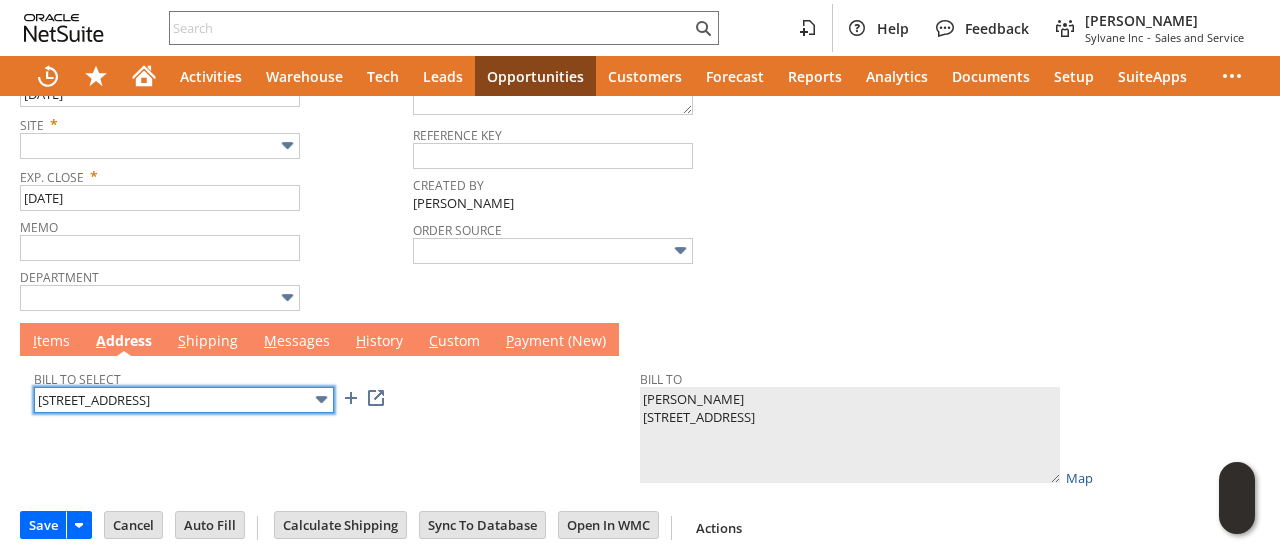 click on "2260 Rocky Ridge Road" at bounding box center (184, 400) 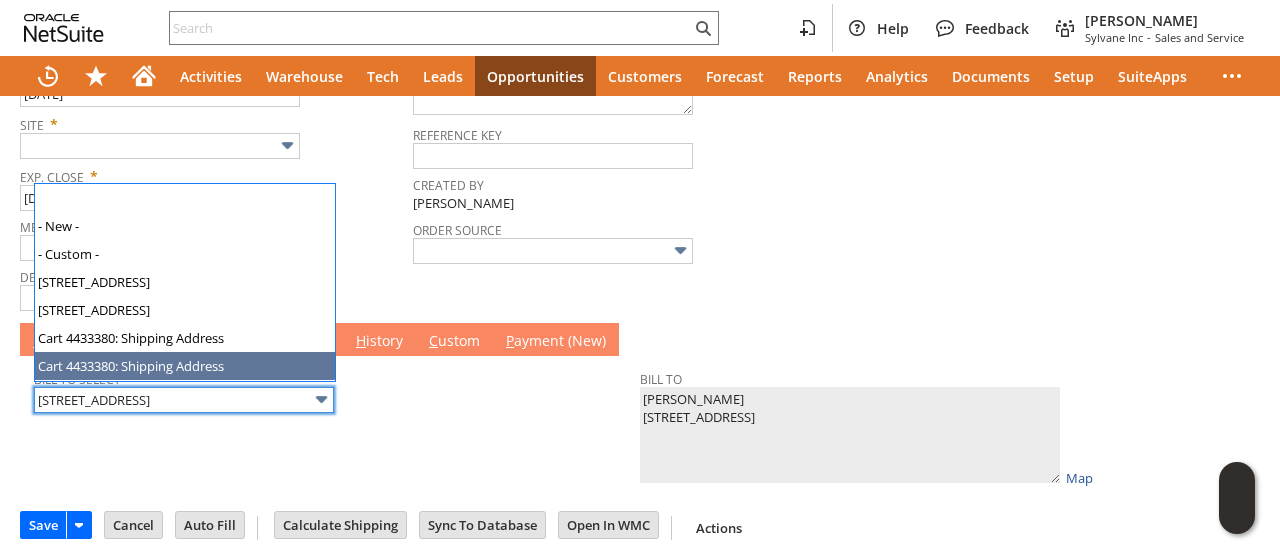 type on "Cart 4433380: Shipping Address" 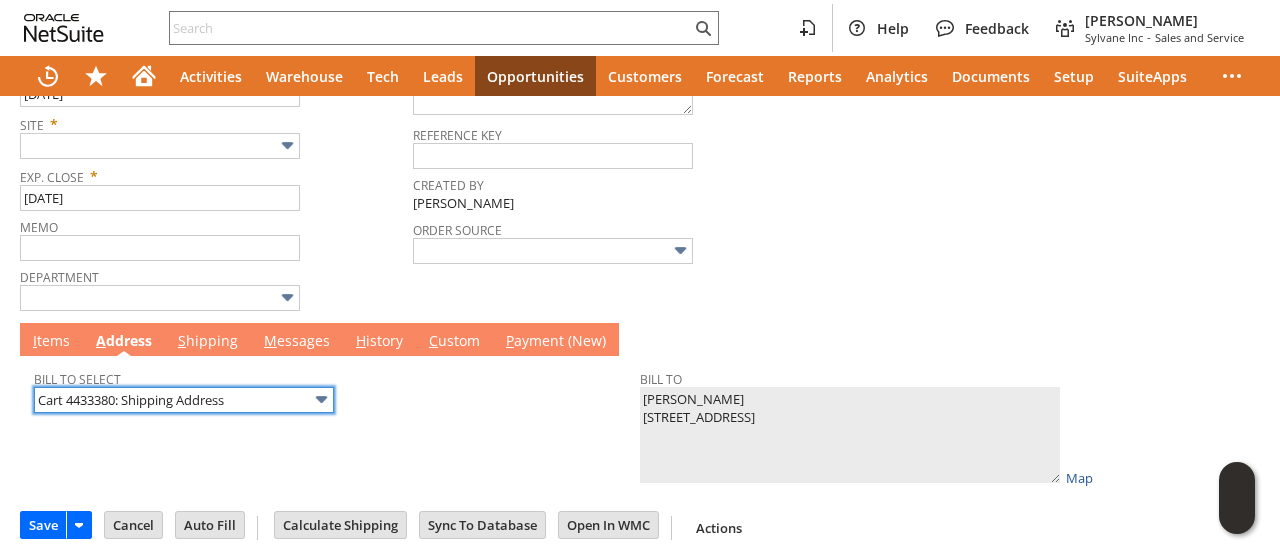 type on "Frank Poticny
2260 Rocky Ridge Road Ste c
1889844
Birmingham AL 35216
United States" 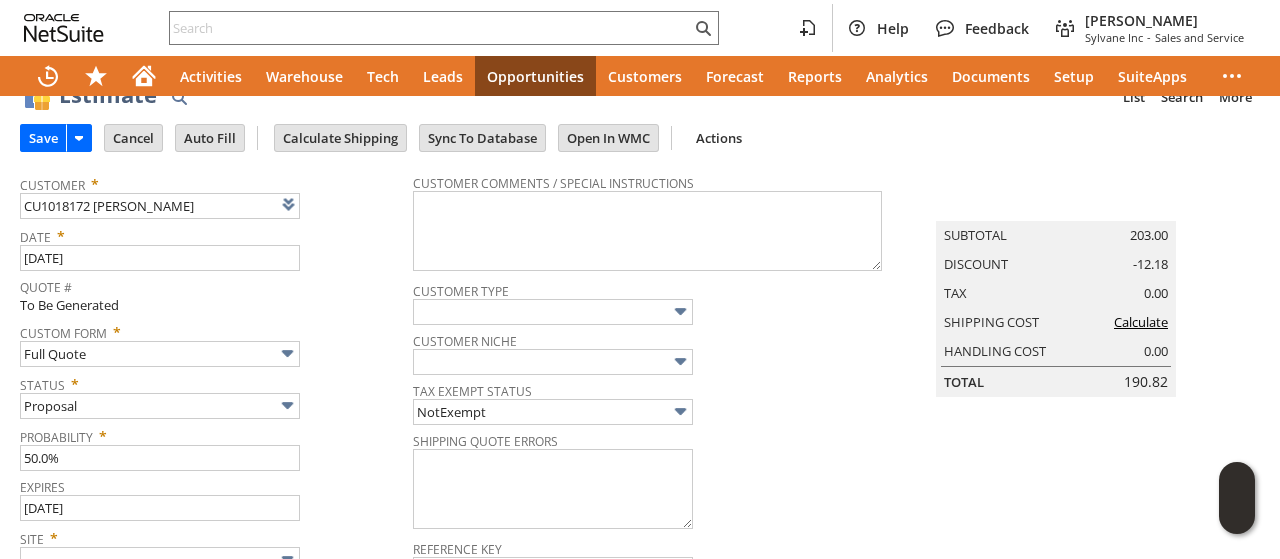 scroll, scrollTop: 0, scrollLeft: 0, axis: both 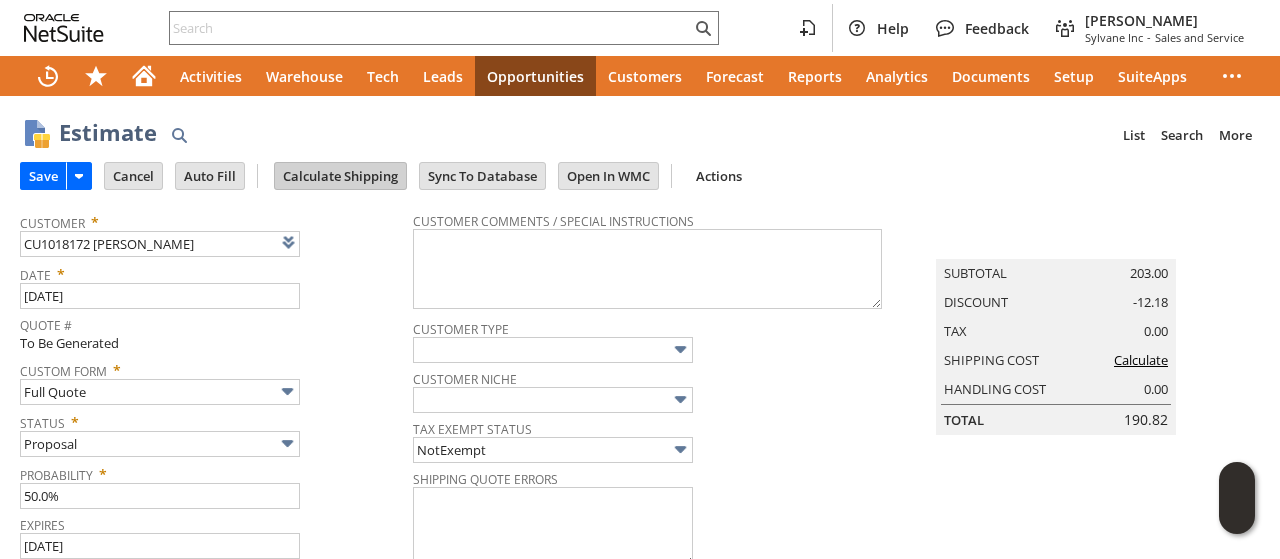 click on "Calculate Shipping" at bounding box center (340, 176) 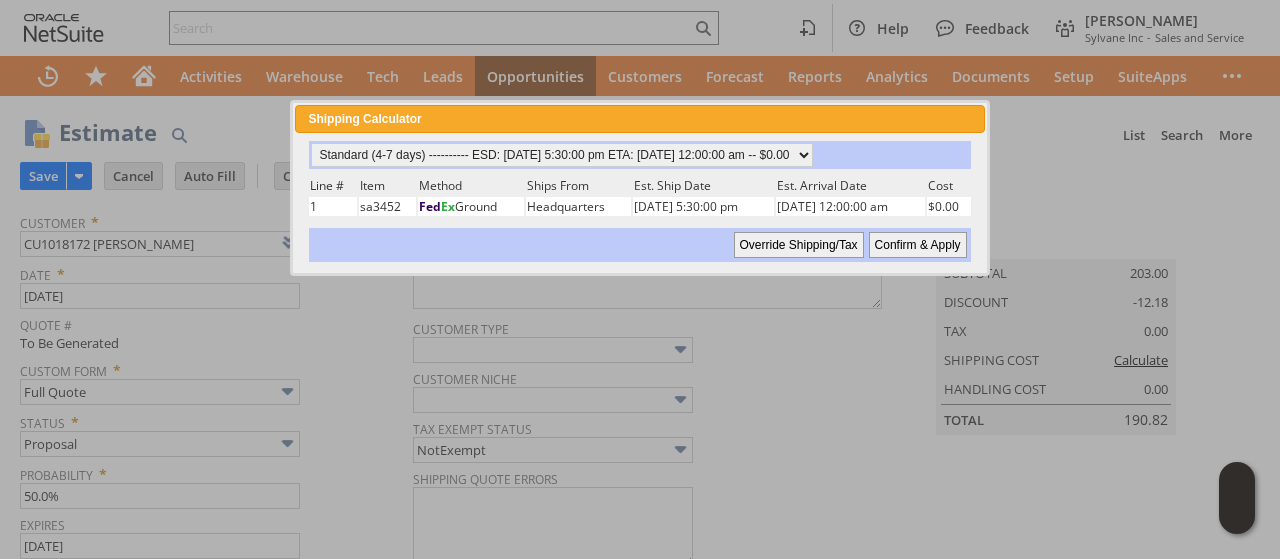 click on "Confirm & Apply" at bounding box center (918, 245) 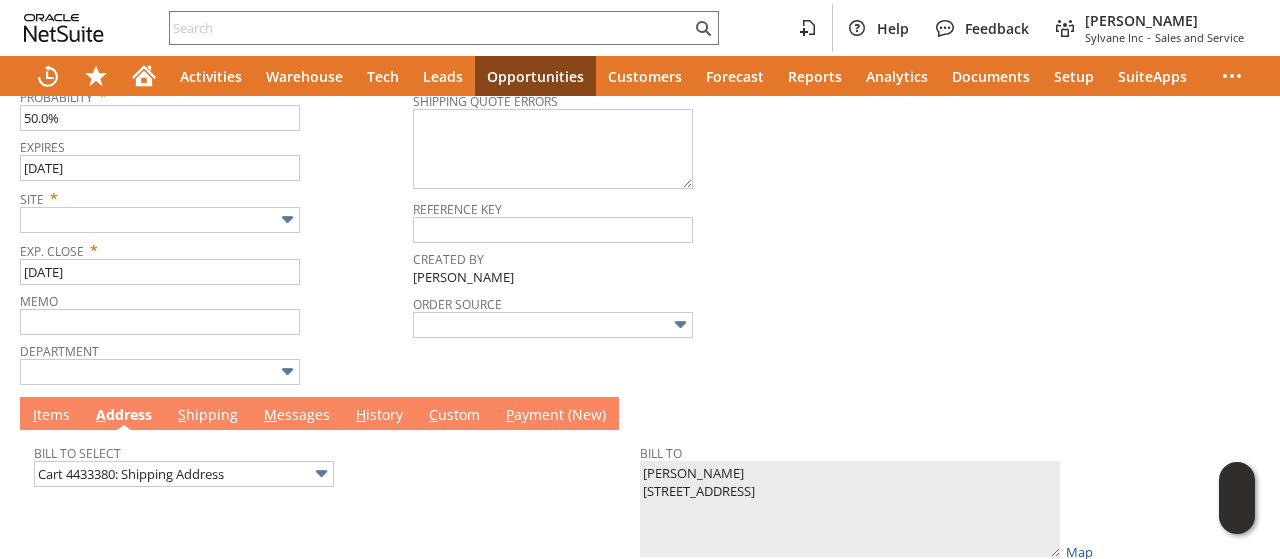 scroll, scrollTop: 452, scrollLeft: 0, axis: vertical 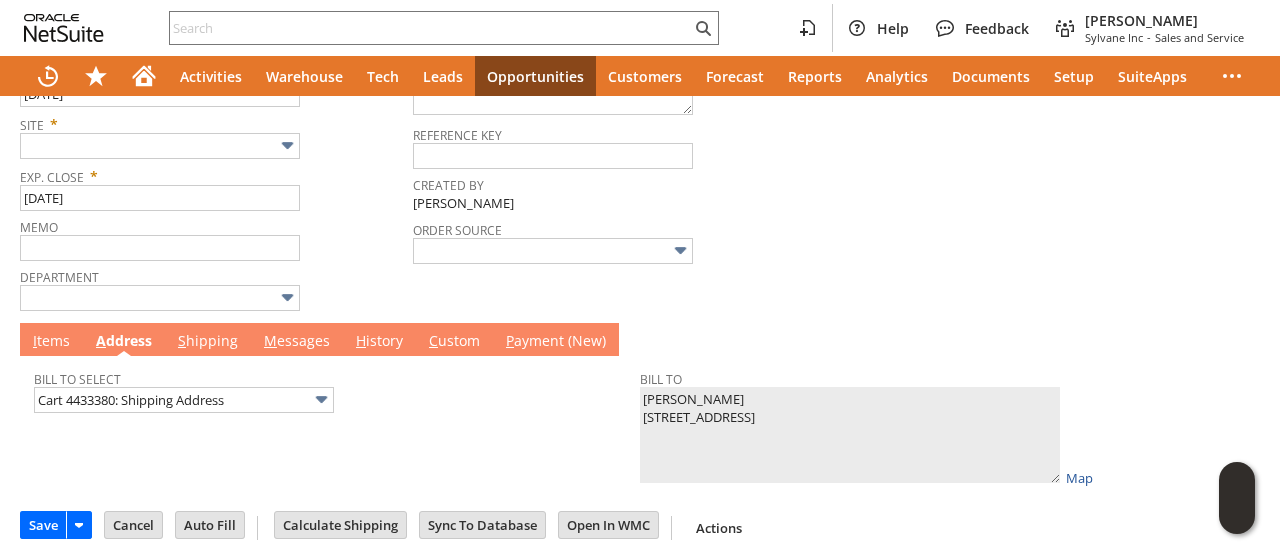 click on "M essages" at bounding box center [297, 342] 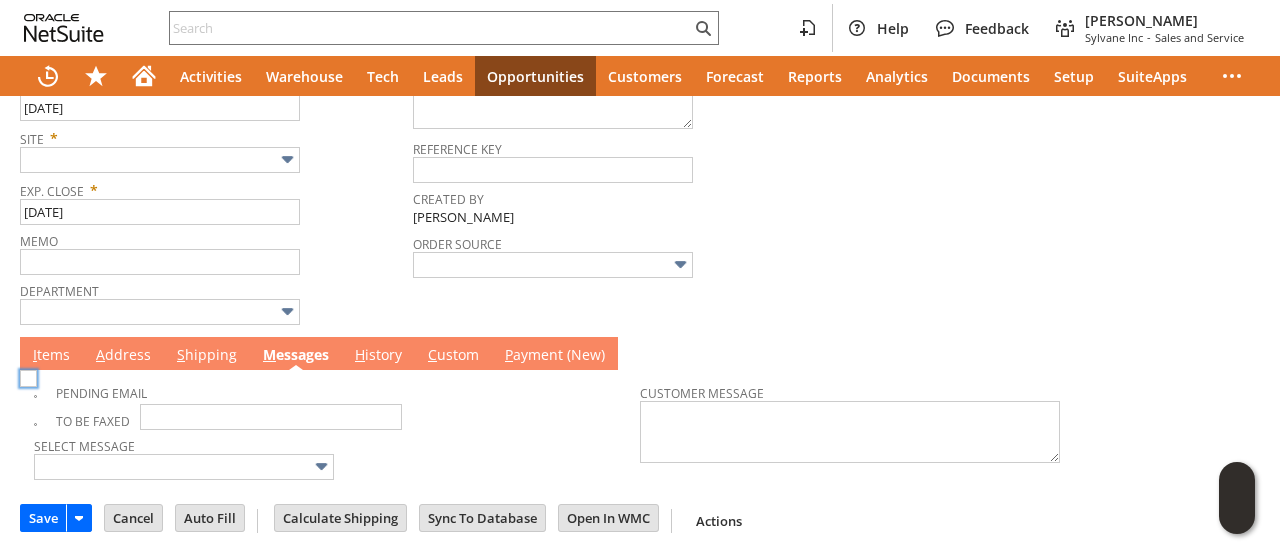 scroll, scrollTop: 429, scrollLeft: 0, axis: vertical 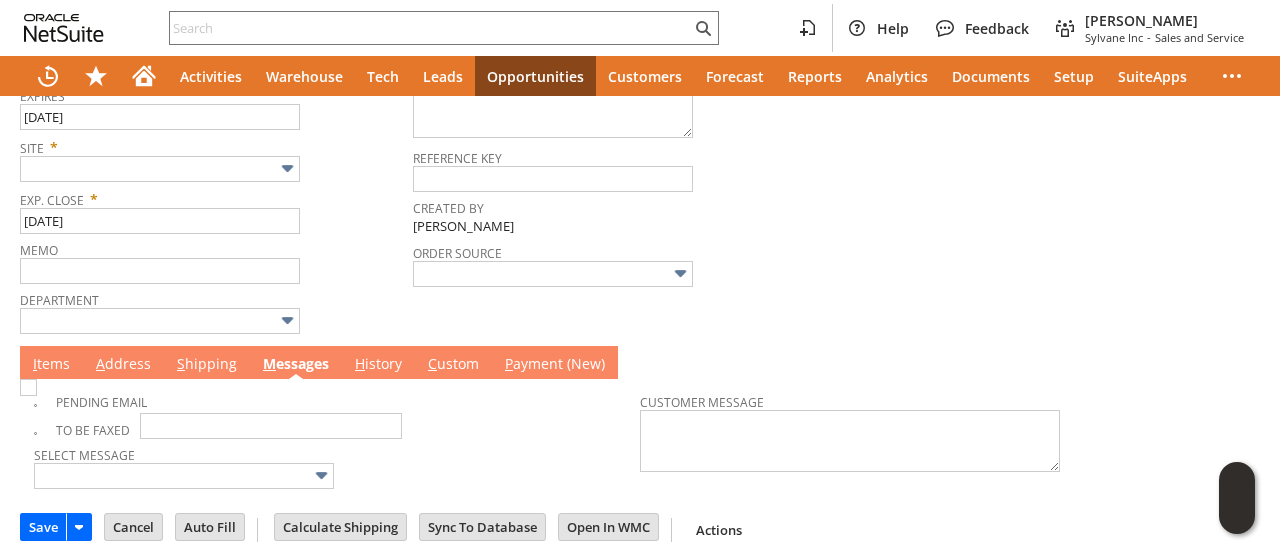 click at bounding box center [28, 387] 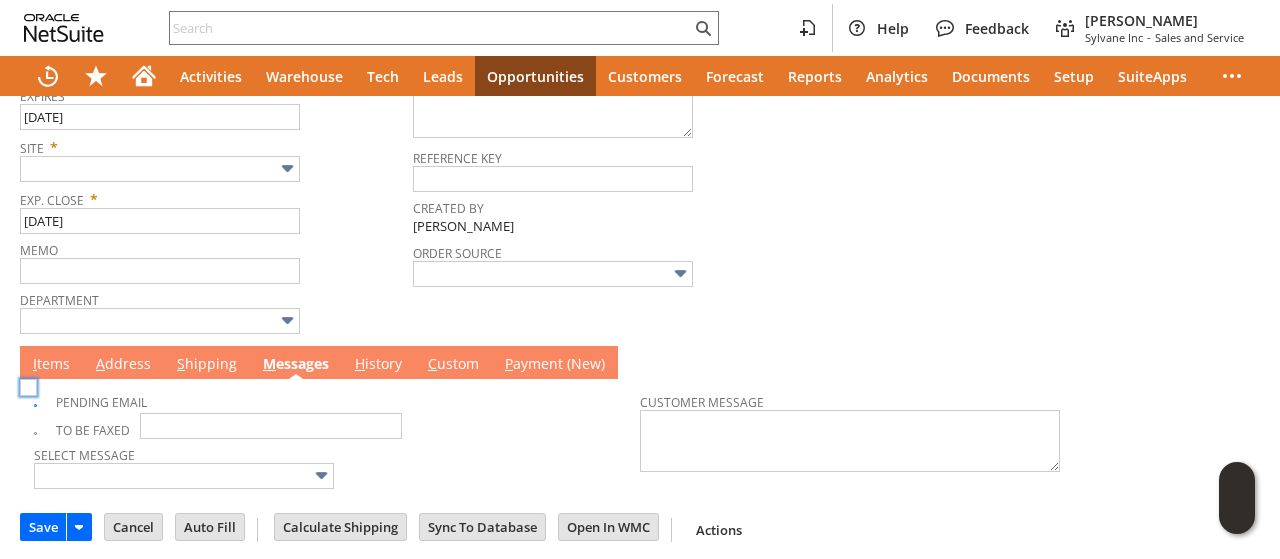 checkbox on "true" 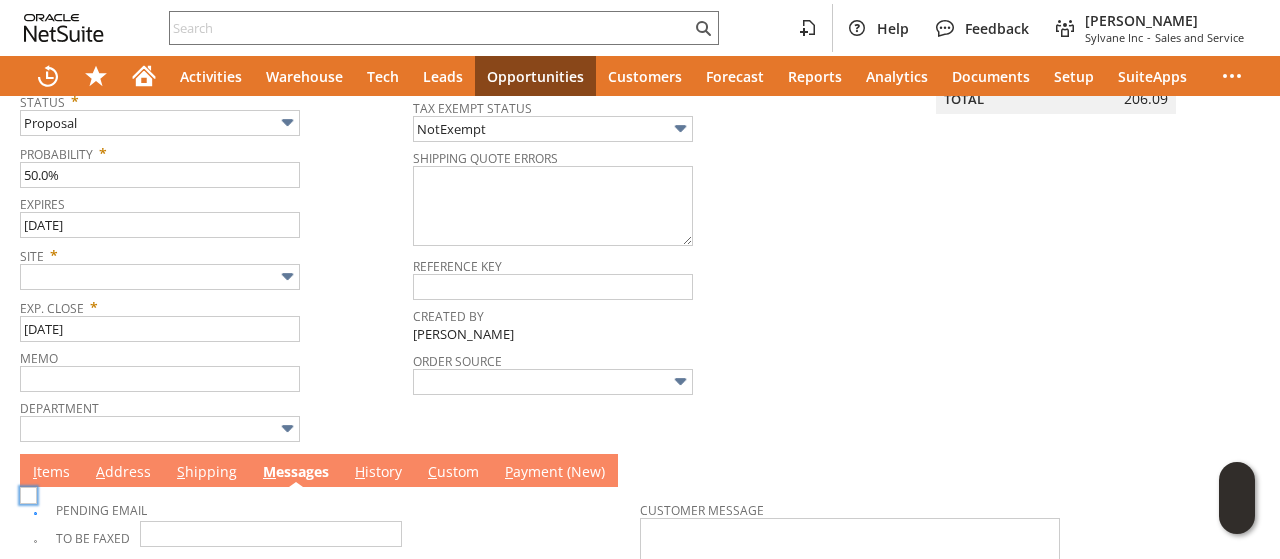 scroll, scrollTop: 429, scrollLeft: 0, axis: vertical 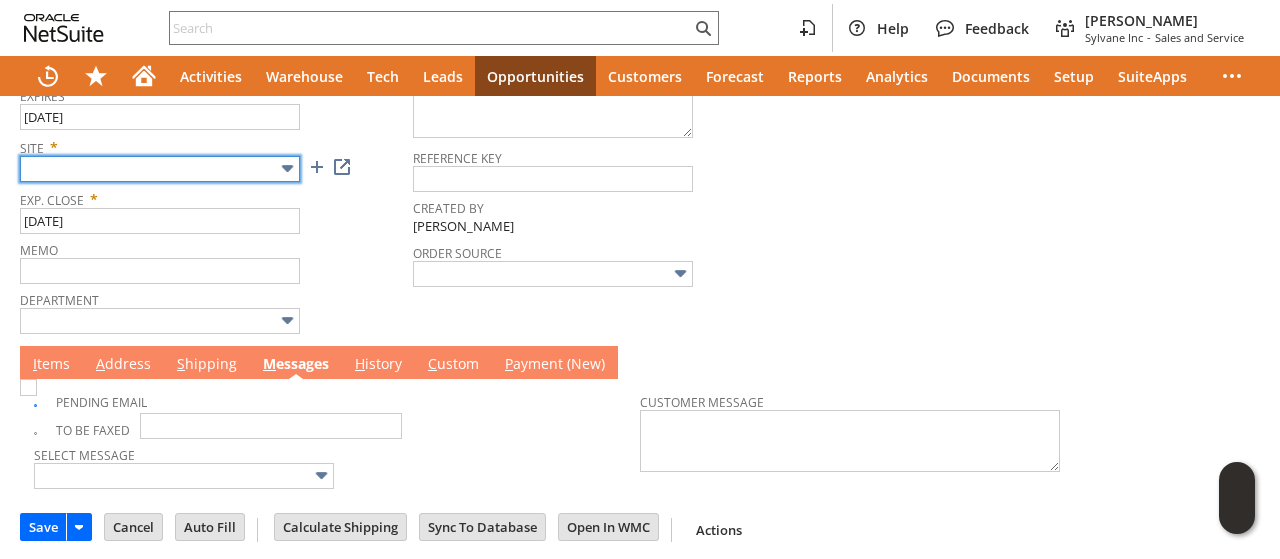 click at bounding box center (160, 169) 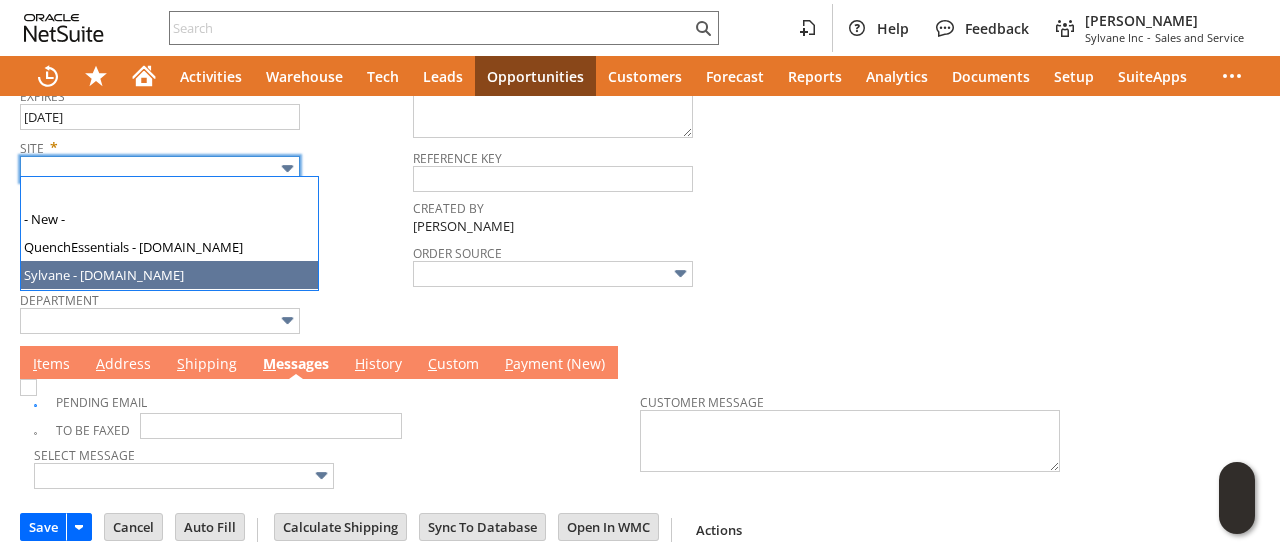type on "Sylvane - [DOMAIN_NAME]" 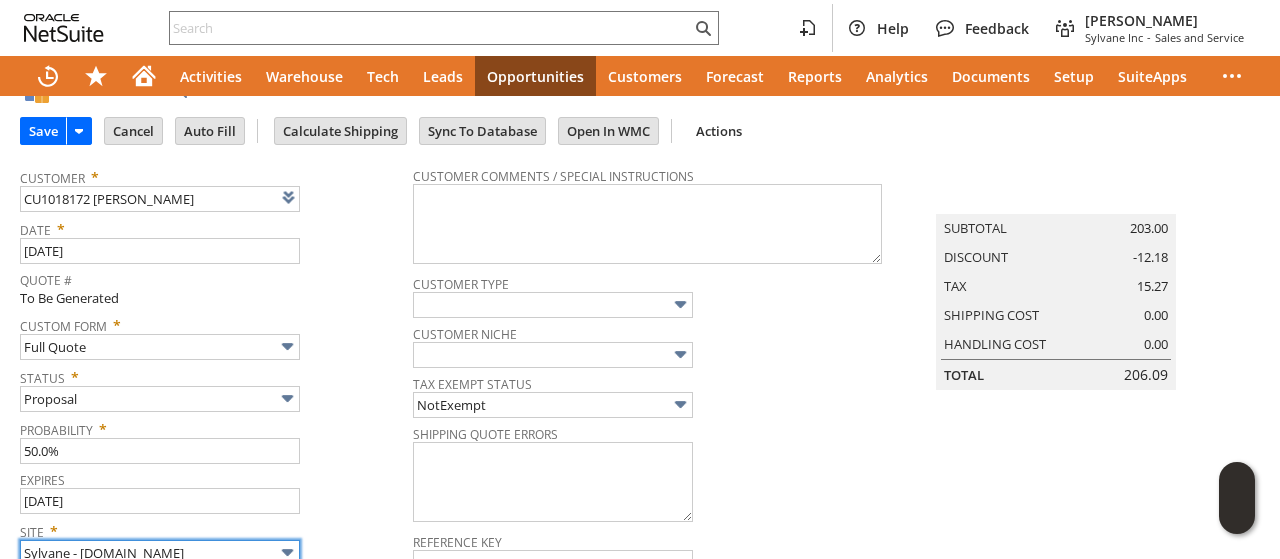 scroll, scrollTop: 0, scrollLeft: 0, axis: both 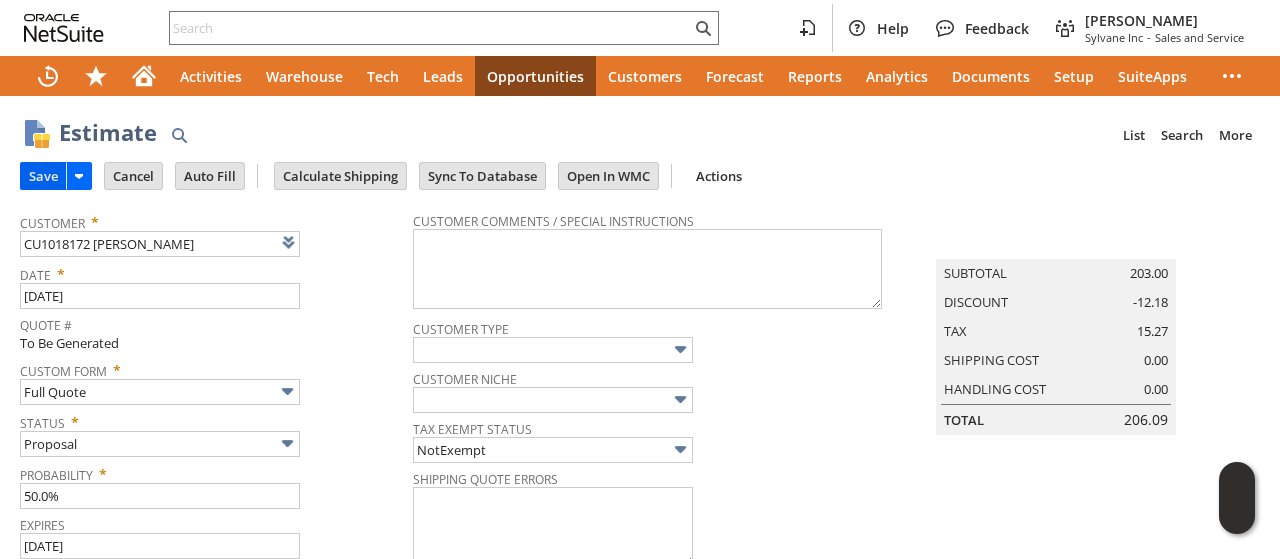 click on "Save" at bounding box center (43, 176) 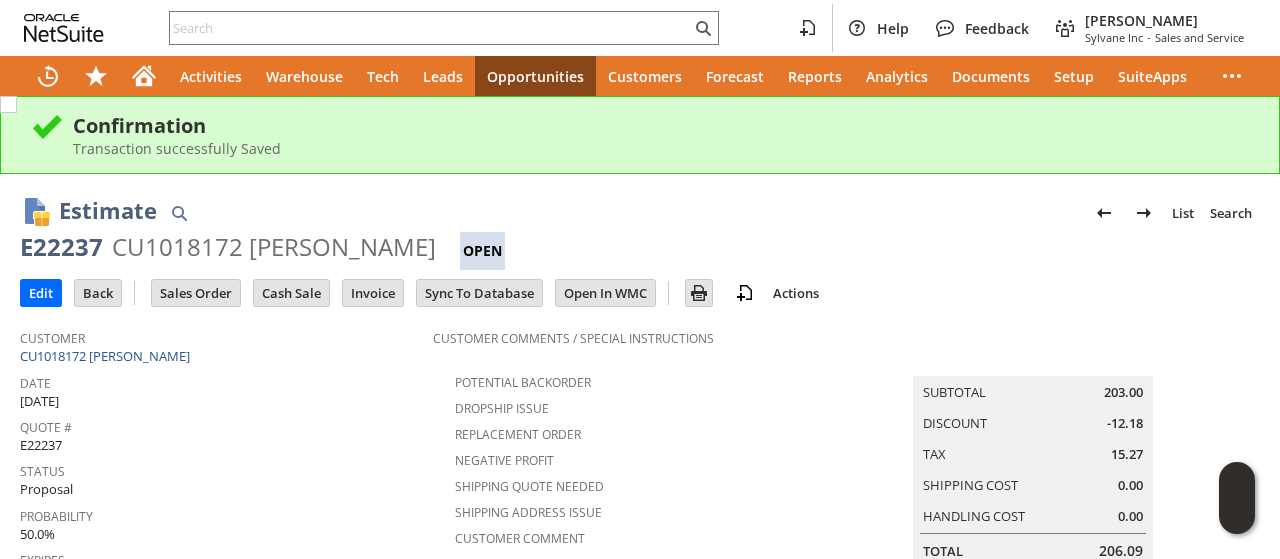 scroll, scrollTop: 0, scrollLeft: 0, axis: both 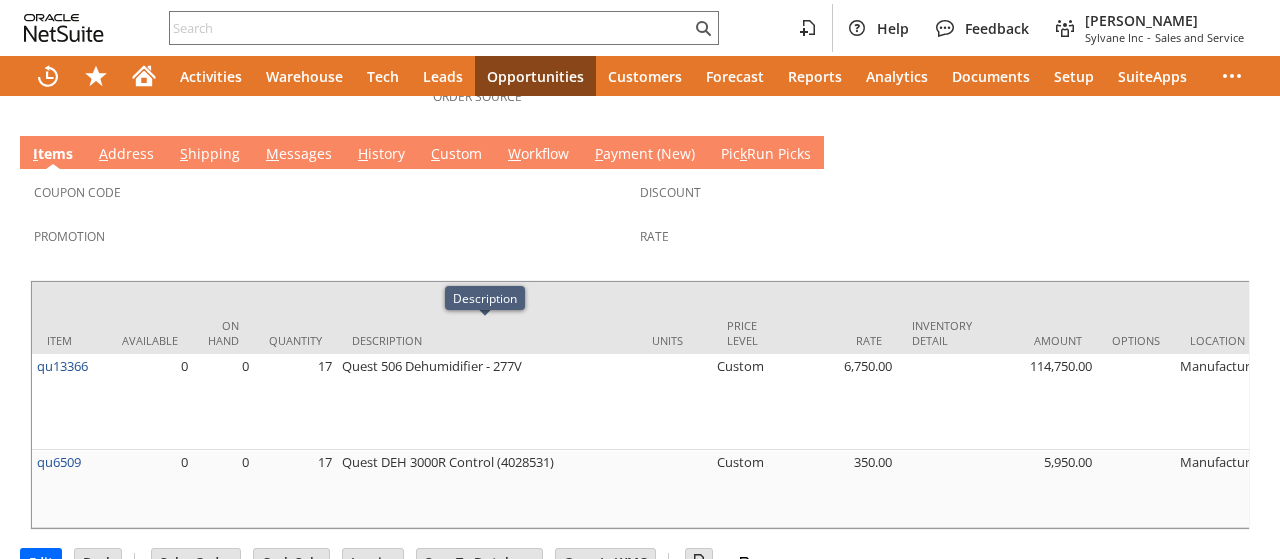 click on "M essages" at bounding box center [299, 155] 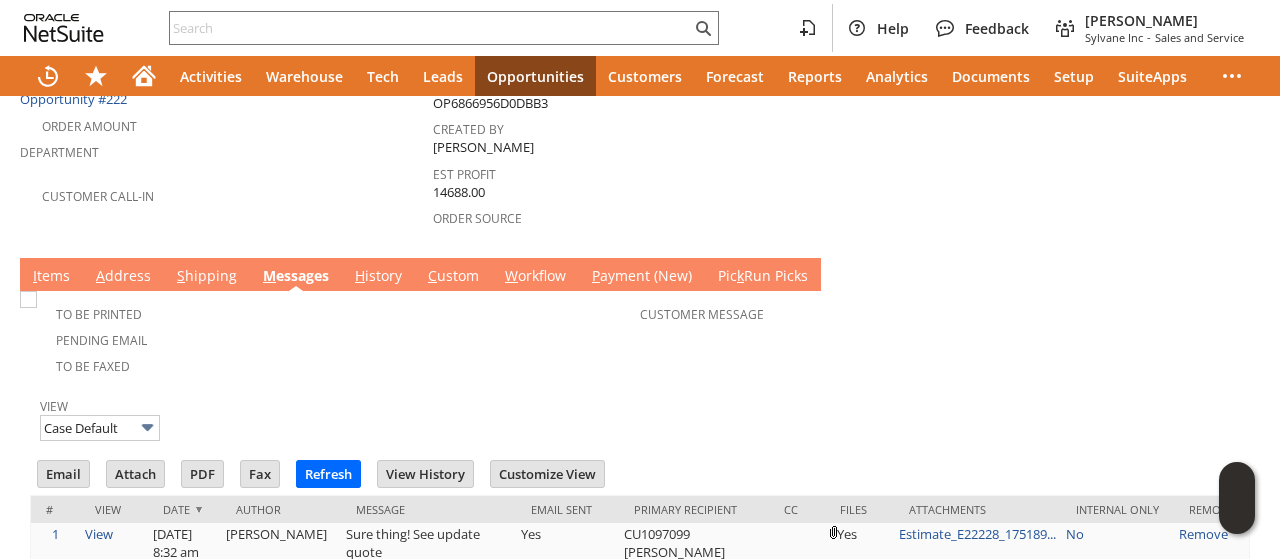 scroll, scrollTop: 700, scrollLeft: 0, axis: vertical 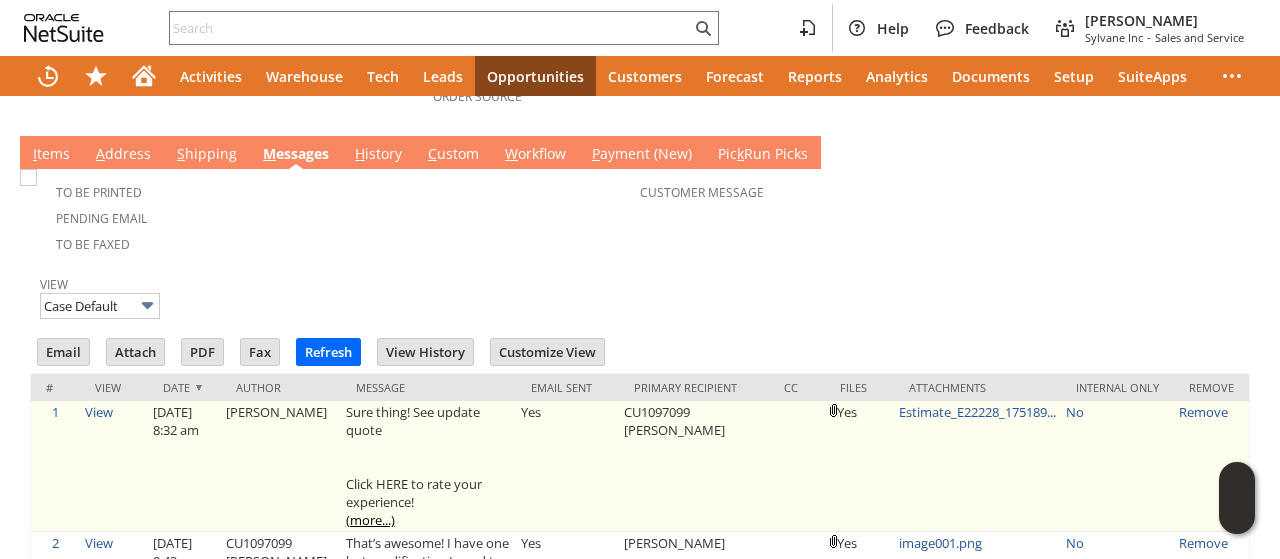 click on "(more...)" at bounding box center (370, 520) 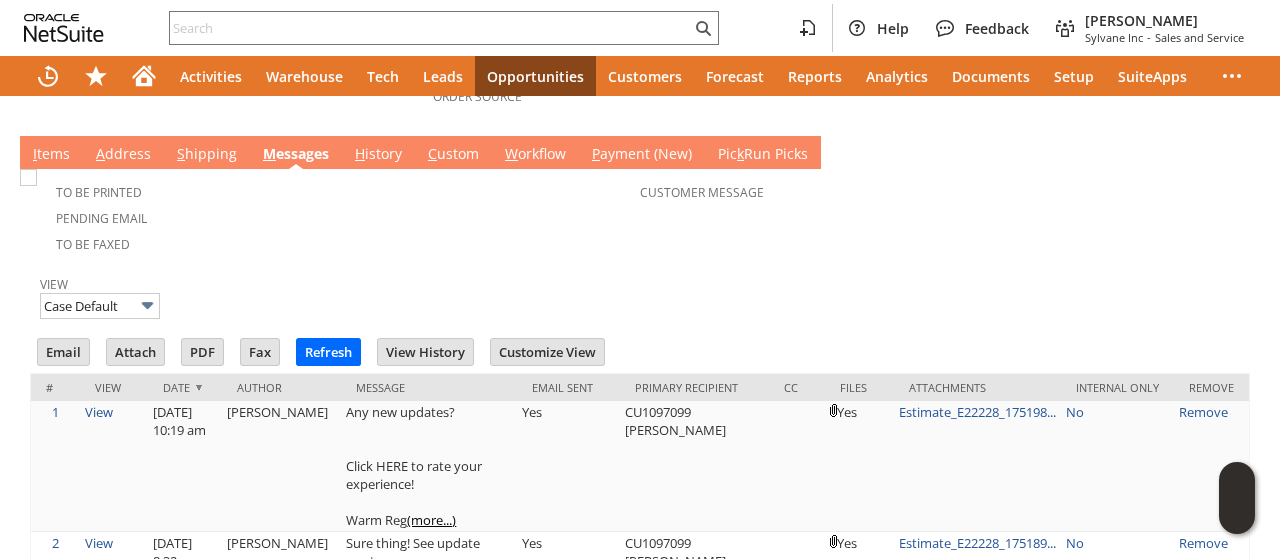 scroll, scrollTop: 0, scrollLeft: 0, axis: both 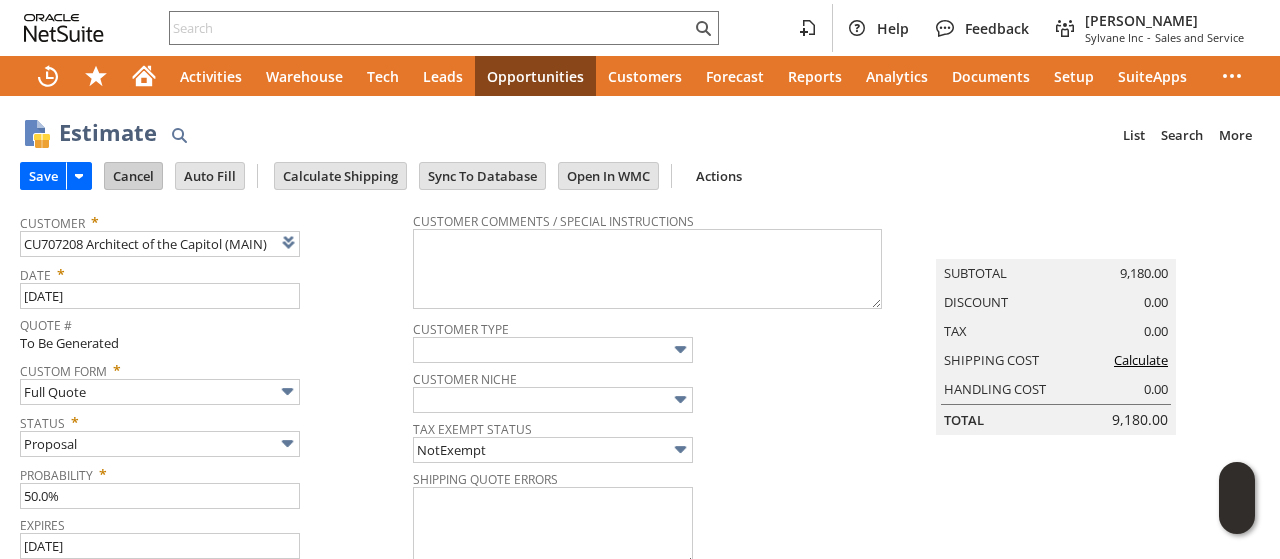 click on "Cancel" at bounding box center [133, 176] 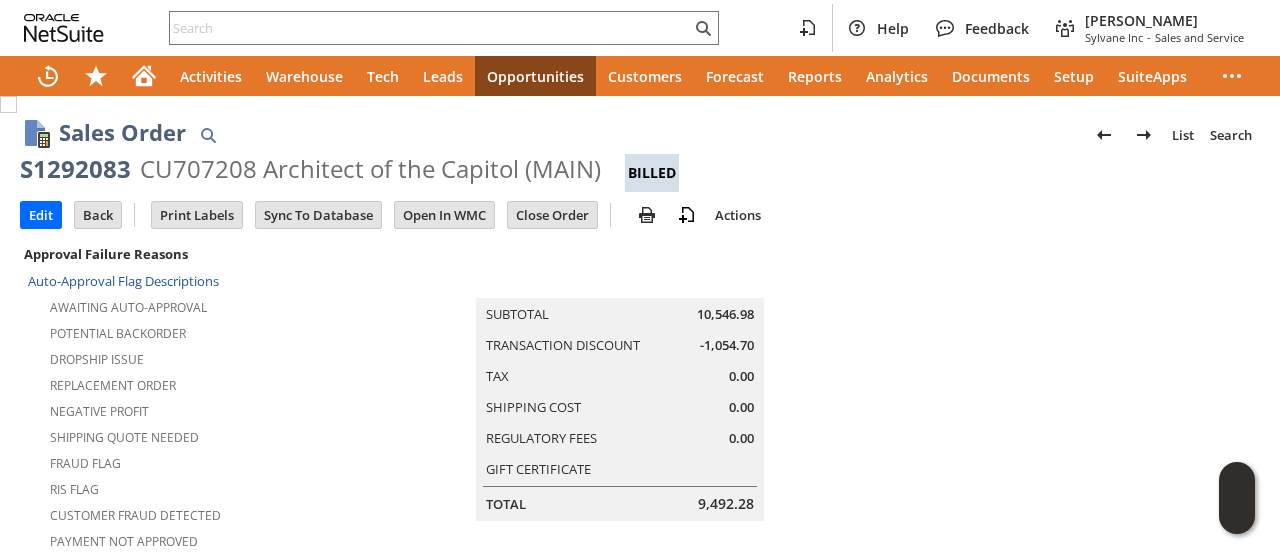 scroll, scrollTop: 0, scrollLeft: 0, axis: both 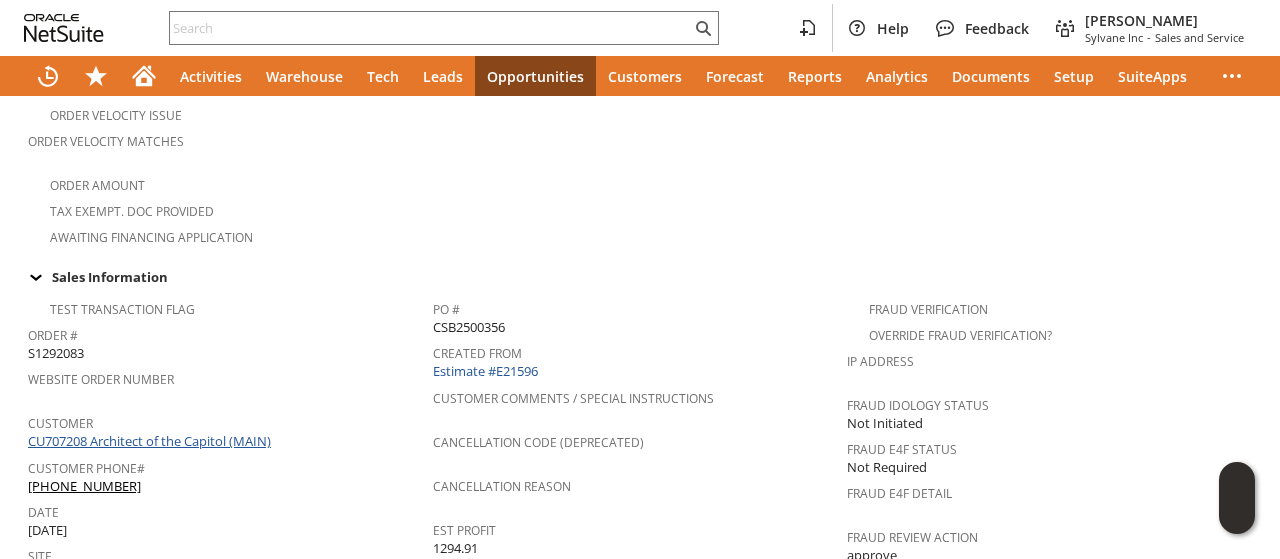 click on "CU707208 Architect of the Capitol (MAIN)" at bounding box center [152, 441] 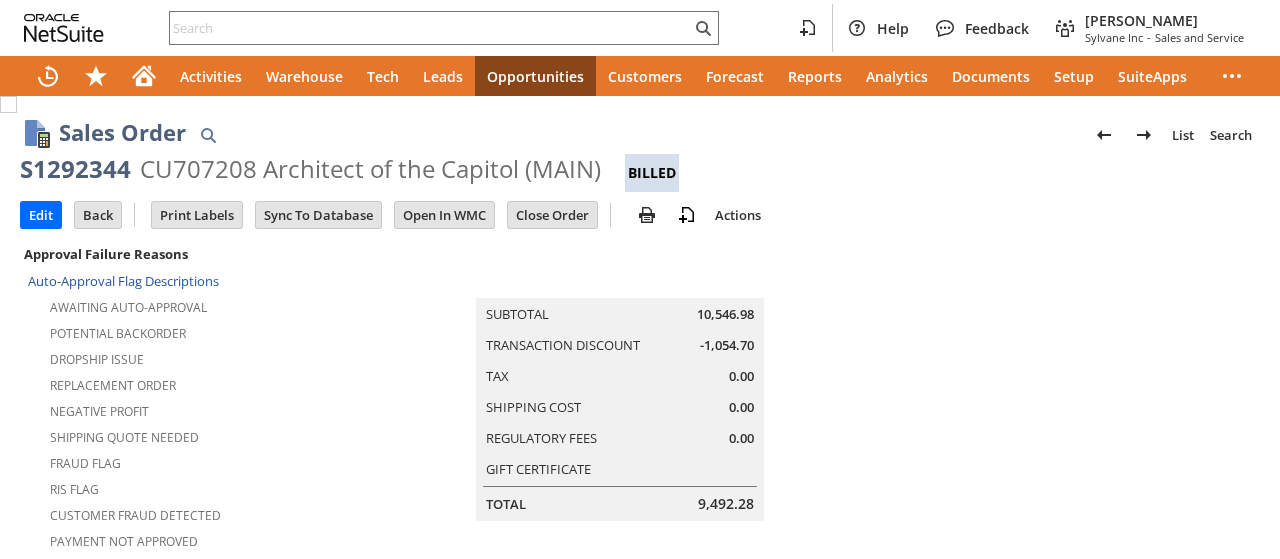 scroll, scrollTop: 0, scrollLeft: 0, axis: both 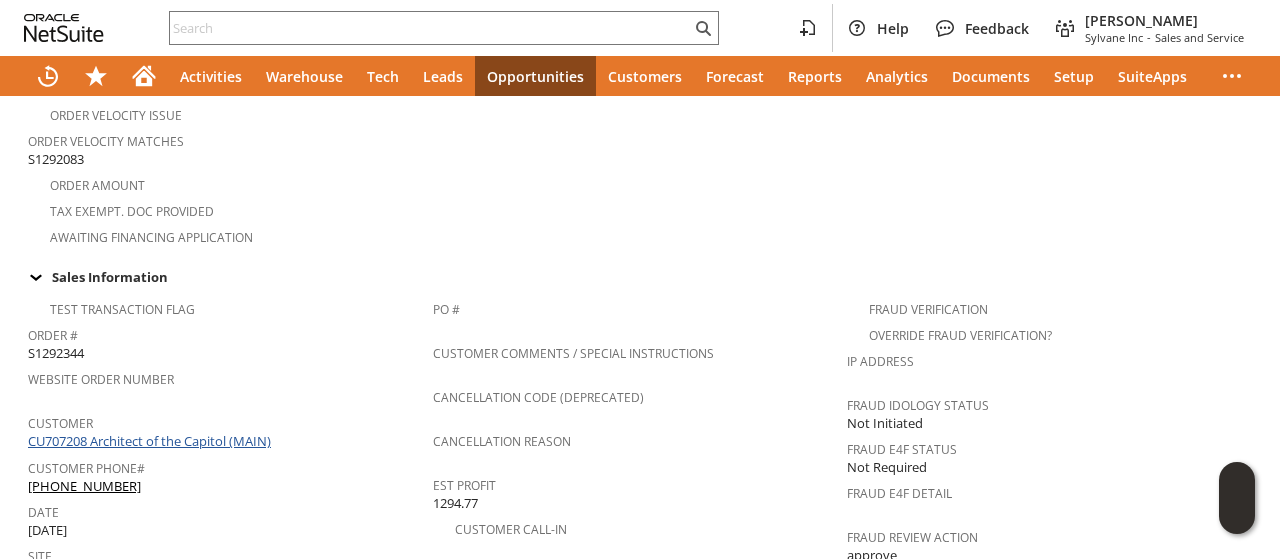 click on "Test Transaction Flag
Order #
S1292344
Website Order Number
Customer
CU707208 Architect of the Capitol (MAIN)
Customer Phone#
(202) 437-3837
Date
1/24/2025
Site
Sylvane - www.sylvane.com
Created By
Tucker Moss
How Order Received
Headquarters - Phone/Fax
Memo
this one good to go with the other/e placed twice, need double of qty on whats on estimate but have to keep transaction under 9500. total of 555.51 for shipping and dropshipping from nashville
Special Warehouse Instructions" at bounding box center [230, 554] 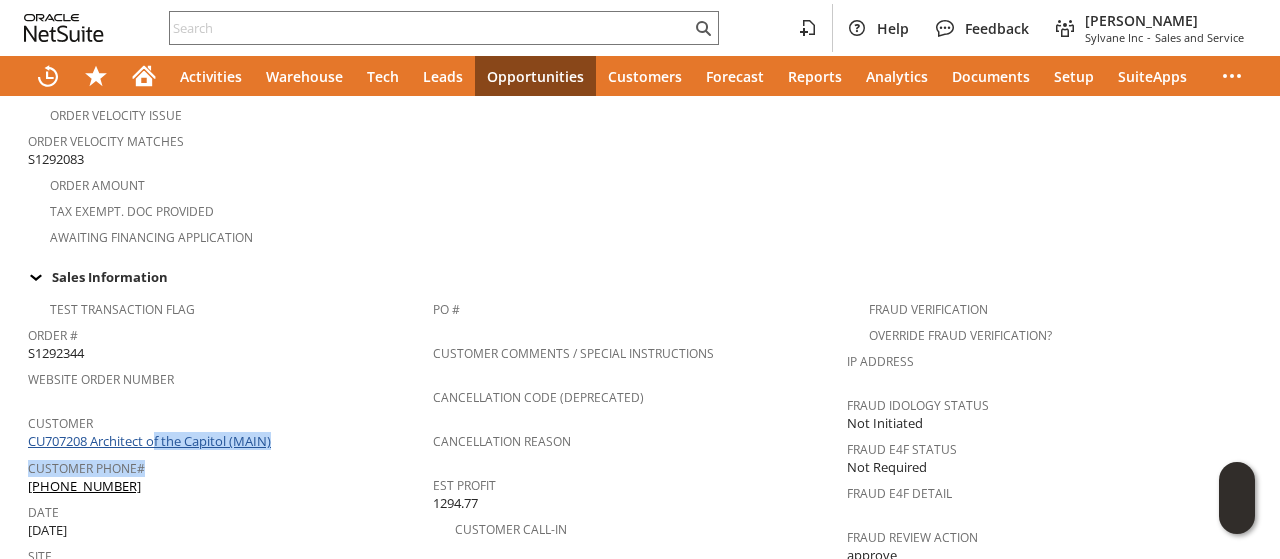click on "CU707208 Architect of the Capitol (MAIN)" at bounding box center [152, 441] 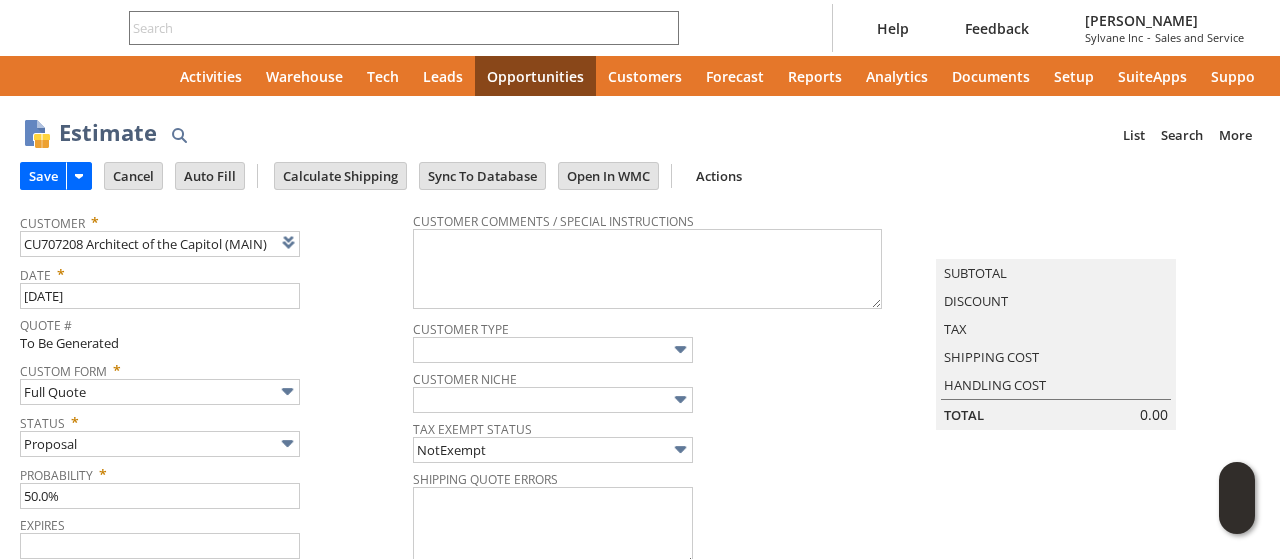 type on "[DATE]" 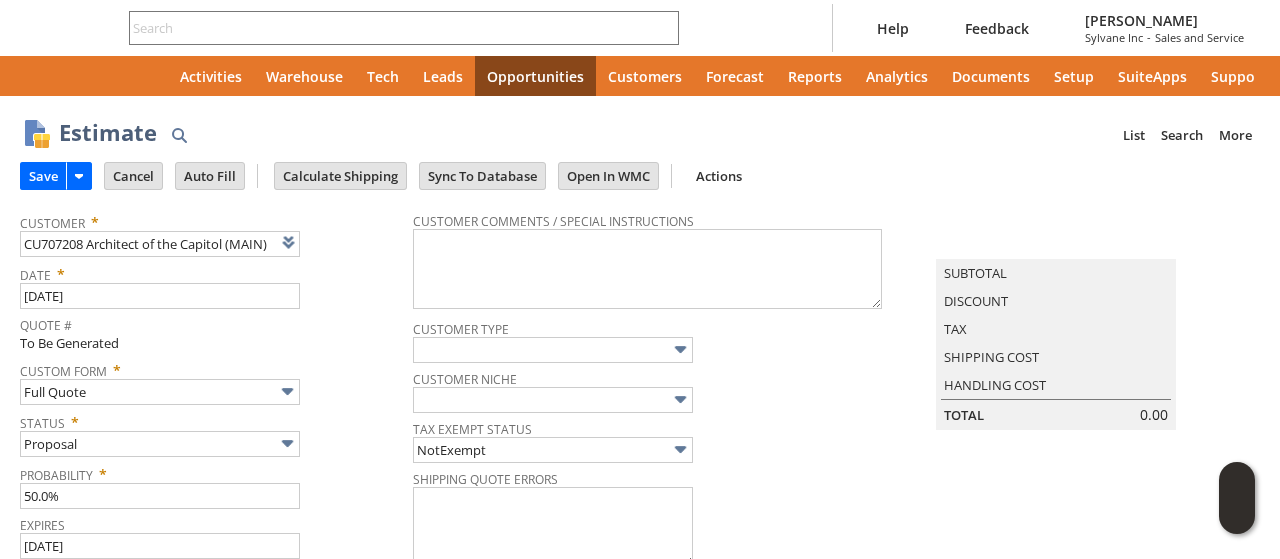 type on "[DATE]" 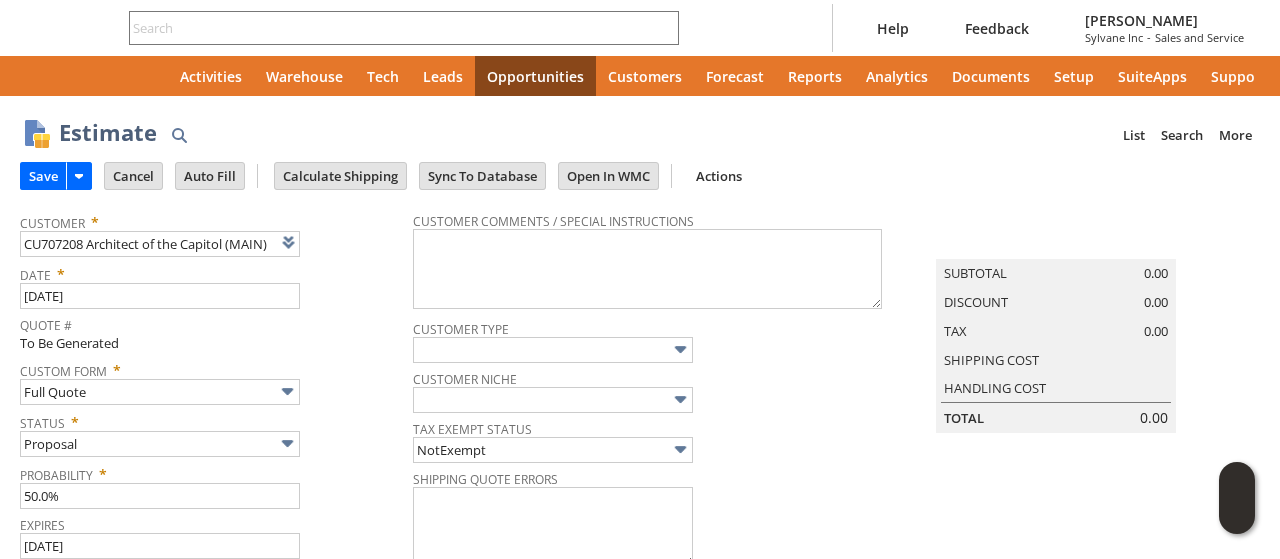 type on "Intelligent Recommendations¹⁰" 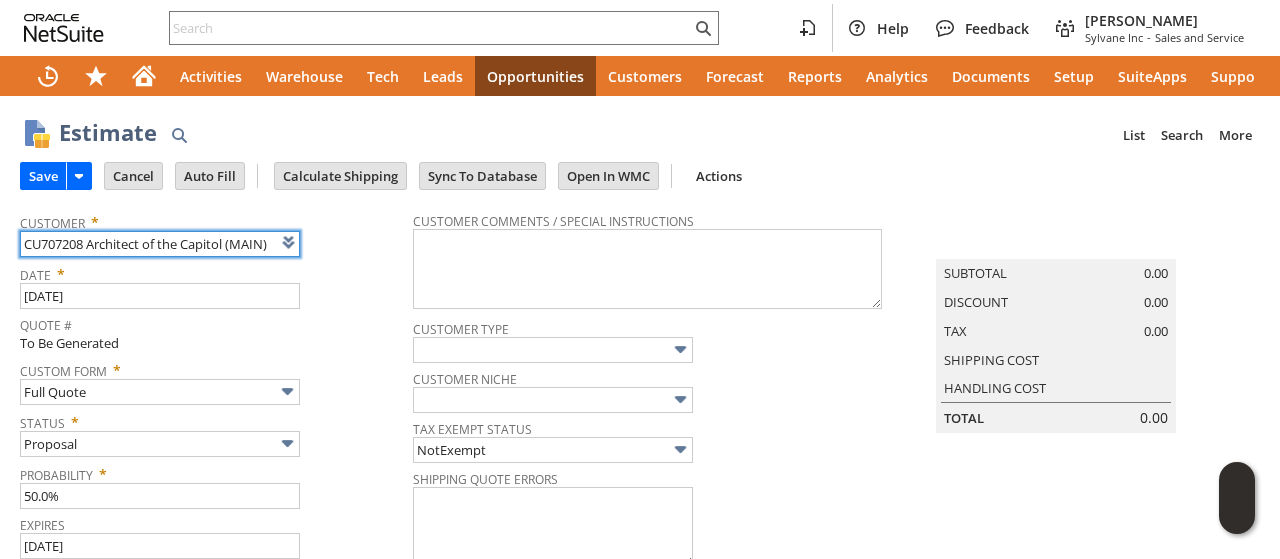 scroll, scrollTop: 0, scrollLeft: 0, axis: both 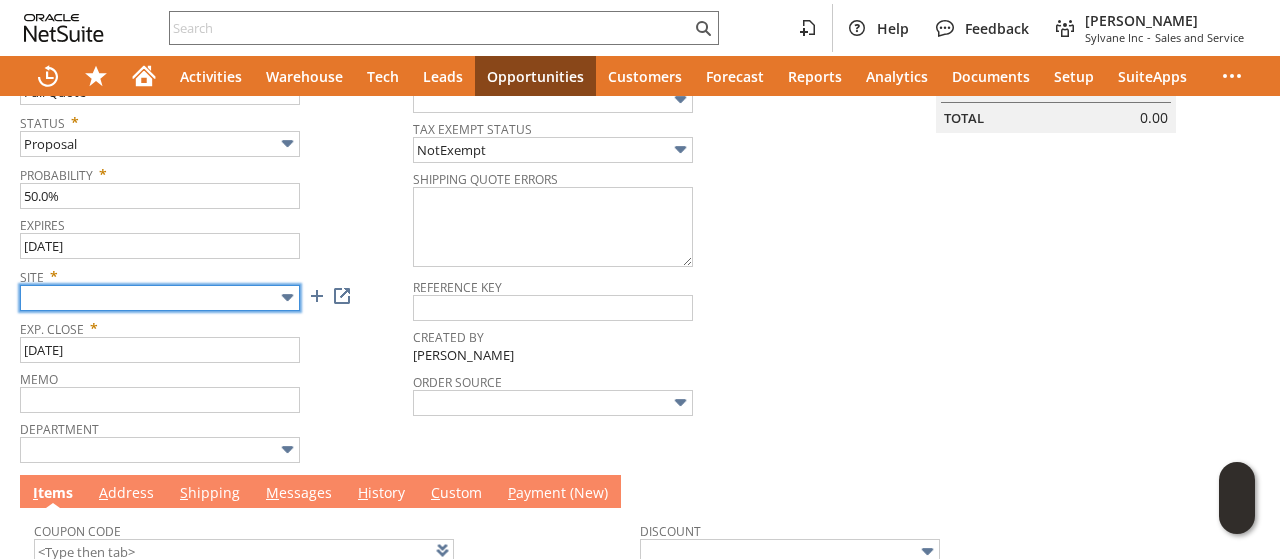 click at bounding box center [160, 298] 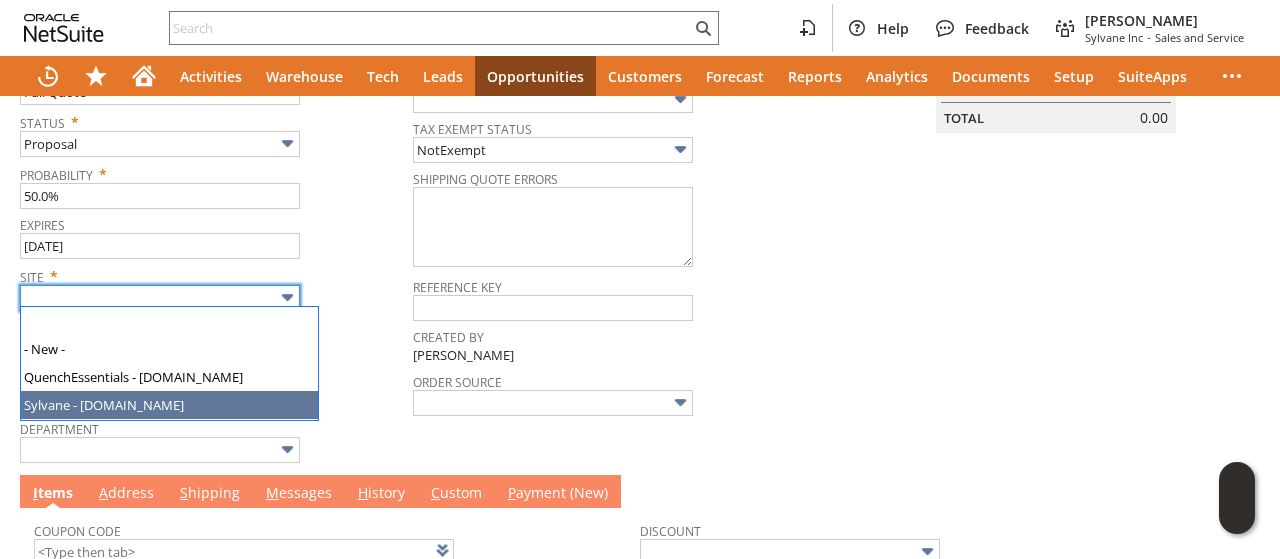 type on "Sylvane - [DOMAIN_NAME]" 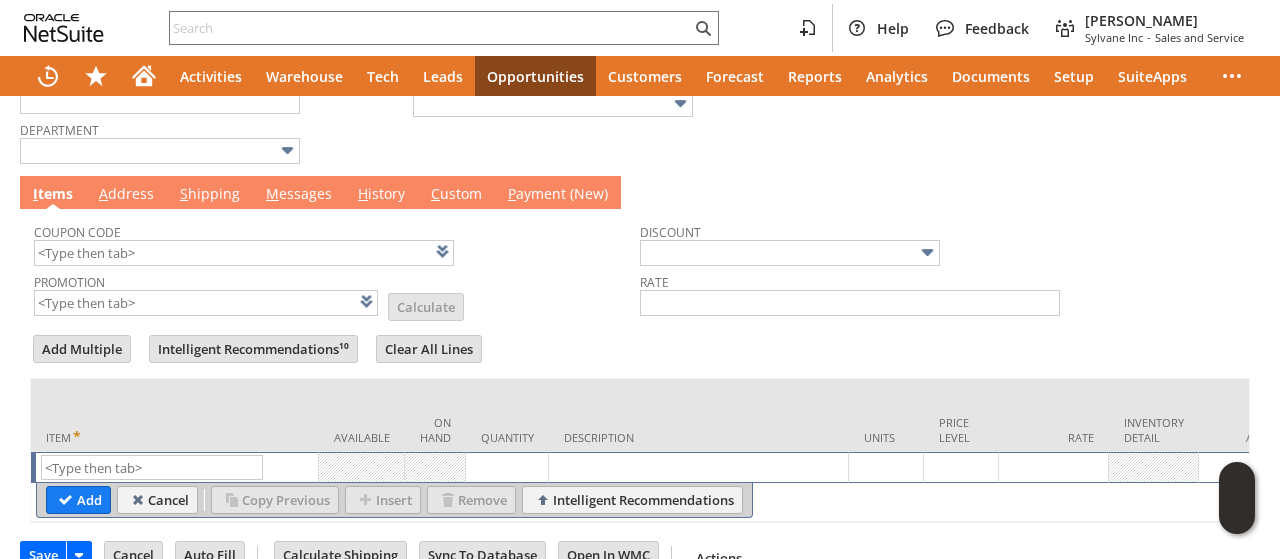 scroll, scrollTop: 641, scrollLeft: 0, axis: vertical 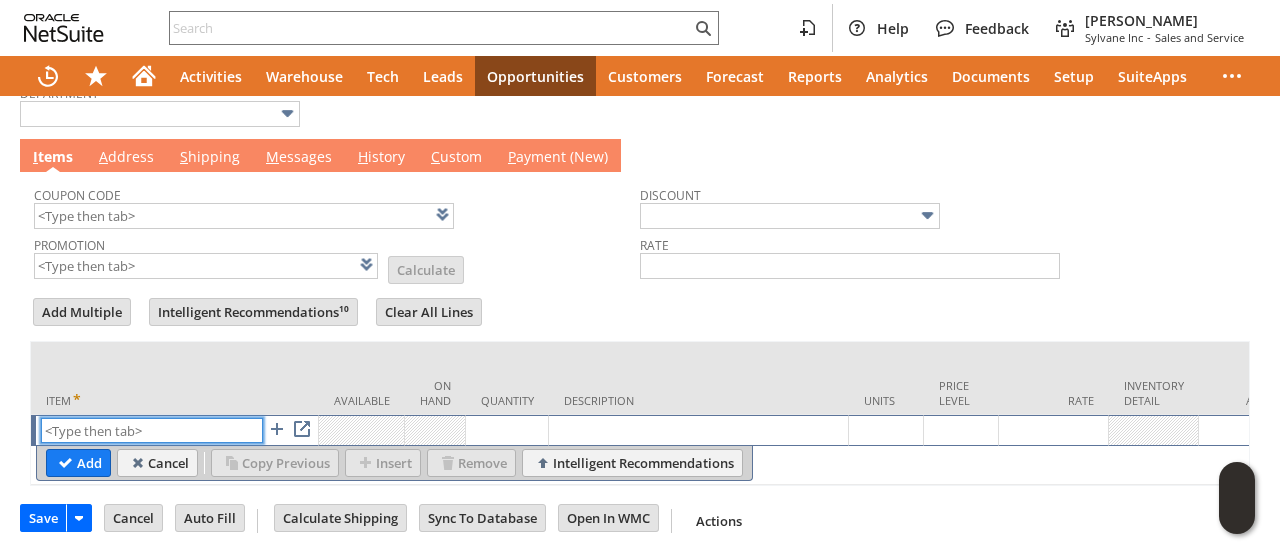 paste on "dr5925" 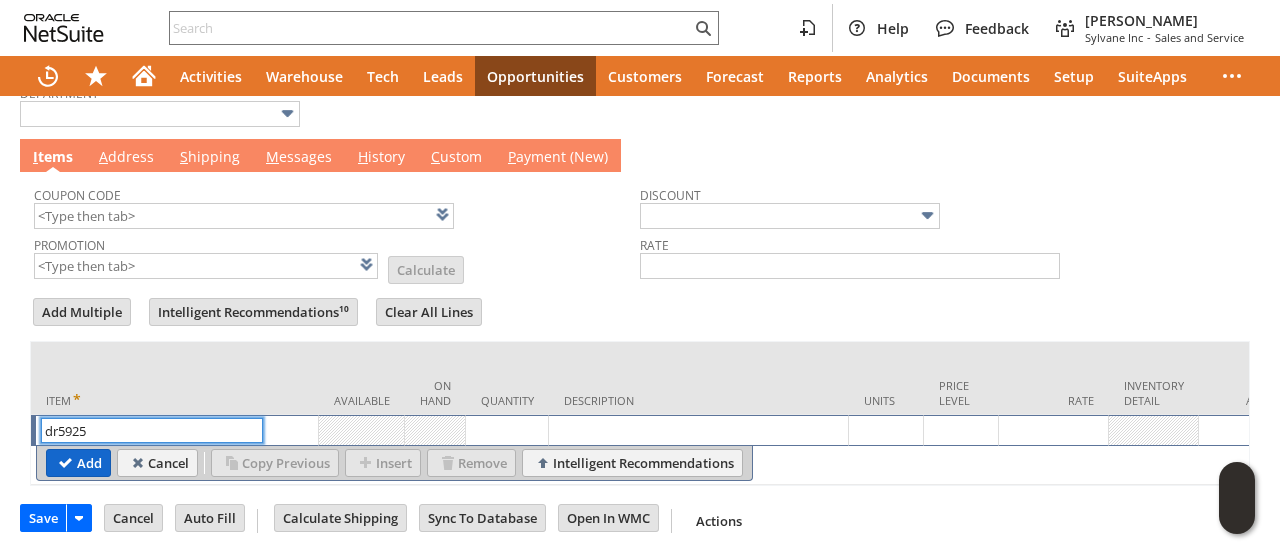 type on "dr5925" 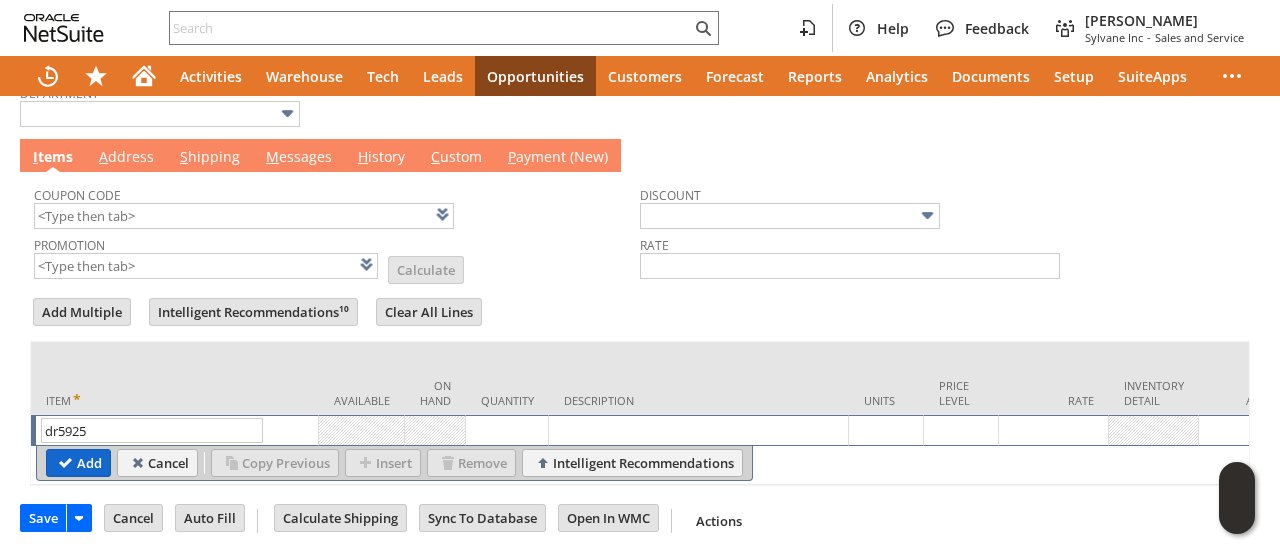 click on "Add" at bounding box center (78, 463) 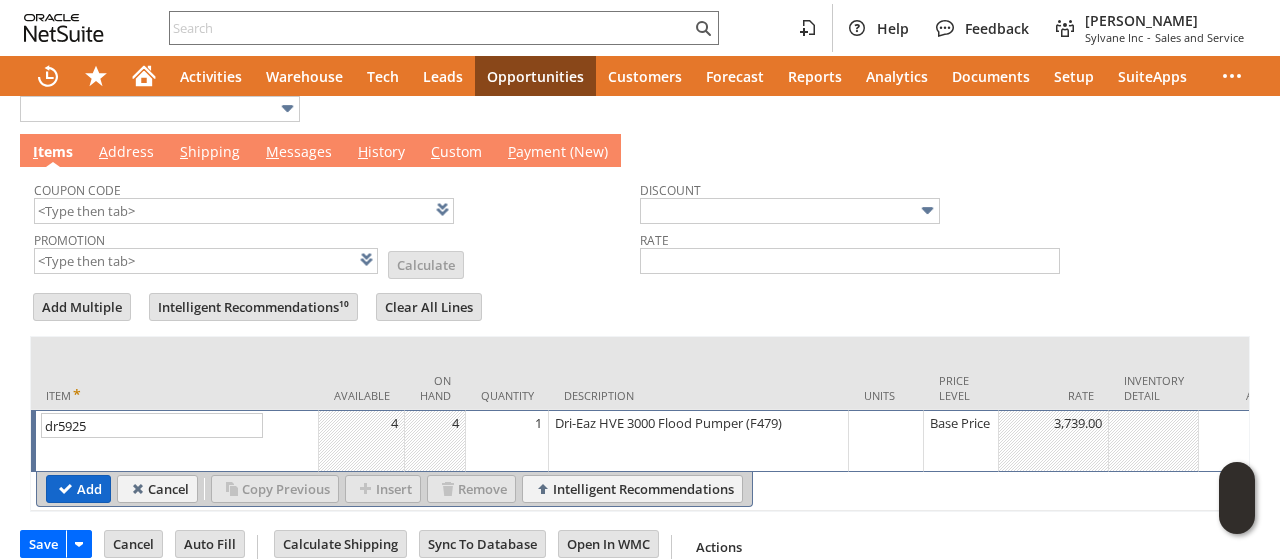 click on "Add" at bounding box center [78, 489] 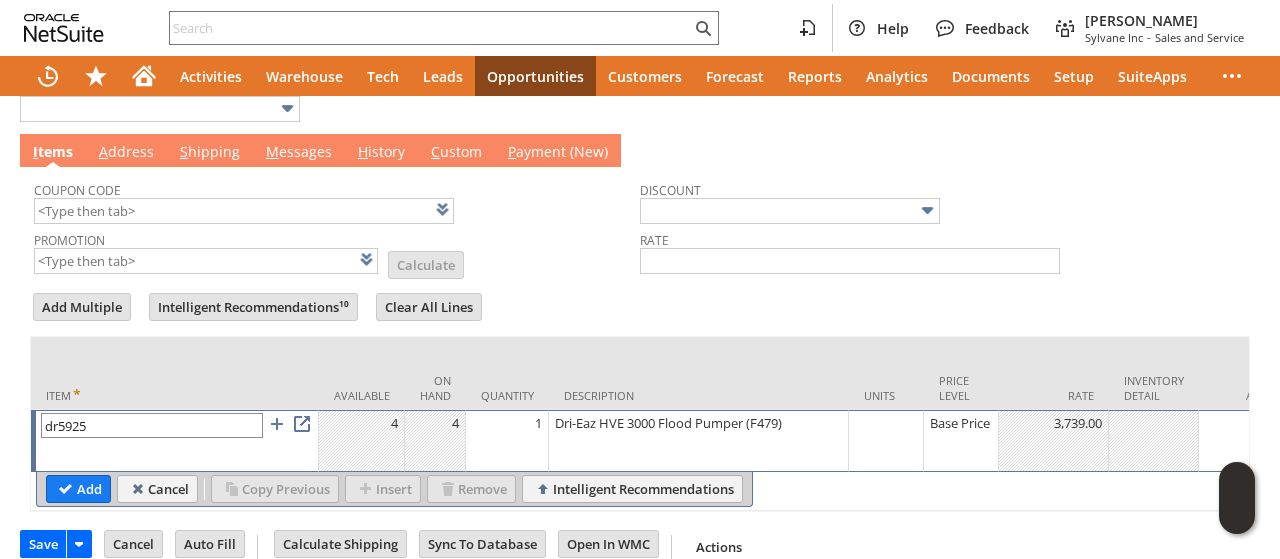 type 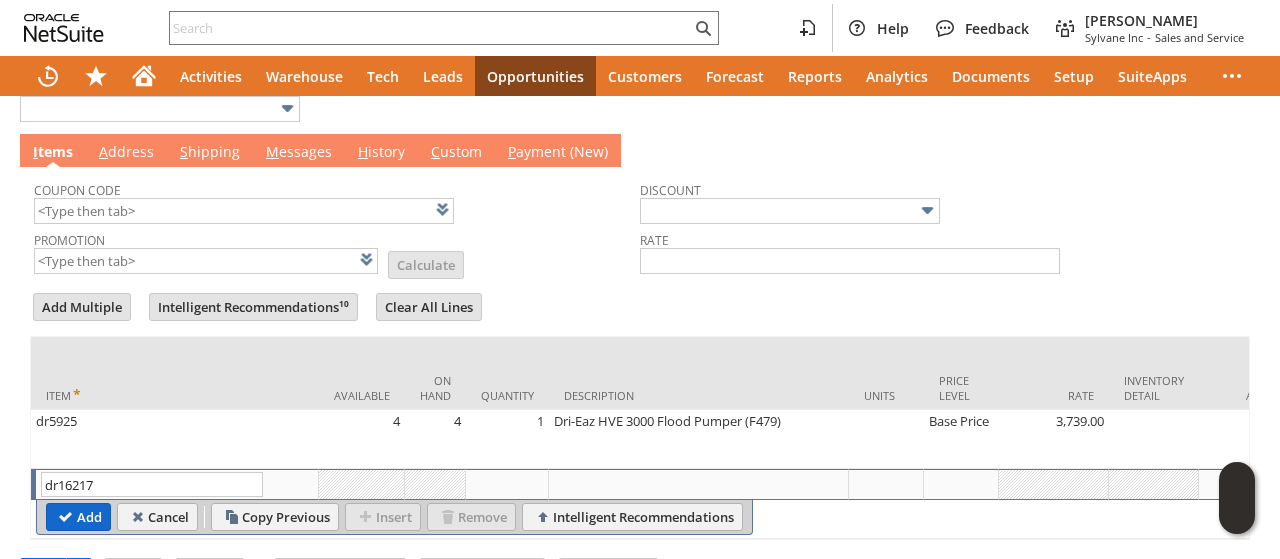 type on "dr16217" 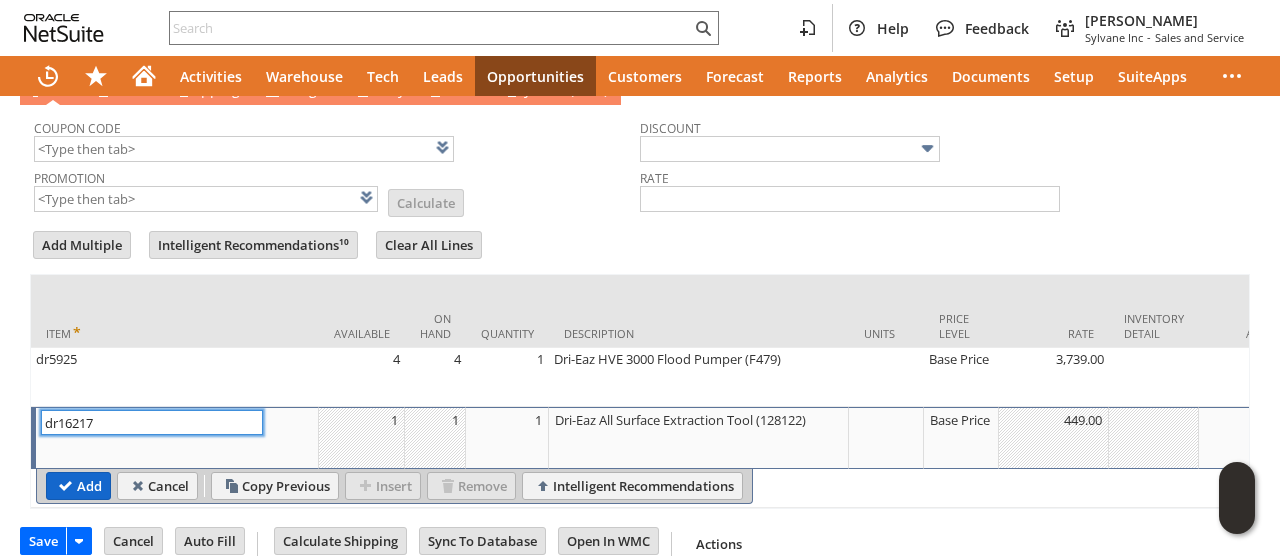 scroll, scrollTop: 731, scrollLeft: 0, axis: vertical 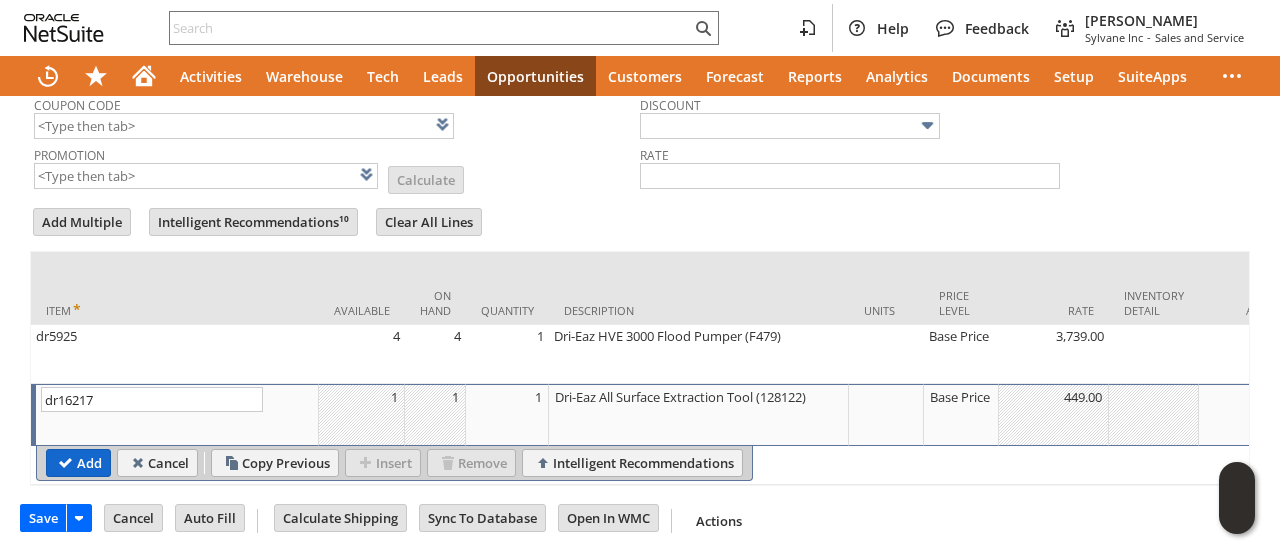 click on "Add" at bounding box center (78, 463) 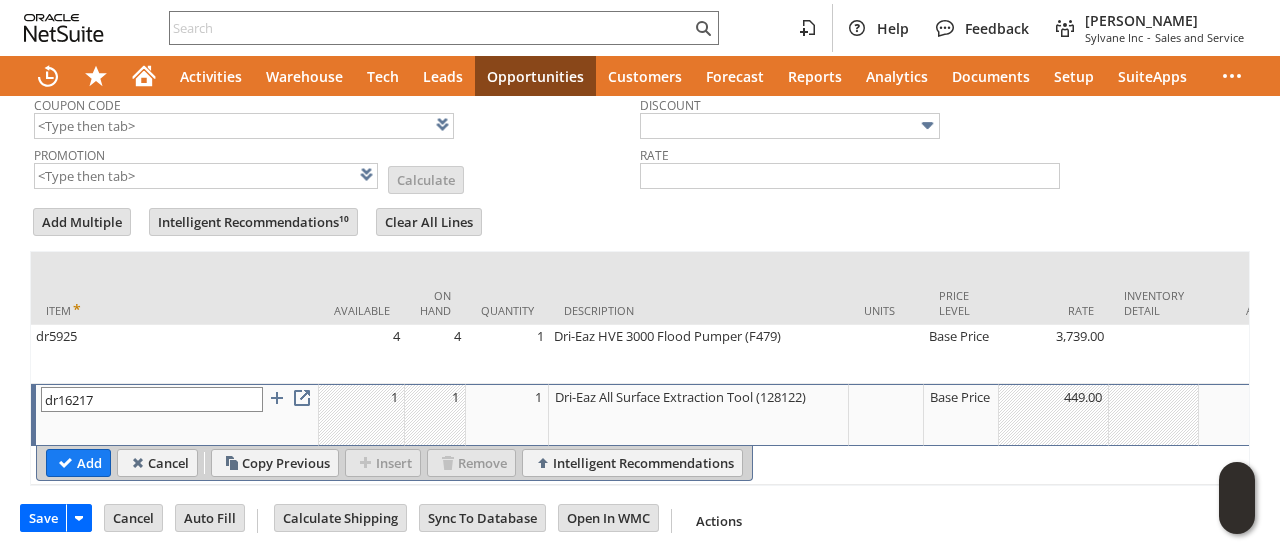 type 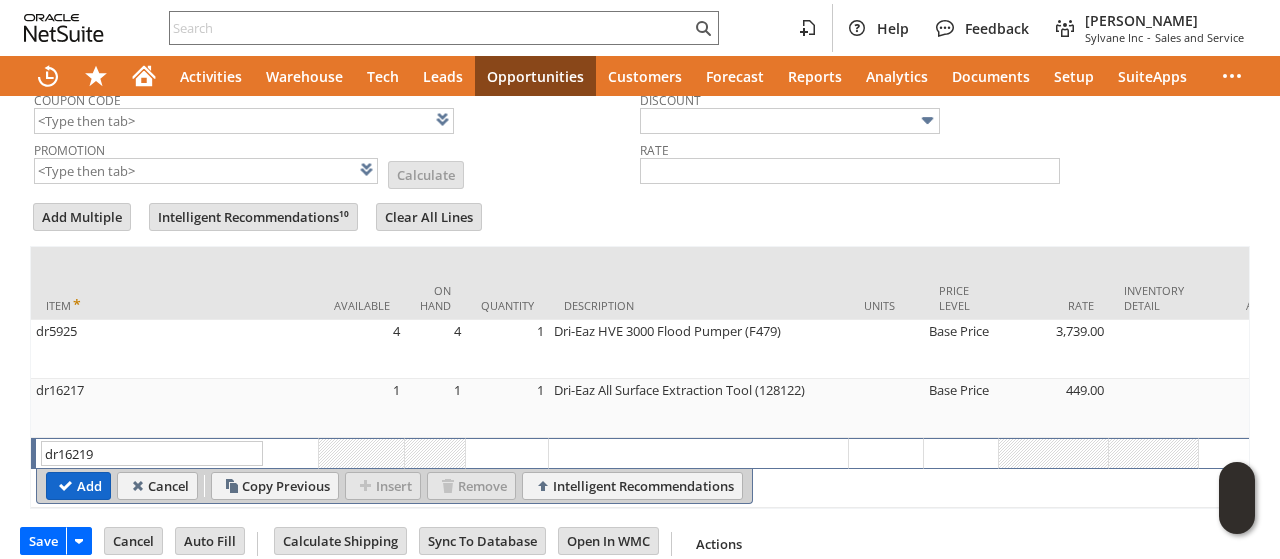type on "dr16219" 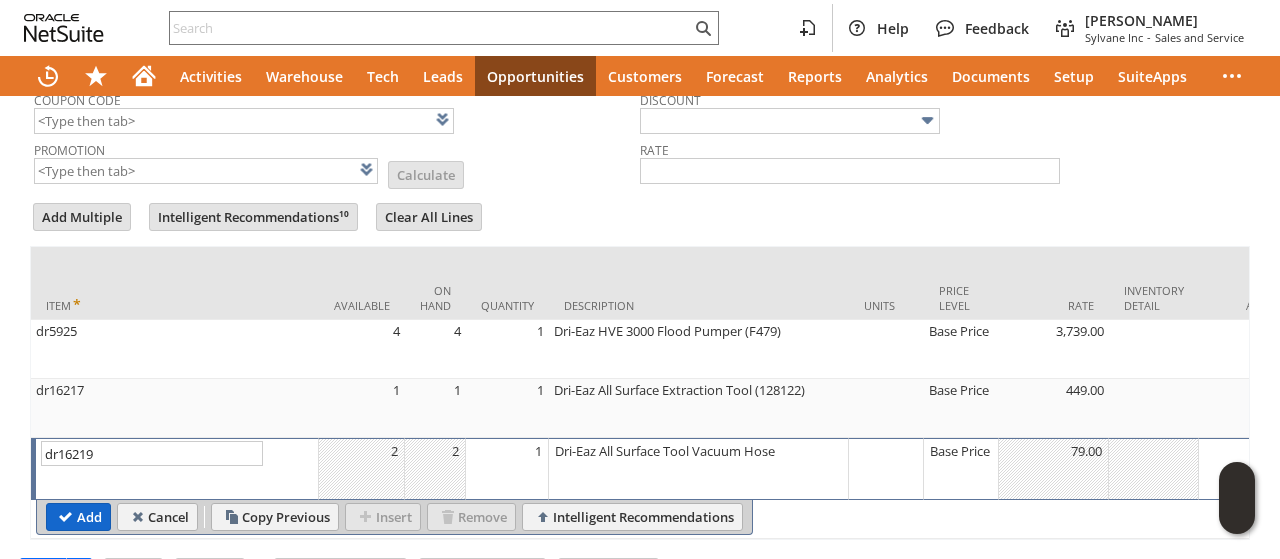 click on "Add" at bounding box center (78, 517) 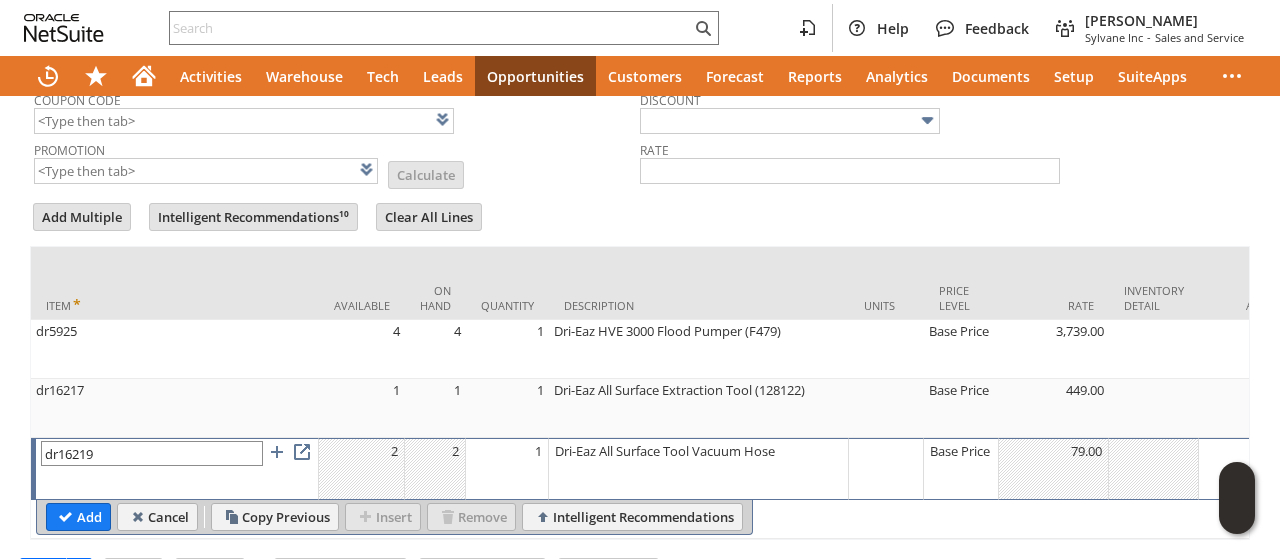 type 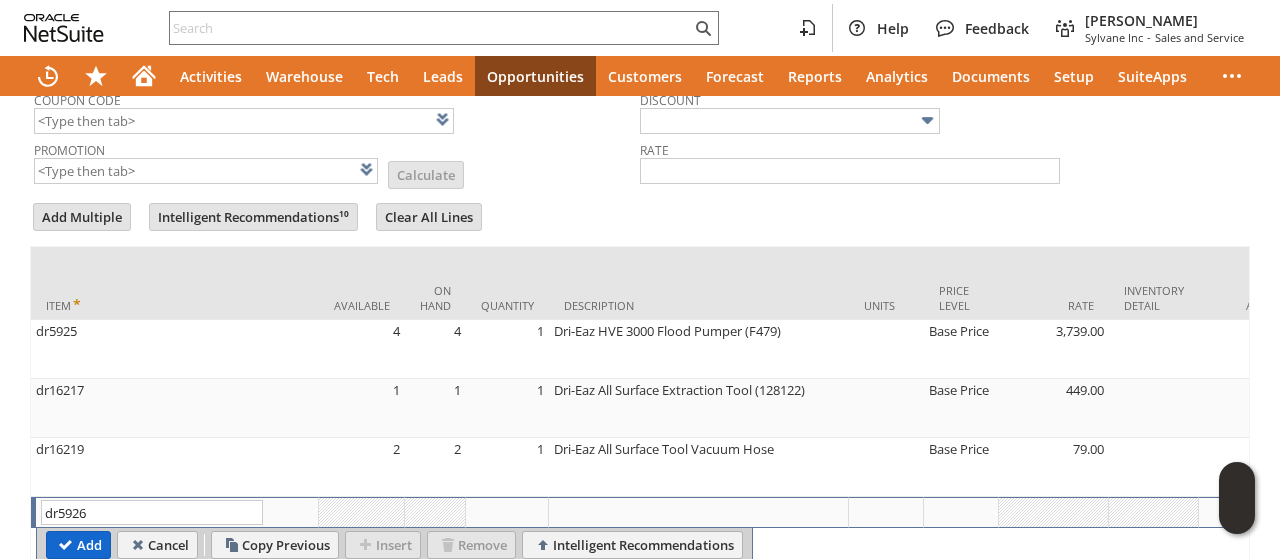 type on "dr5926" 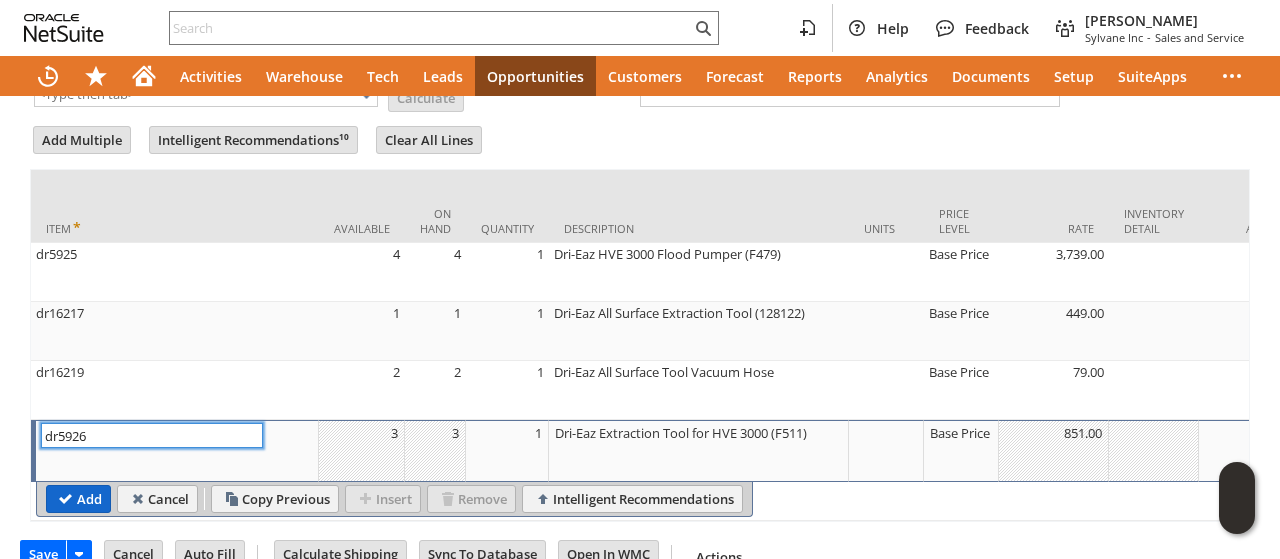 scroll, scrollTop: 831, scrollLeft: 0, axis: vertical 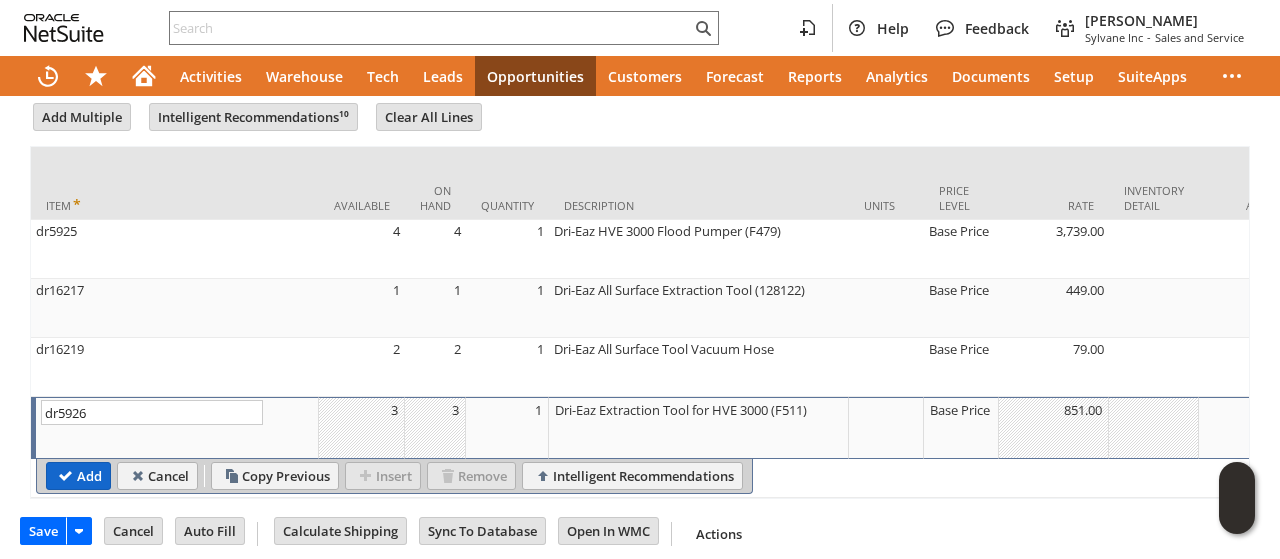 click on "Add" at bounding box center [78, 476] 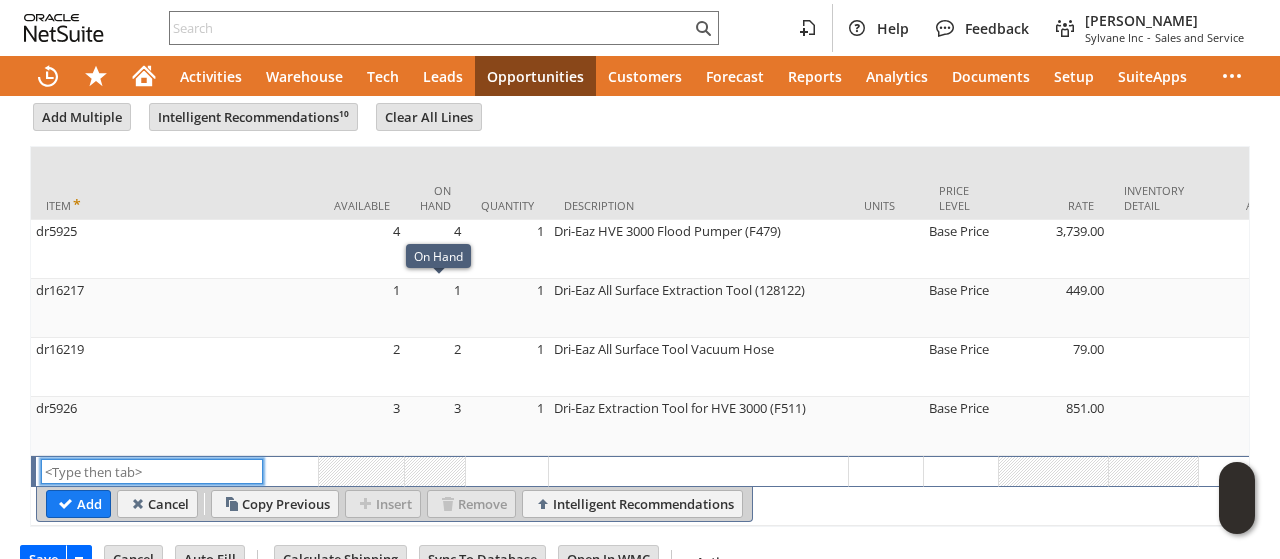 scroll, scrollTop: 631, scrollLeft: 0, axis: vertical 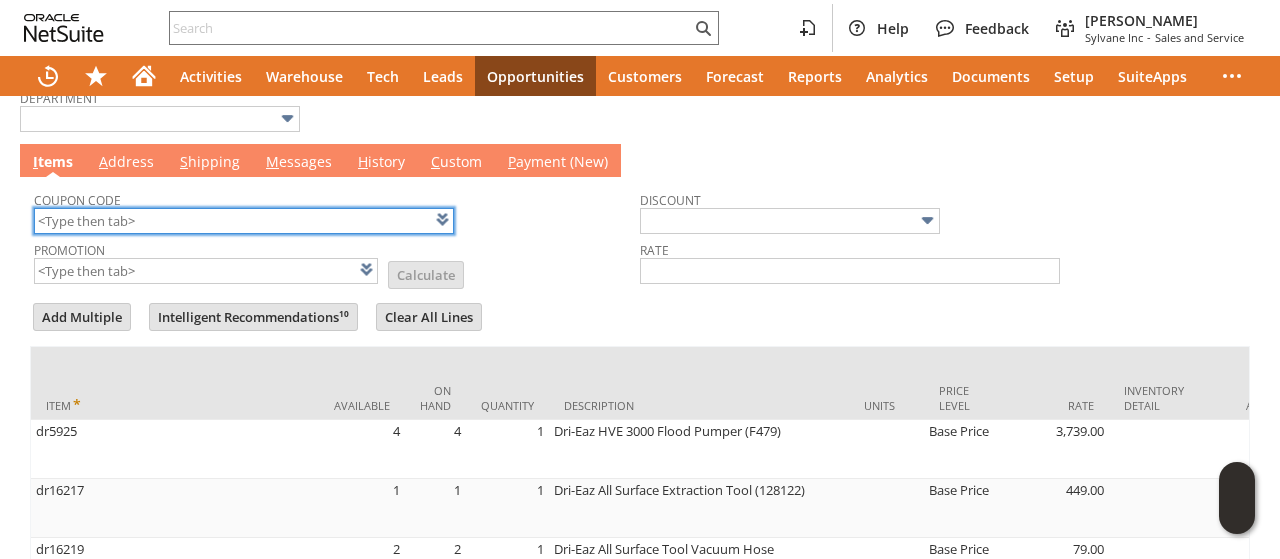 click at bounding box center (244, 221) 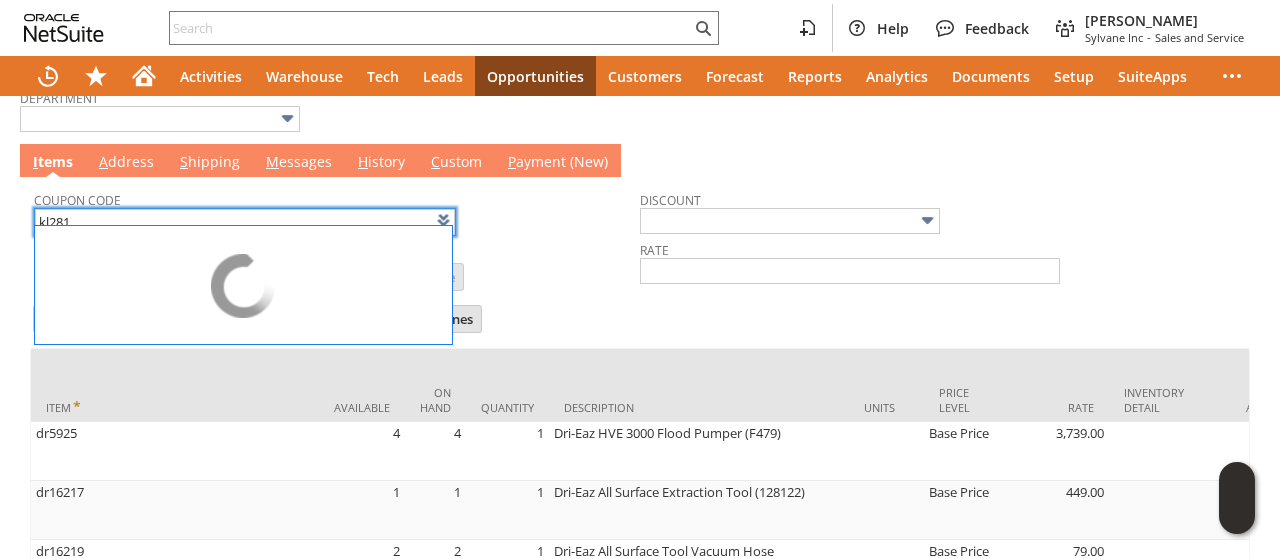 click on "Promotion
List
Calculate" at bounding box center [337, 263] 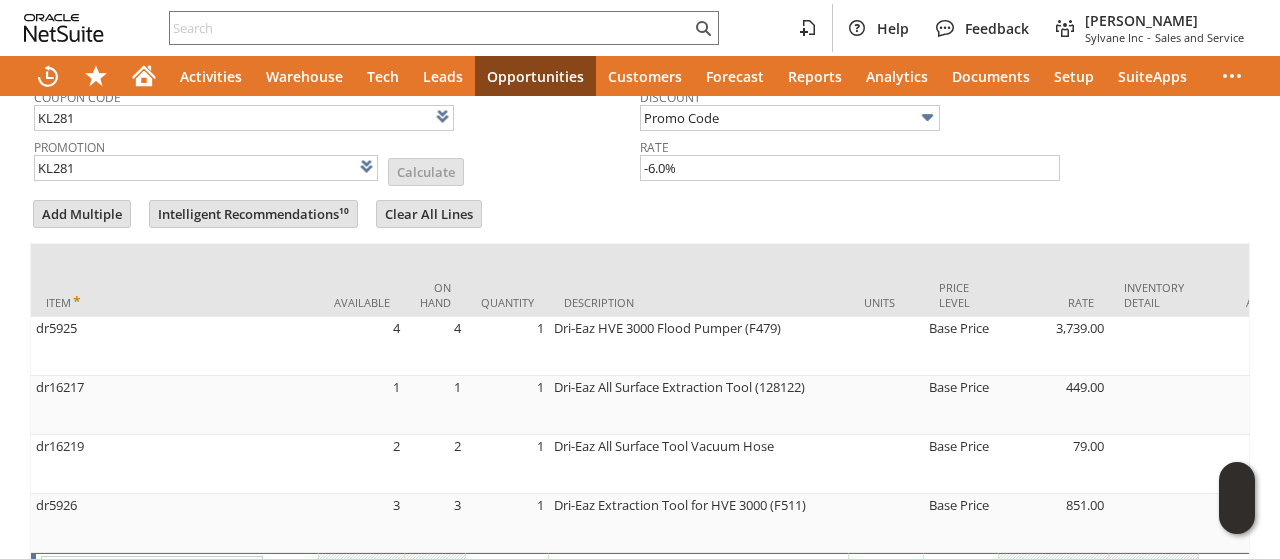 scroll, scrollTop: 831, scrollLeft: 0, axis: vertical 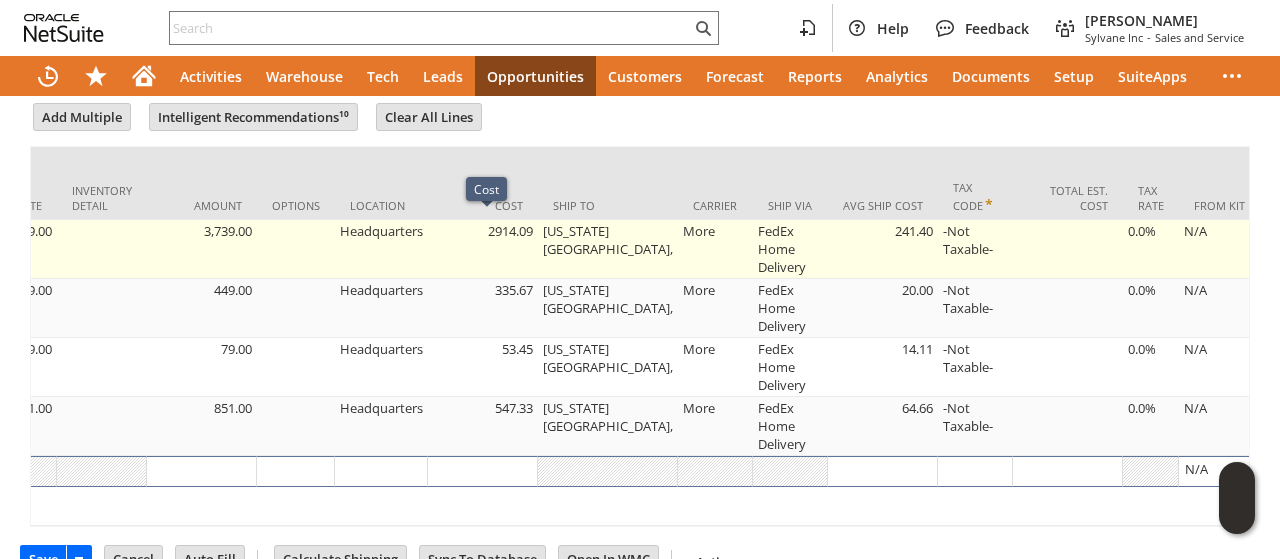 click on "[US_STATE][GEOGRAPHIC_DATA]," at bounding box center (608, 249) 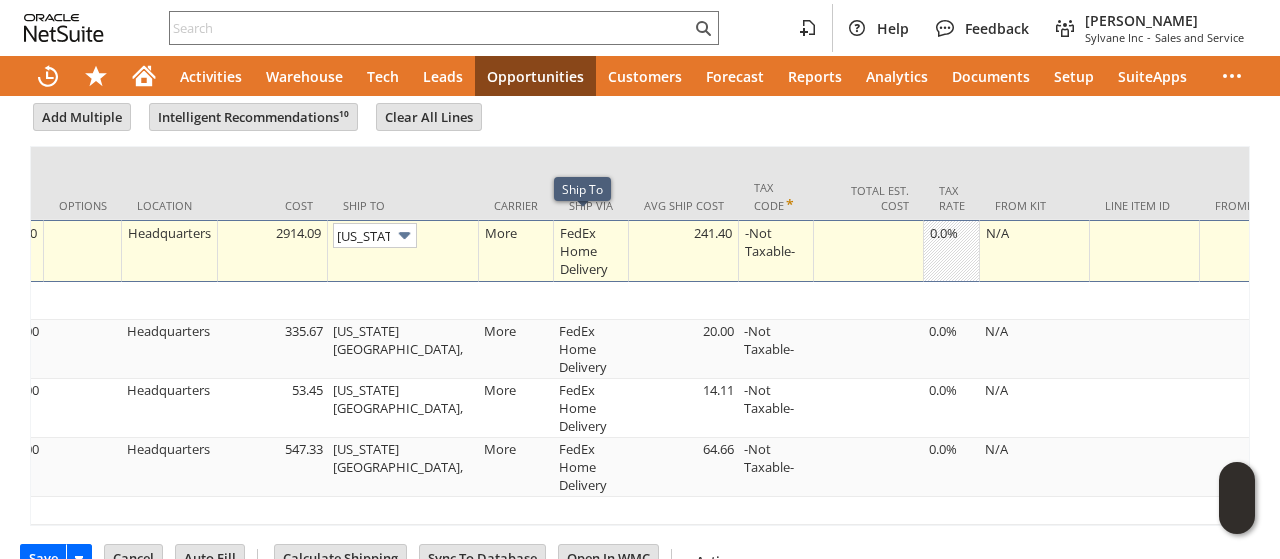 scroll, scrollTop: 0, scrollLeft: 82, axis: horizontal 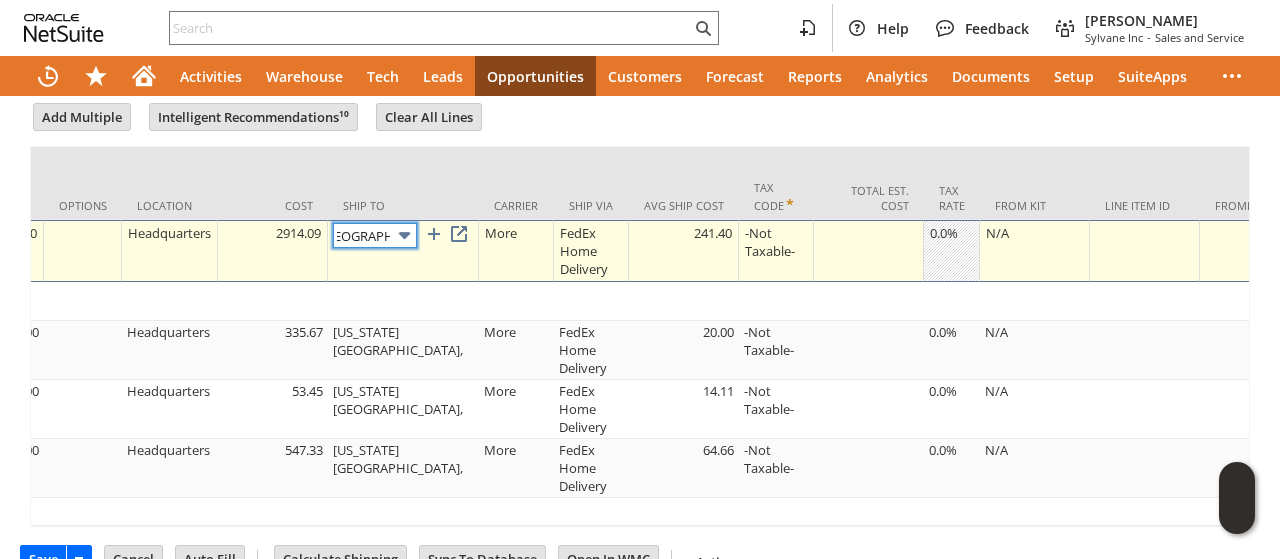 click at bounding box center (404, 235) 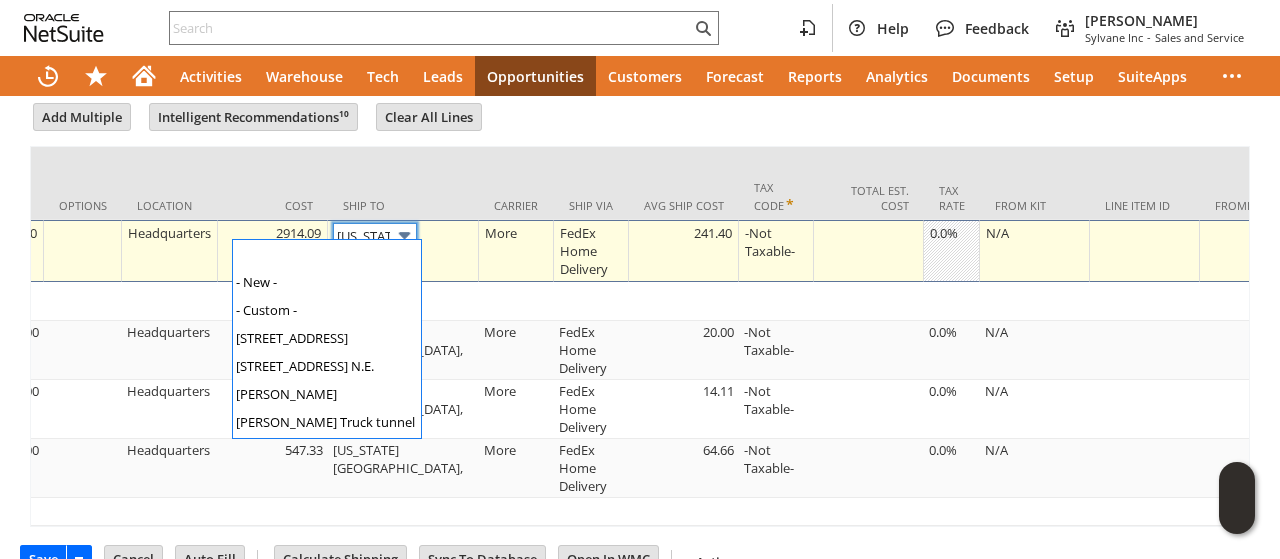 scroll, scrollTop: 54, scrollLeft: 0, axis: vertical 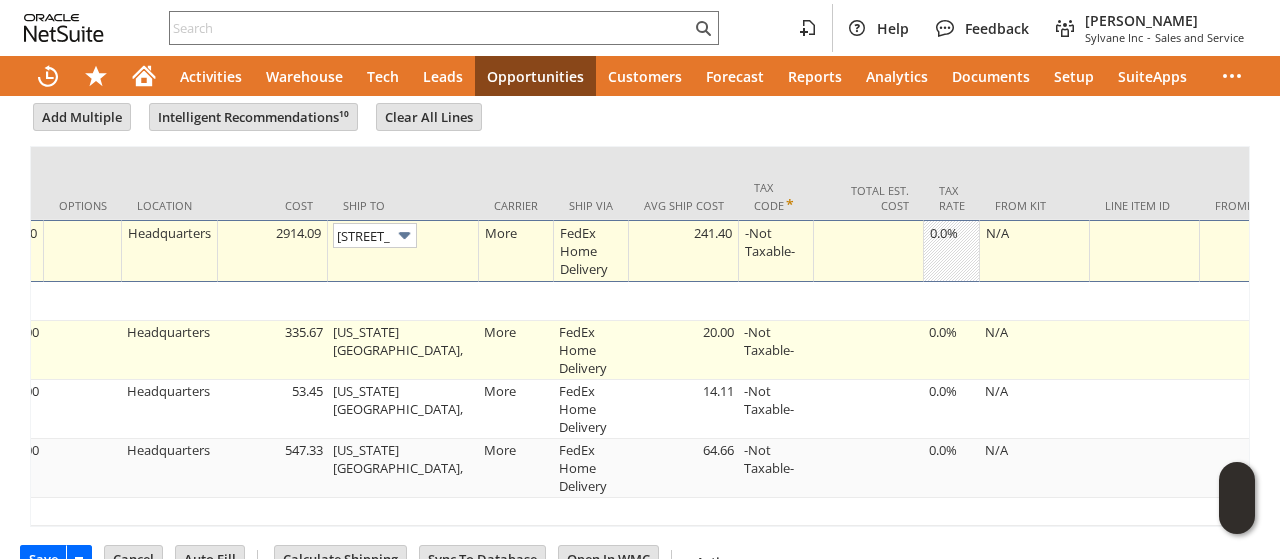 click on "[US_STATE][GEOGRAPHIC_DATA]," at bounding box center [403, 350] 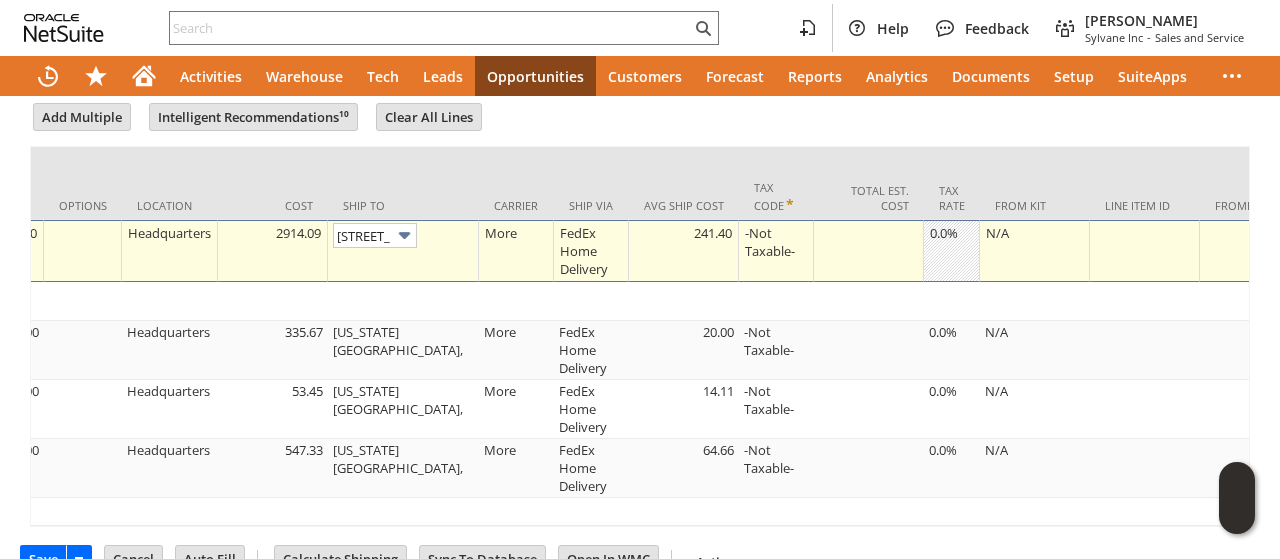 type on "[US_STATE][GEOGRAPHIC_DATA]," 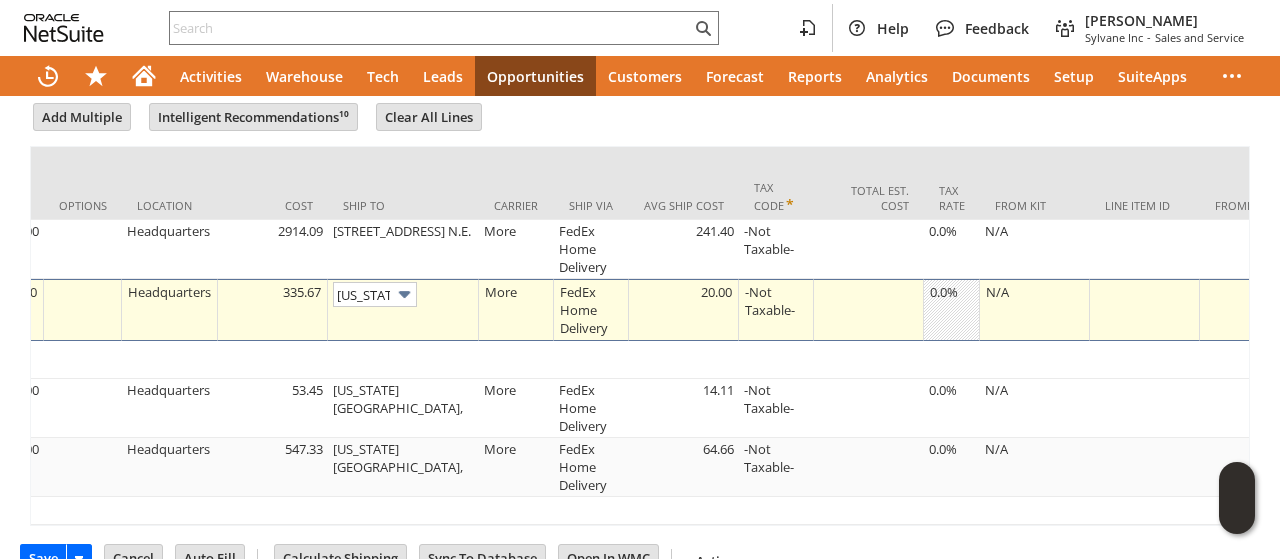 scroll, scrollTop: 0, scrollLeft: 82, axis: horizontal 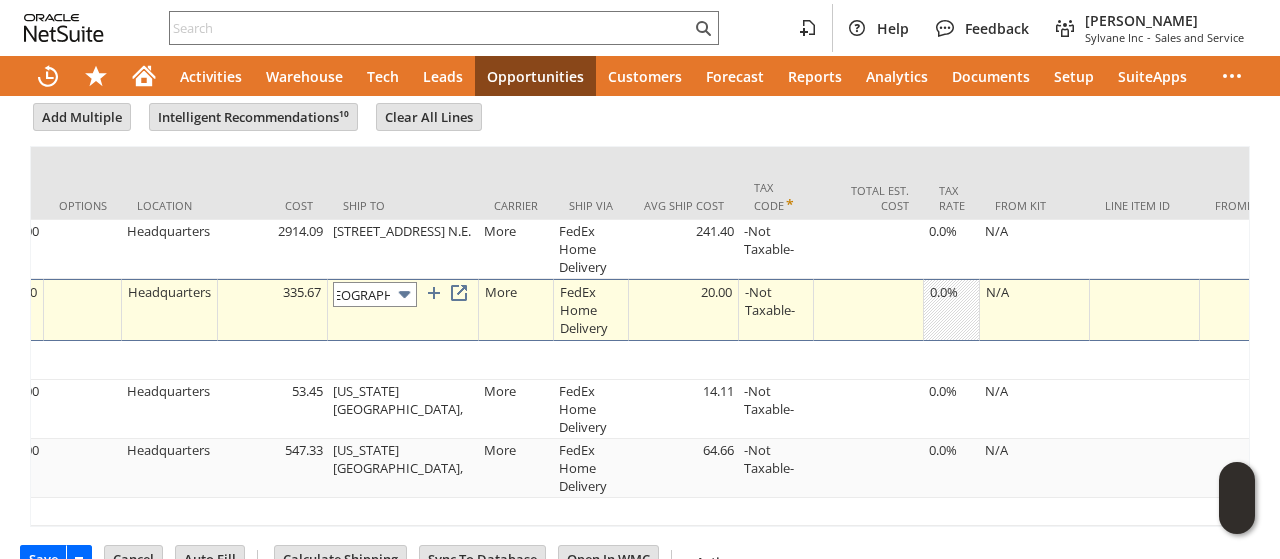 click on "[US_STATE][GEOGRAPHIC_DATA]," at bounding box center [375, 294] 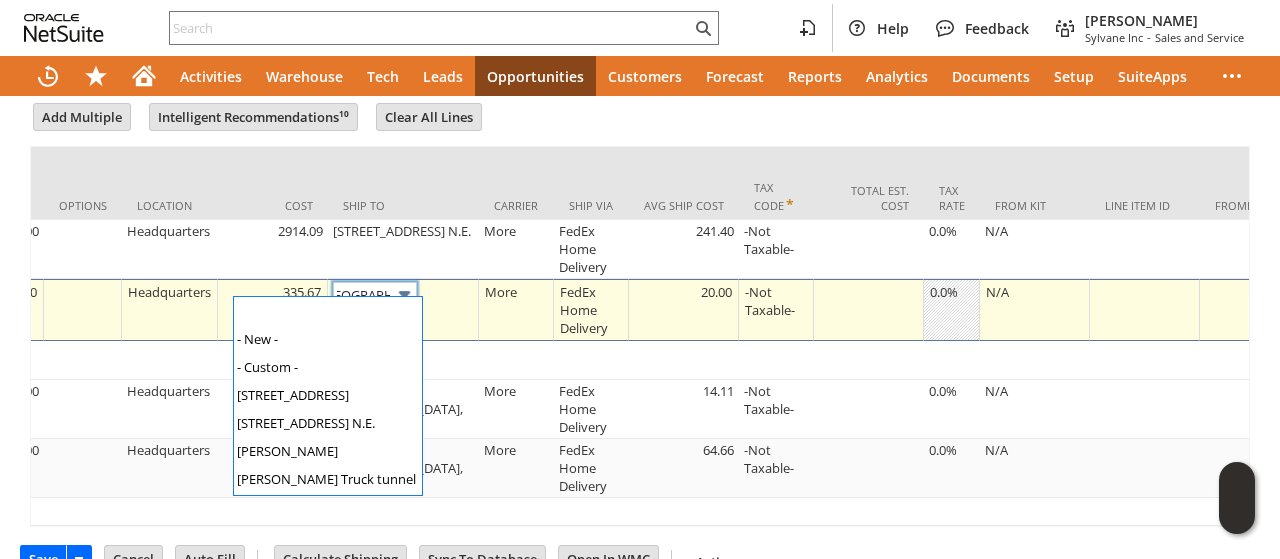scroll, scrollTop: 54, scrollLeft: 0, axis: vertical 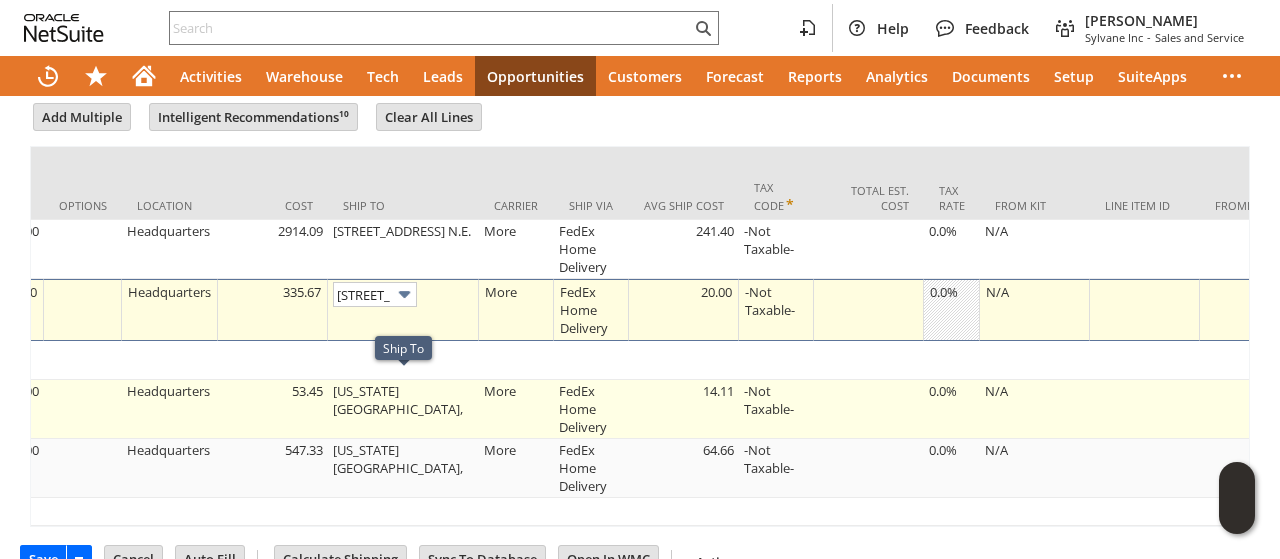 click on "Washington Ave & D St," at bounding box center [403, 409] 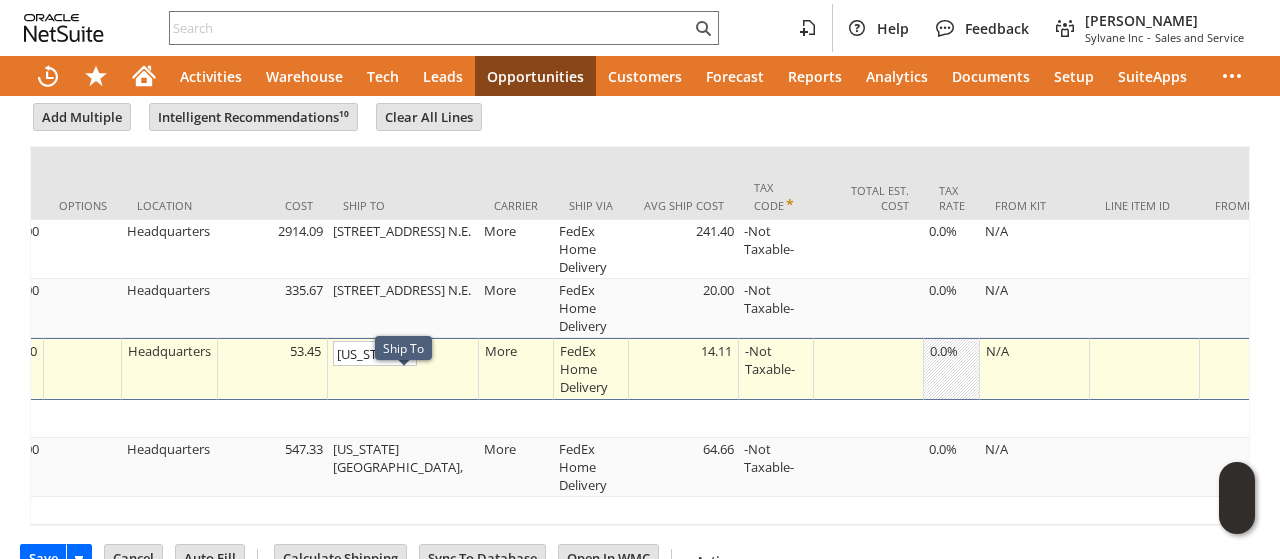 scroll, scrollTop: 0, scrollLeft: 82, axis: horizontal 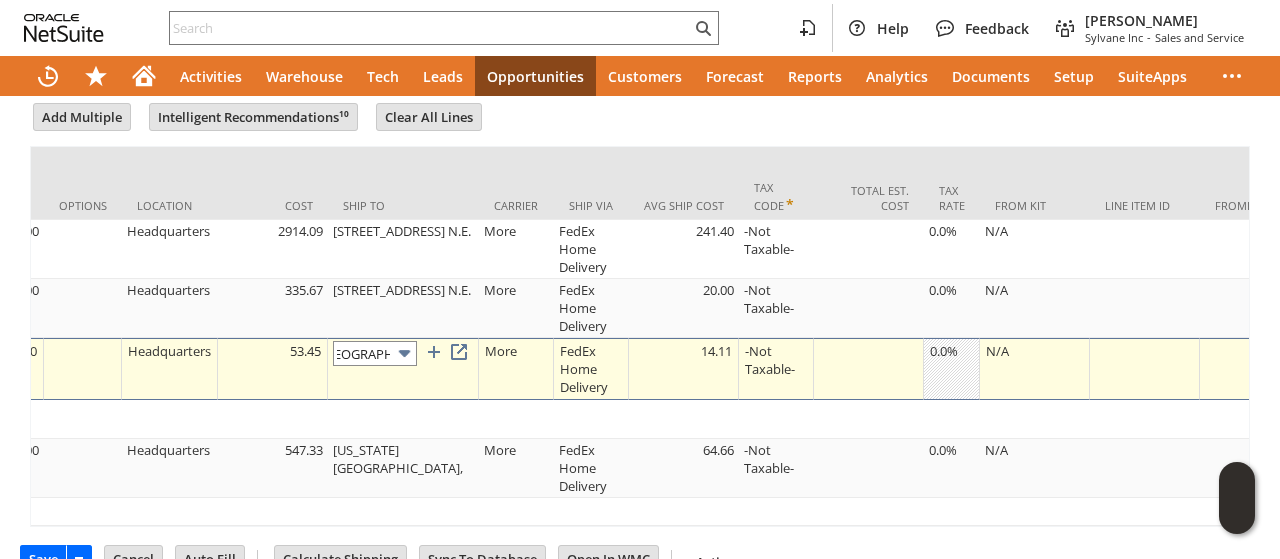 click on "Washington Ave & D St," at bounding box center [375, 353] 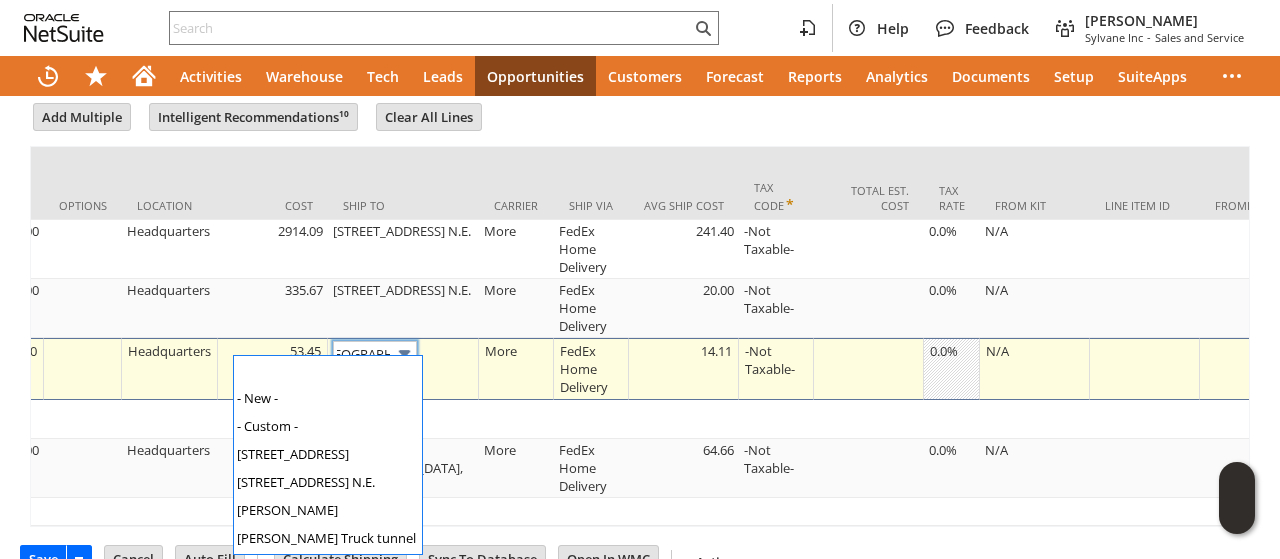 scroll, scrollTop: 54, scrollLeft: 0, axis: vertical 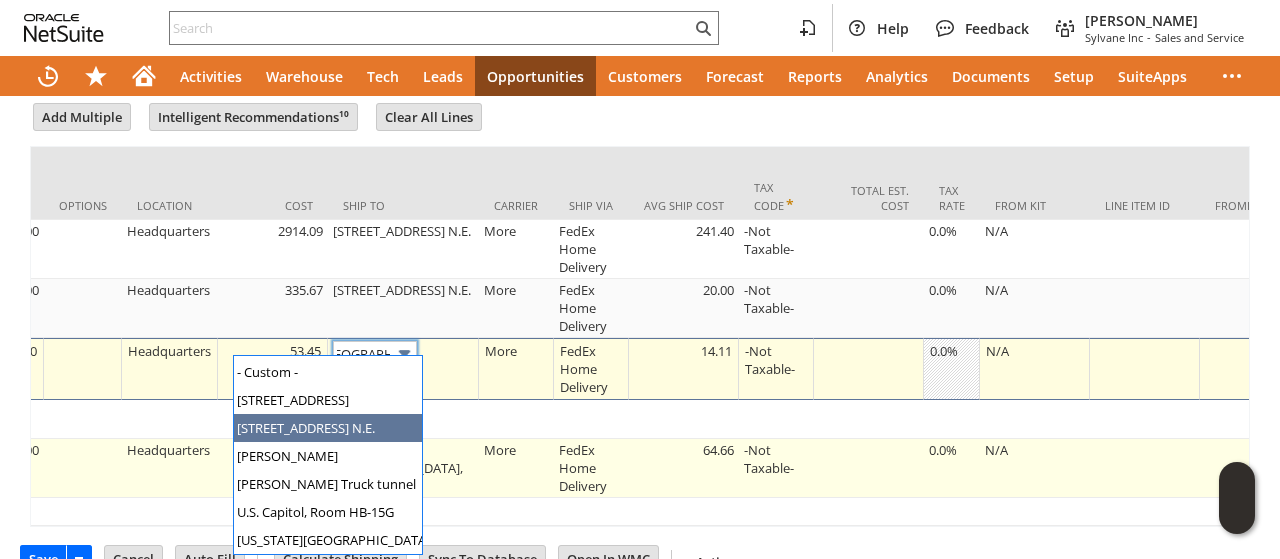 type on "119 D st. N.E." 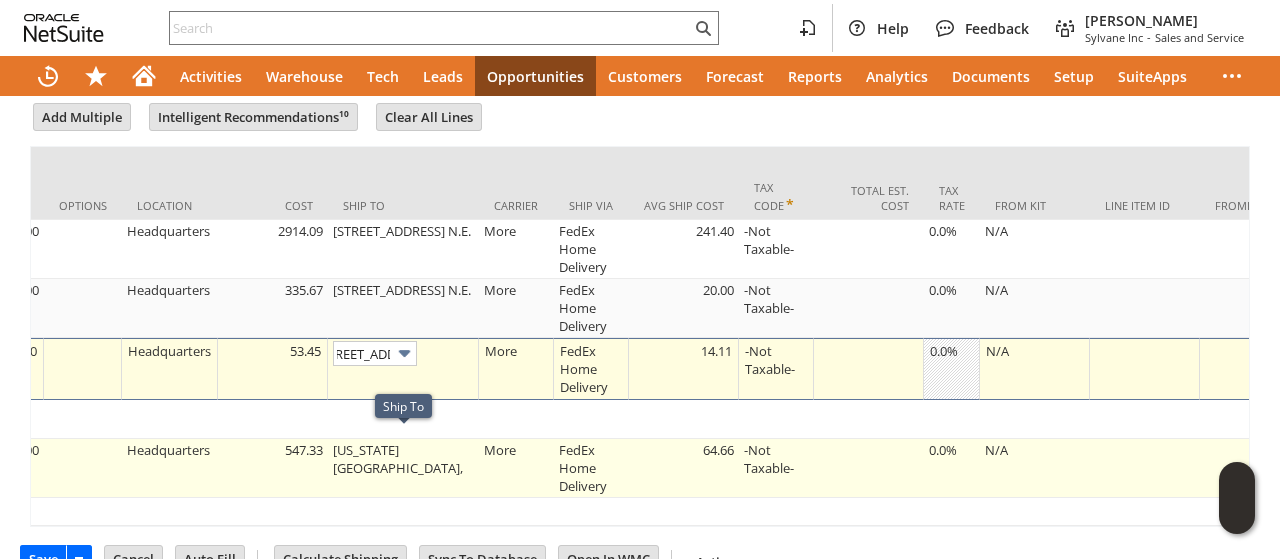 click on "Washington Ave & D St," at bounding box center (403, 468) 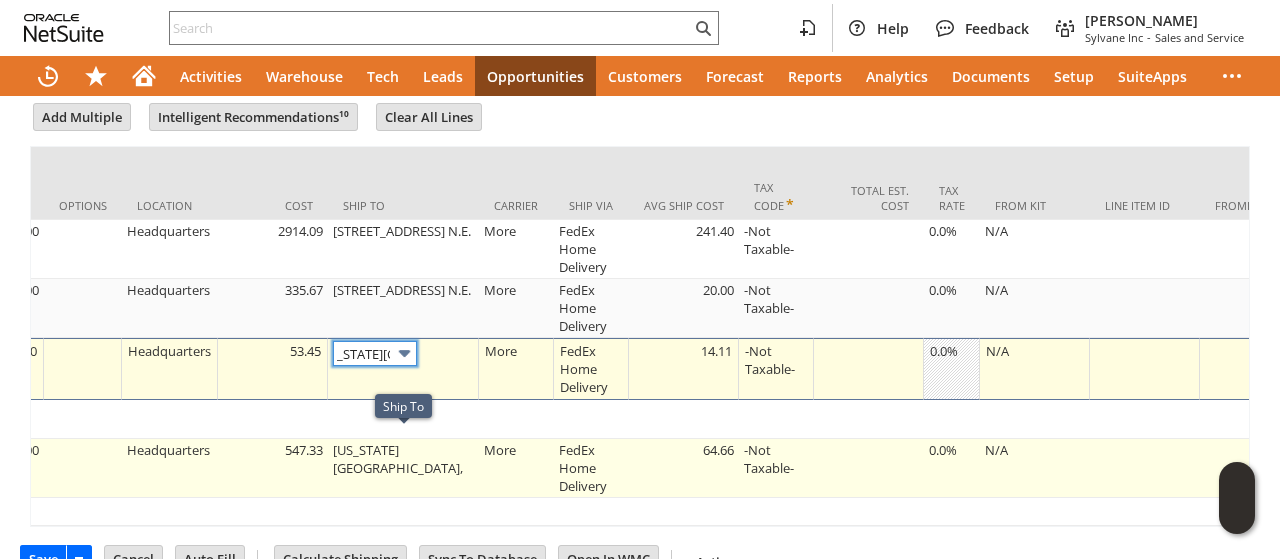 scroll, scrollTop: 0, scrollLeft: 82, axis: horizontal 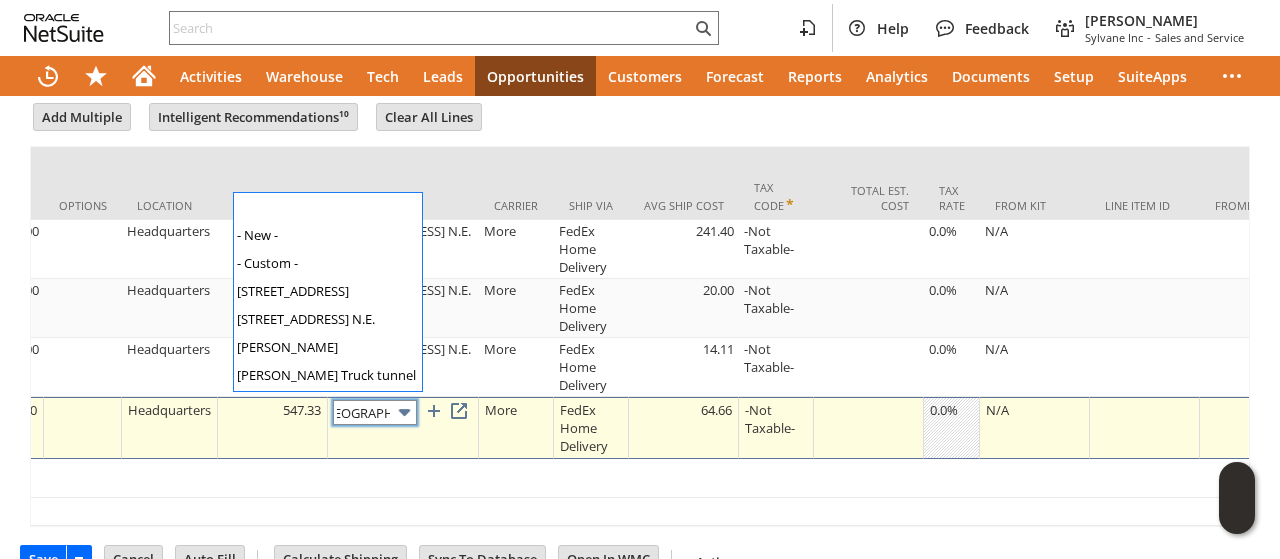 click on "Washington Ave & D St," at bounding box center (375, 412) 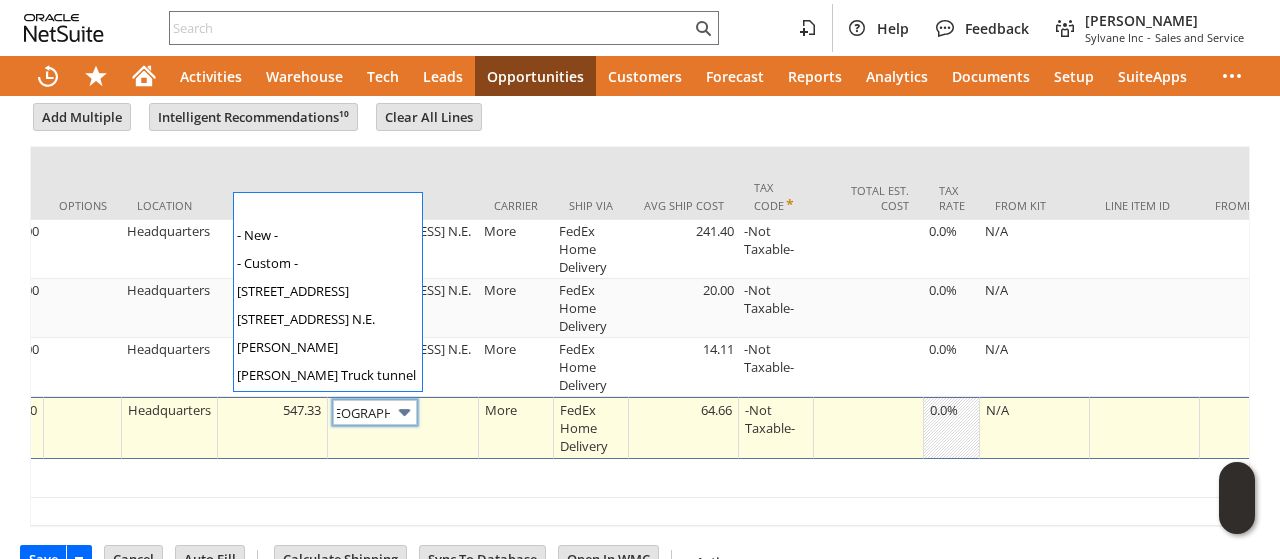 scroll, scrollTop: 54, scrollLeft: 0, axis: vertical 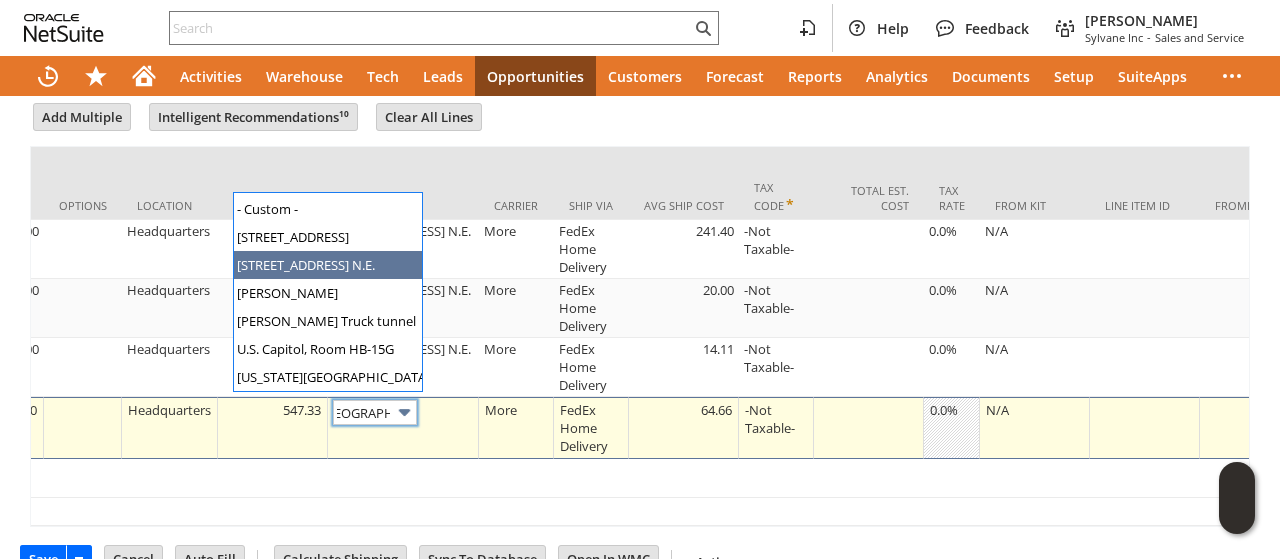 type on "119 D st. N.E." 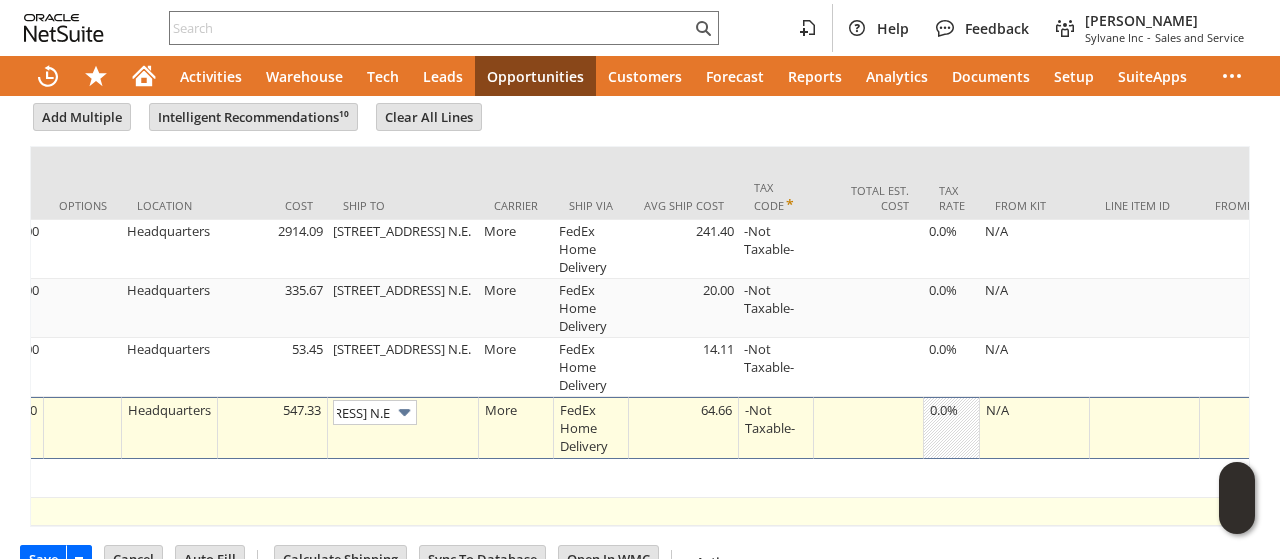 scroll, scrollTop: 0, scrollLeft: 20, axis: horizontal 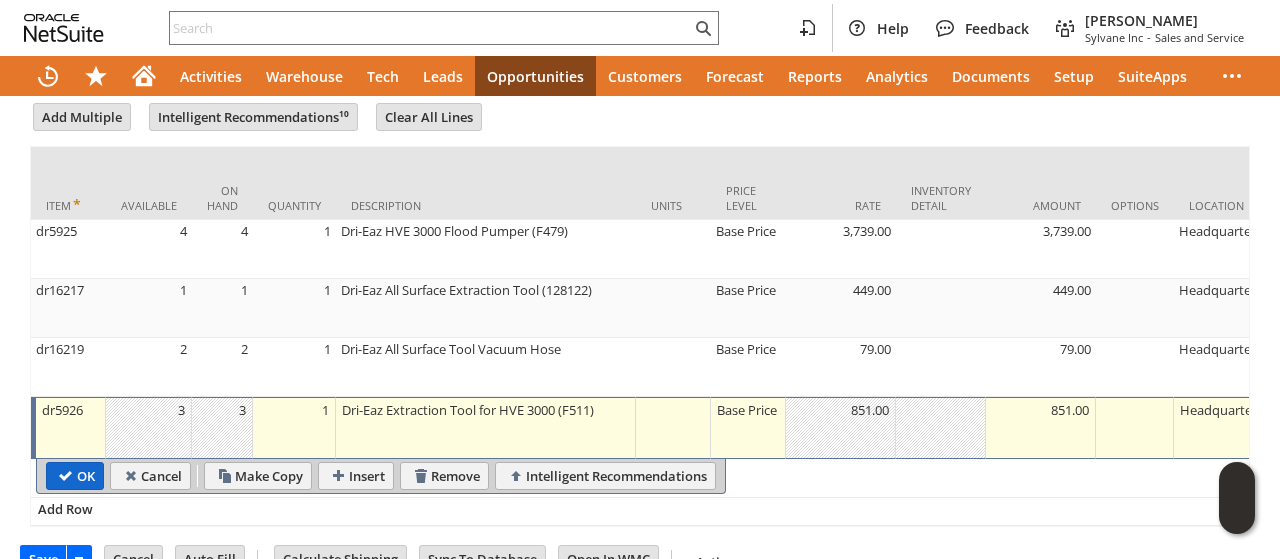 click on "OK" at bounding box center [75, 476] 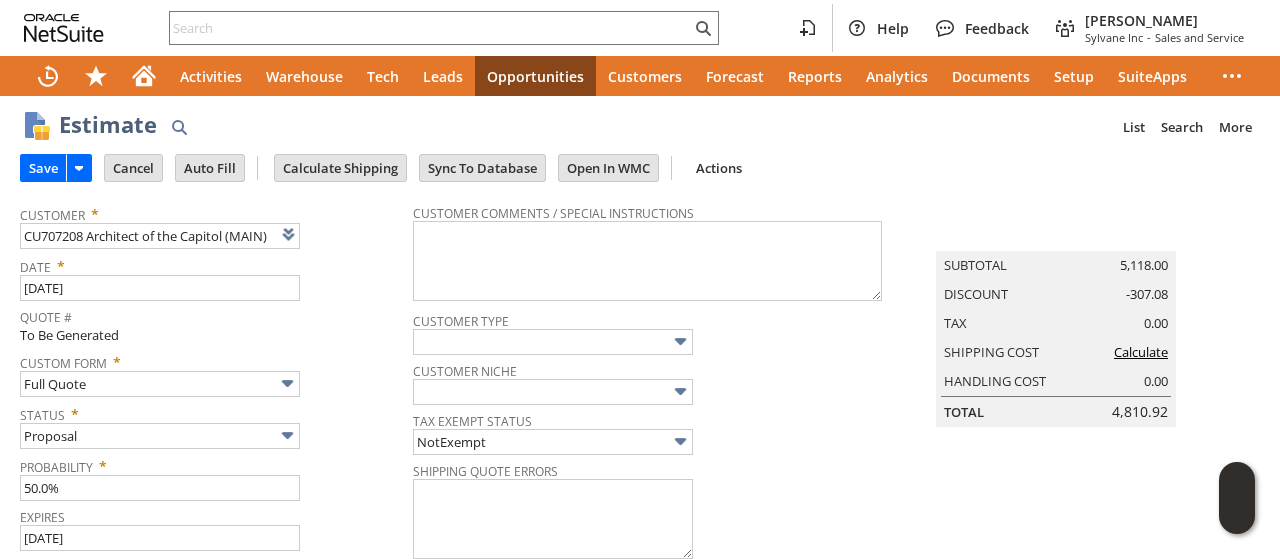 scroll, scrollTop: 0, scrollLeft: 0, axis: both 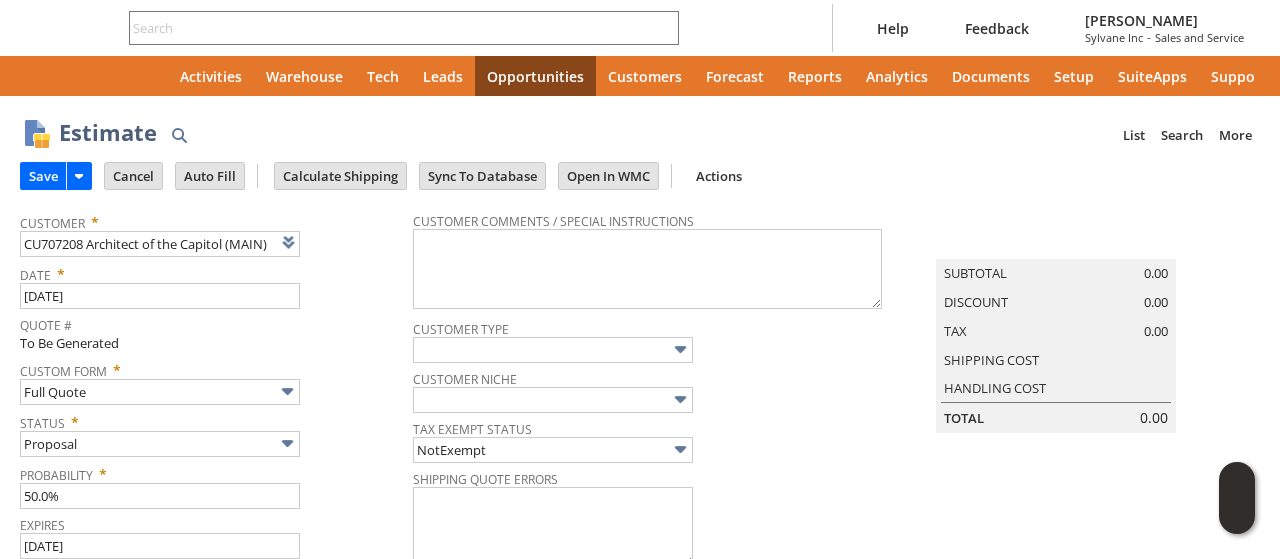 type on "[DATE]" 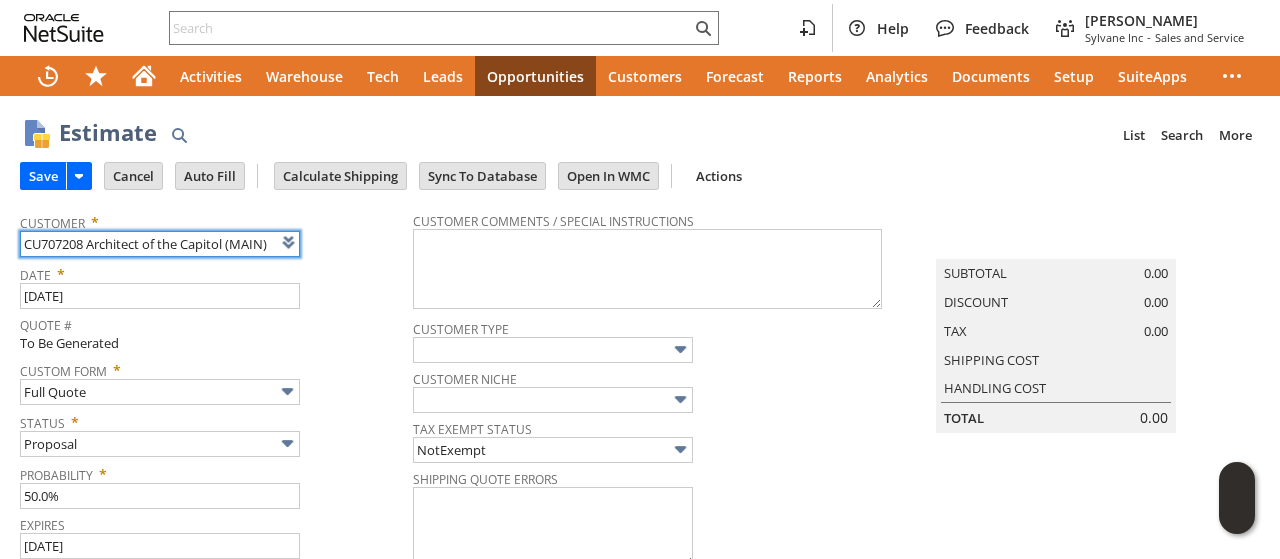 scroll, scrollTop: 0, scrollLeft: 0, axis: both 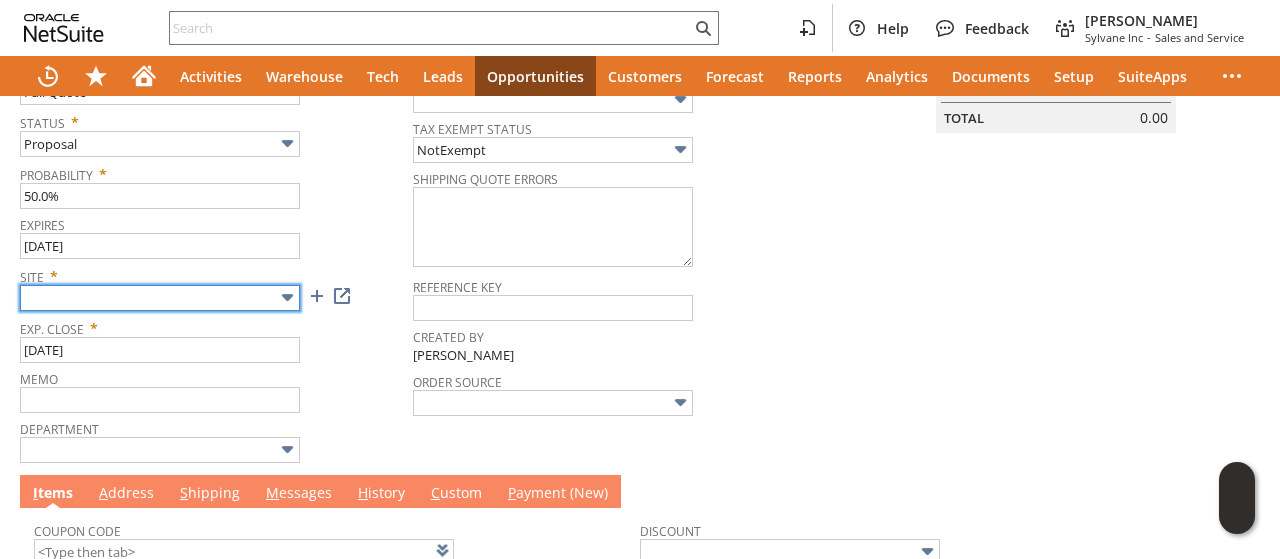 click at bounding box center (160, 298) 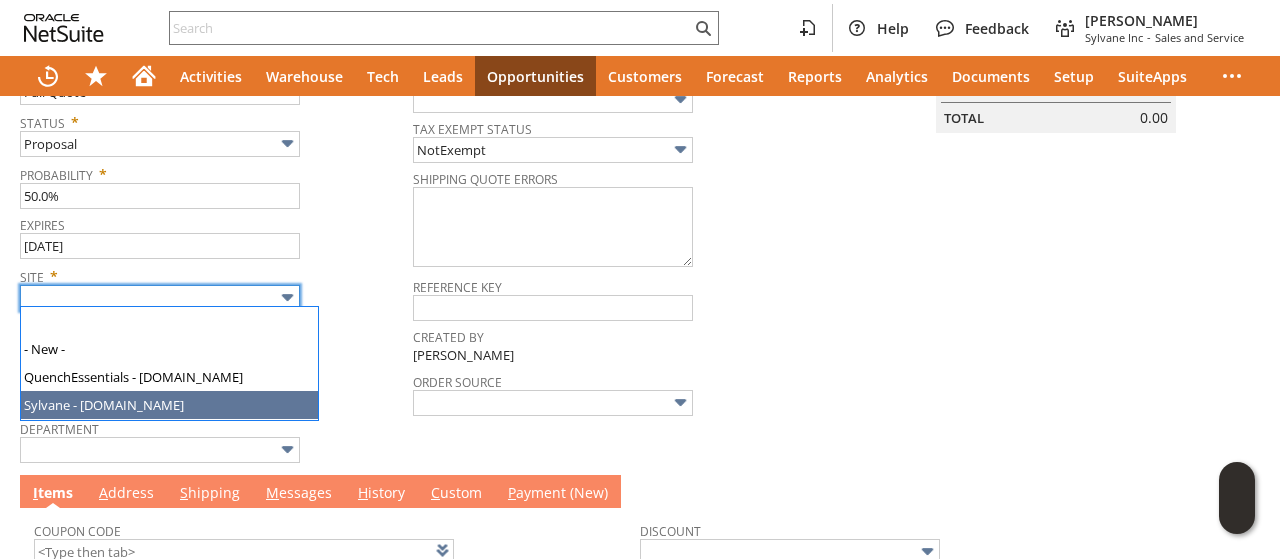 type on "Sylvane - [DOMAIN_NAME]" 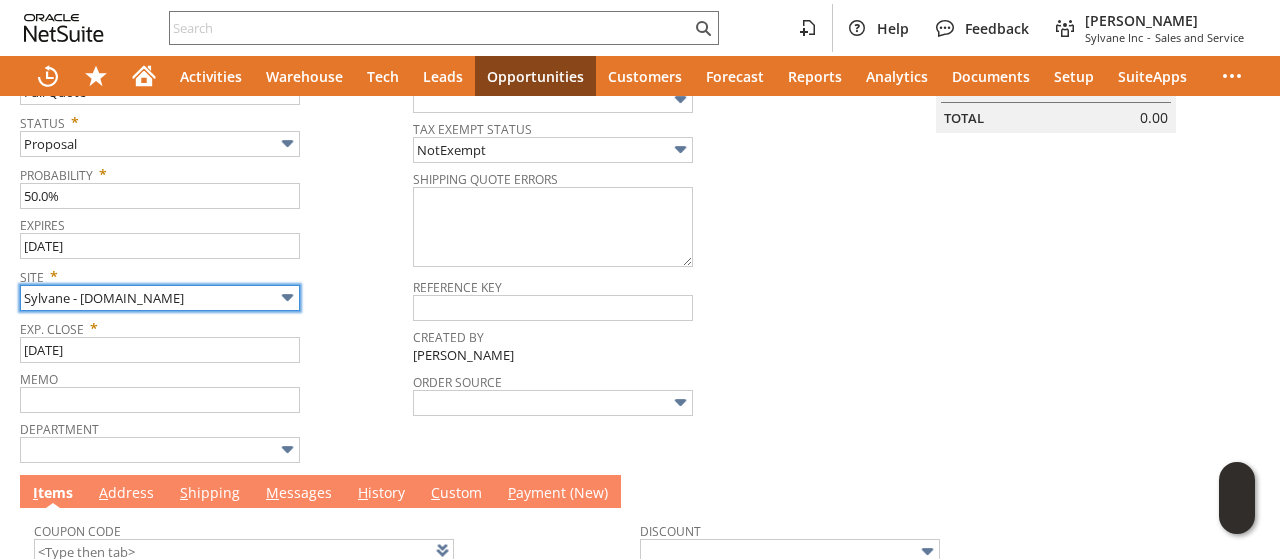 scroll, scrollTop: 641, scrollLeft: 0, axis: vertical 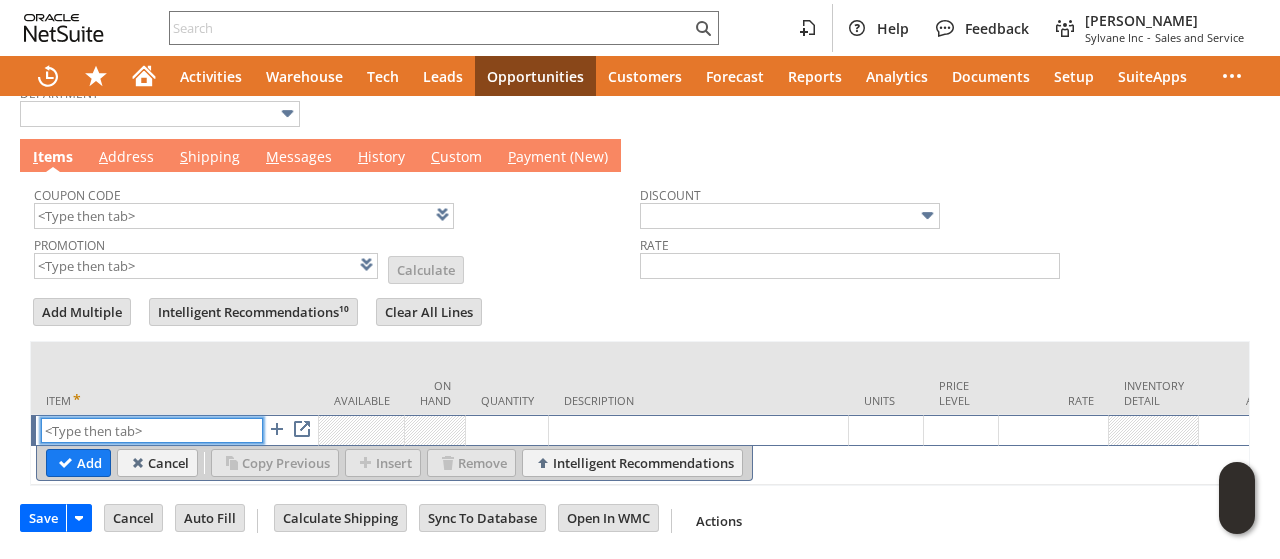 paste on "dr5925" 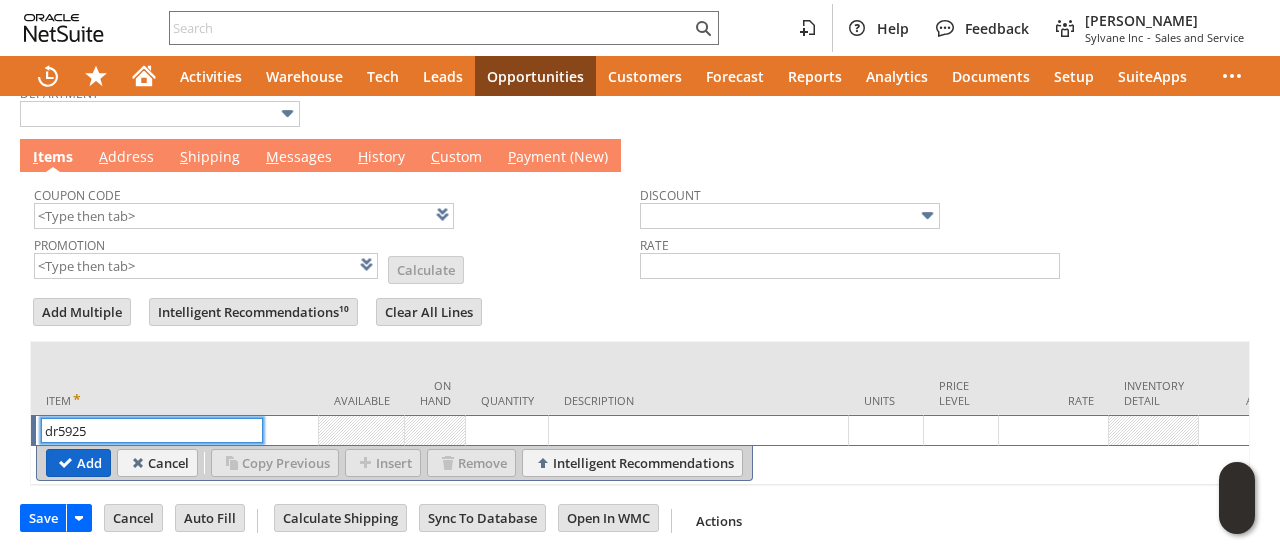 type on "dr5925" 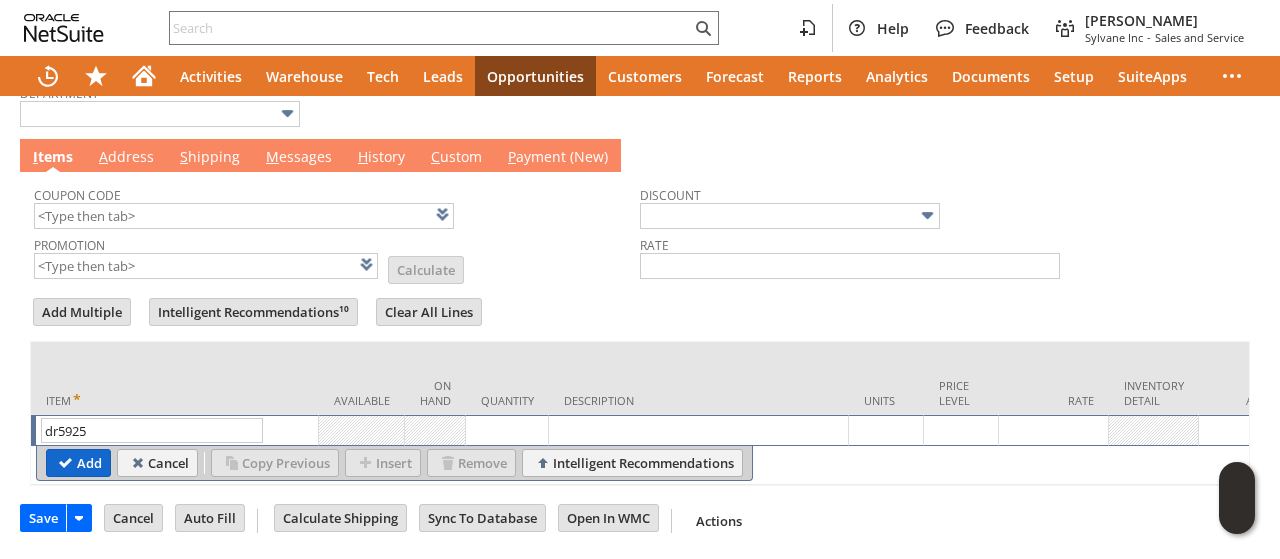 click on "Add" at bounding box center [78, 463] 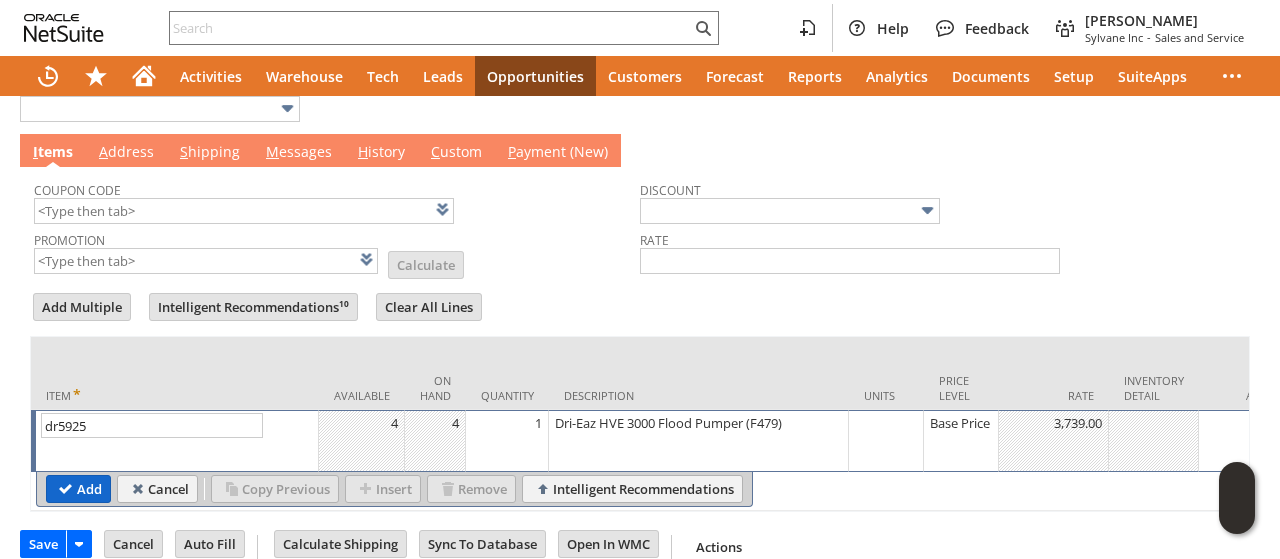 click on "Add" at bounding box center (78, 489) 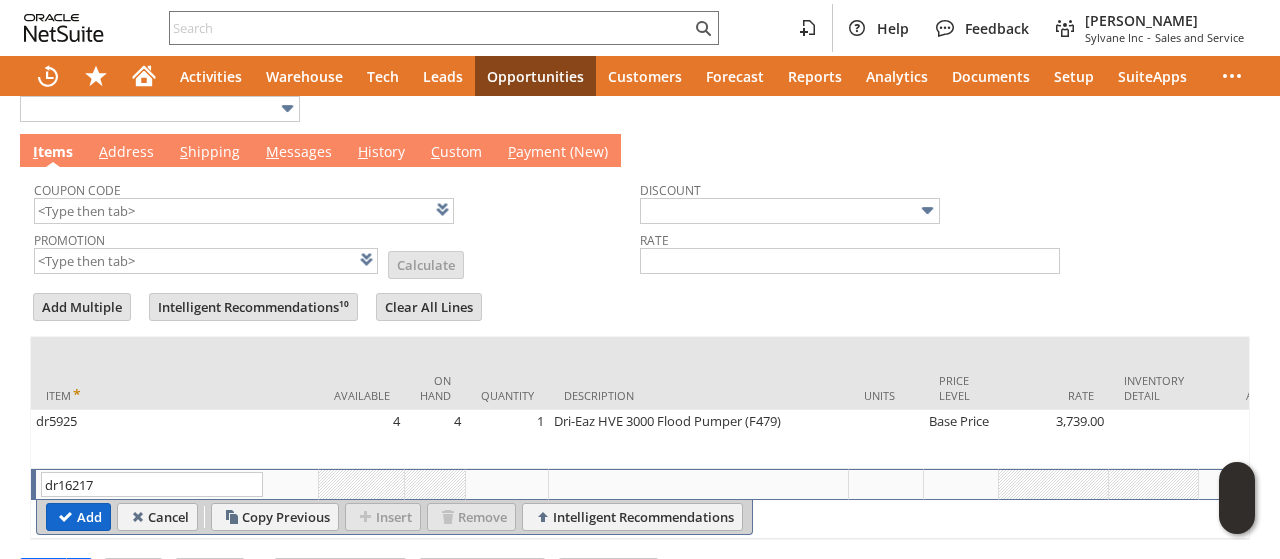 type on "dr16217" 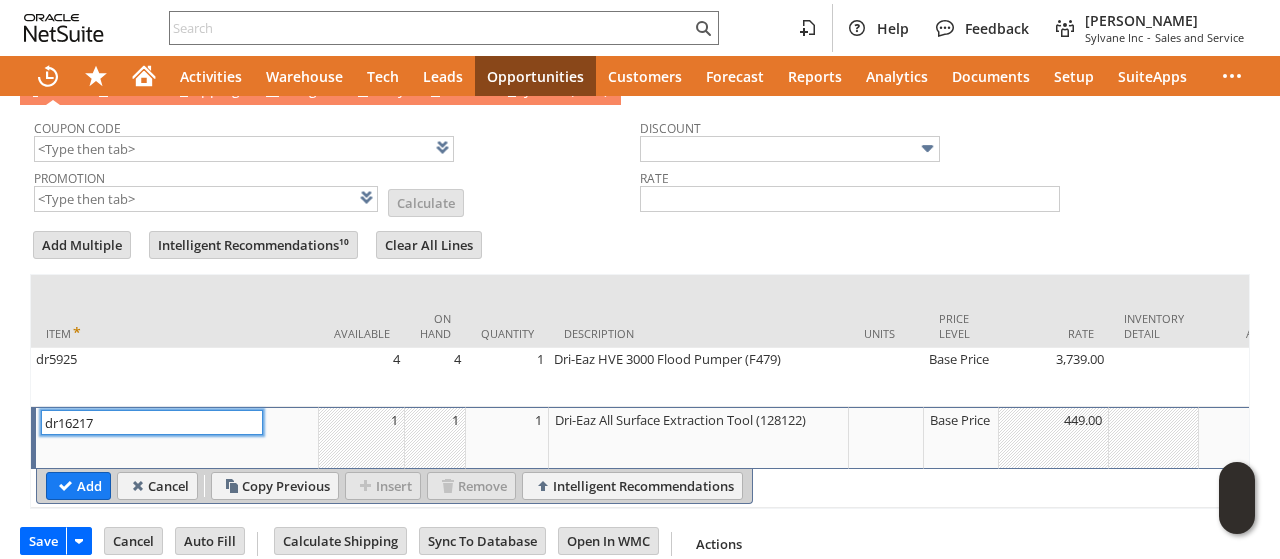 scroll, scrollTop: 731, scrollLeft: 0, axis: vertical 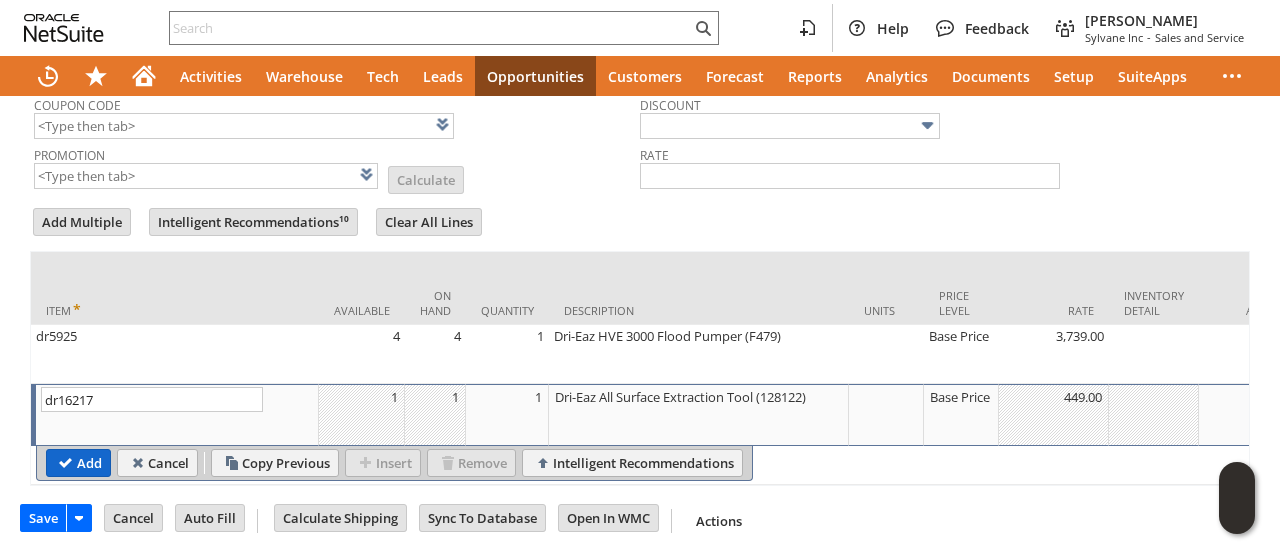 click on "Add" at bounding box center [78, 463] 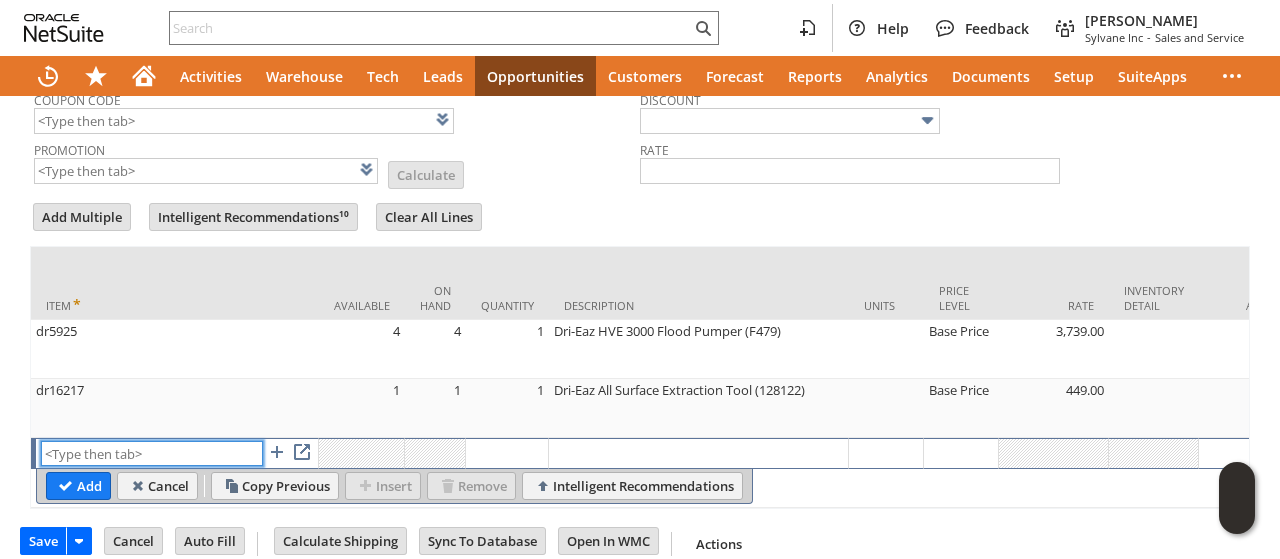 paste on "dr16219" 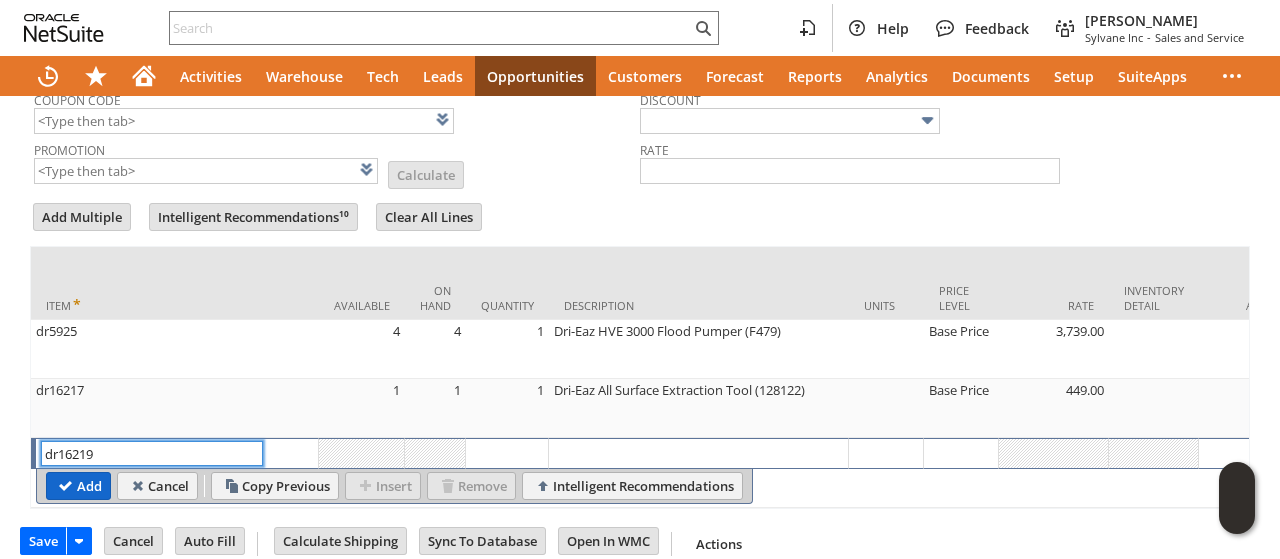 type on "dr16219" 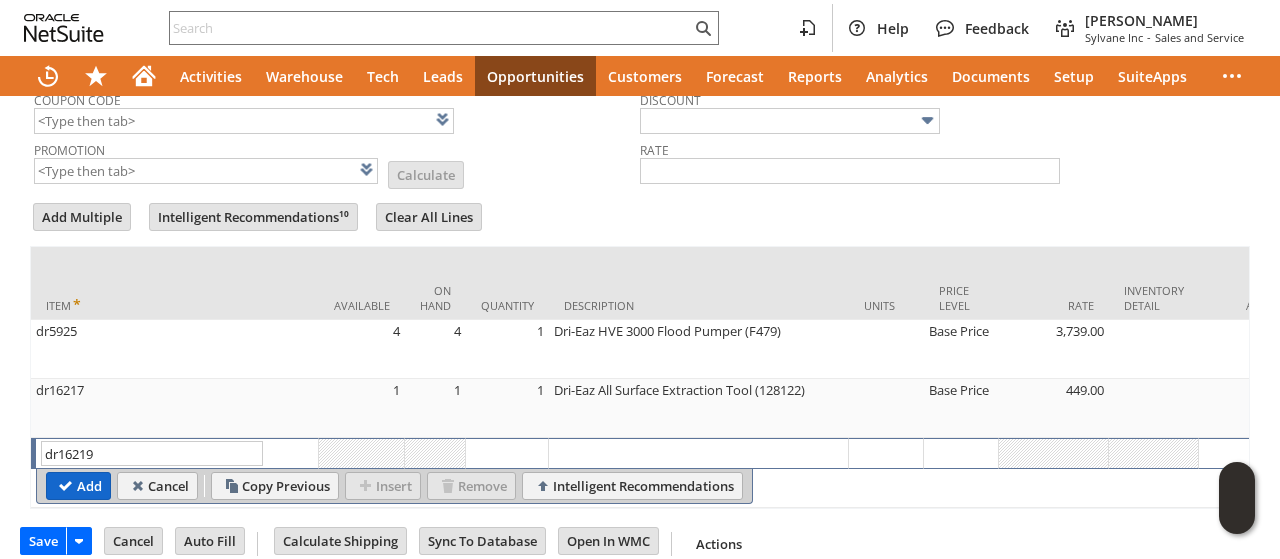 click on "Add" at bounding box center (78, 486) 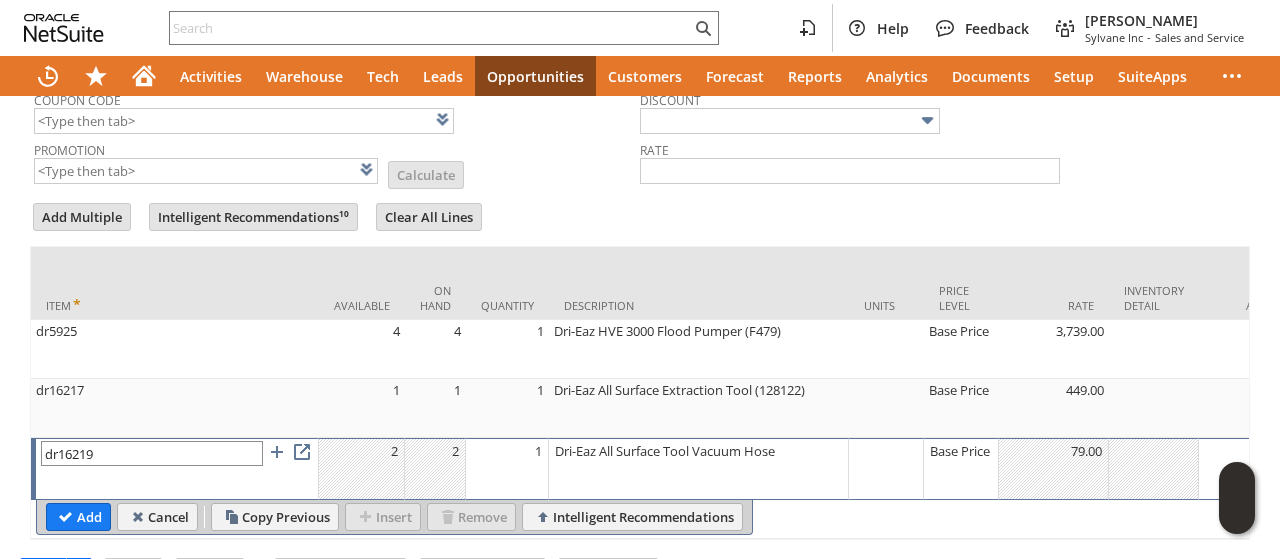click on "Add" at bounding box center [78, 517] 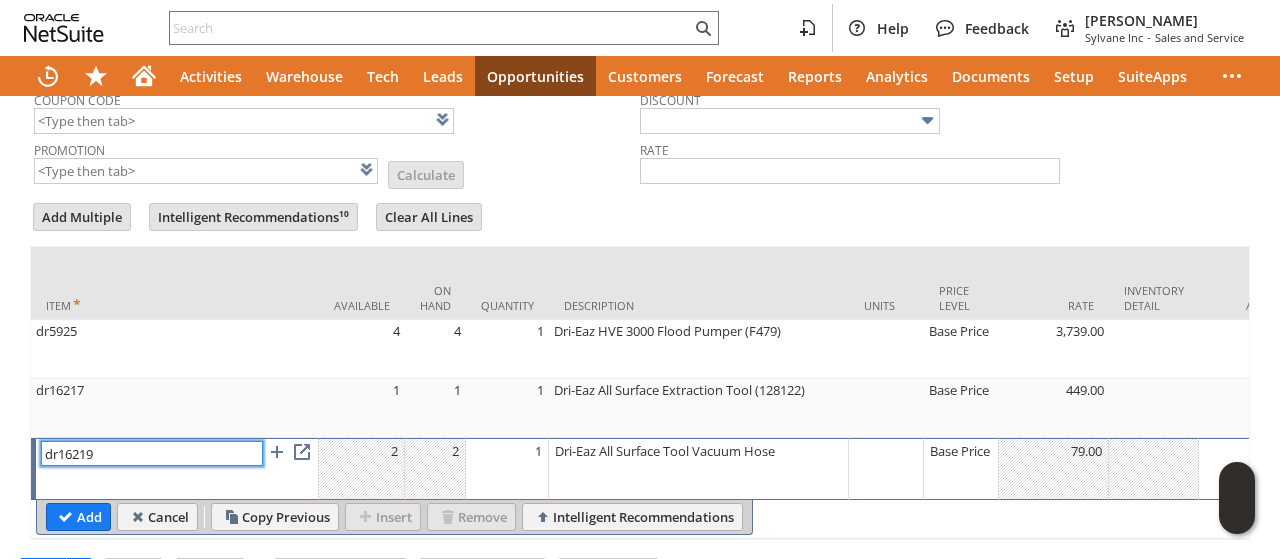 click on "dr16219" at bounding box center [152, 453] 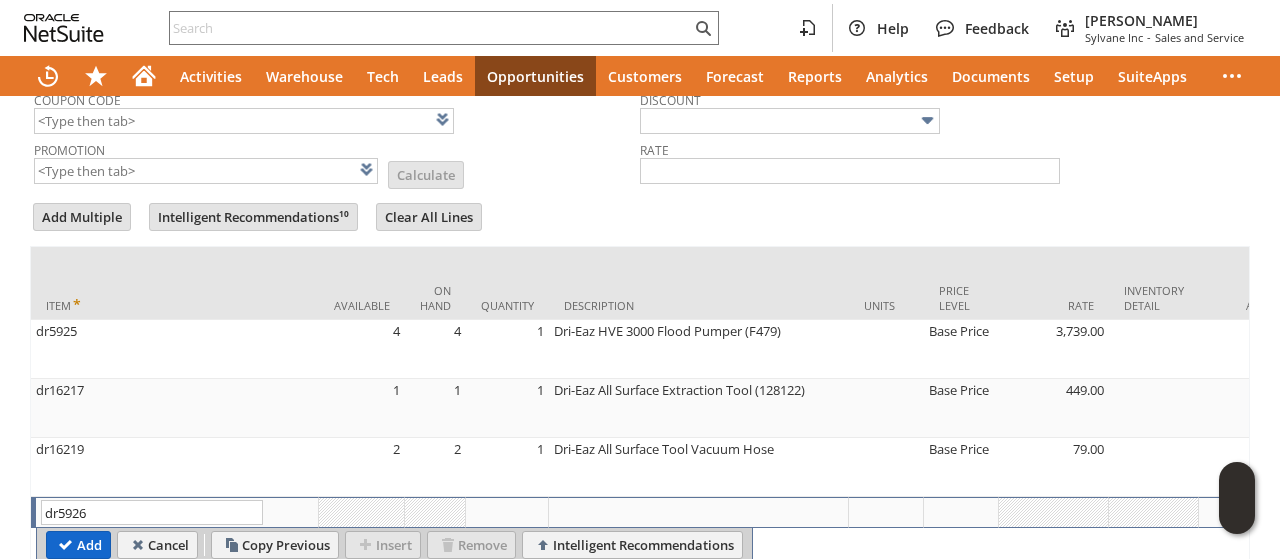 type on "dr5926" 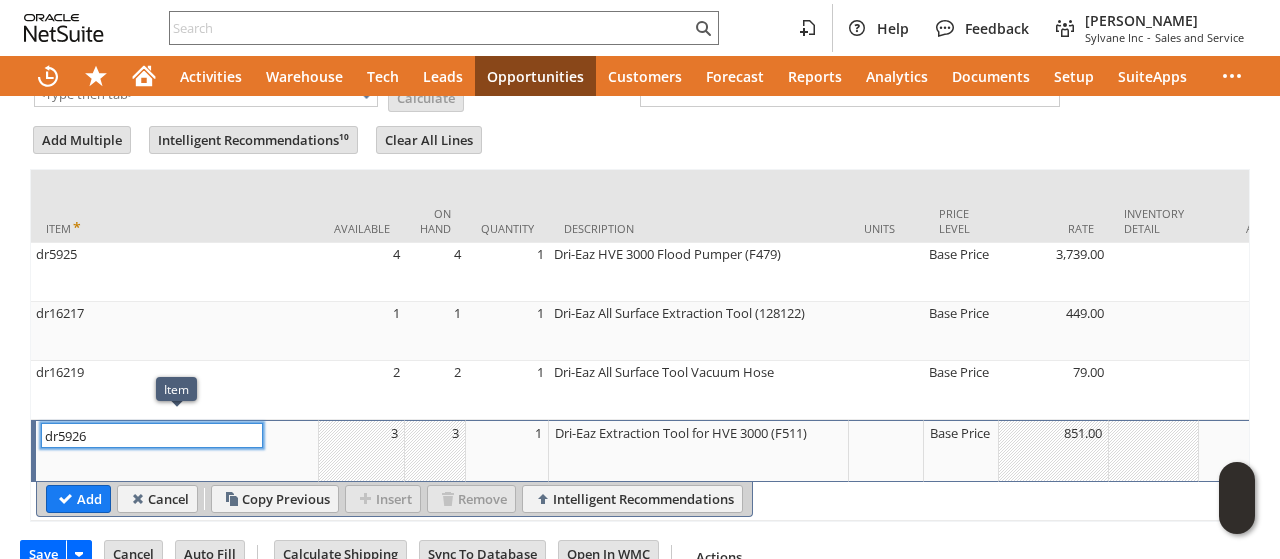 scroll, scrollTop: 831, scrollLeft: 0, axis: vertical 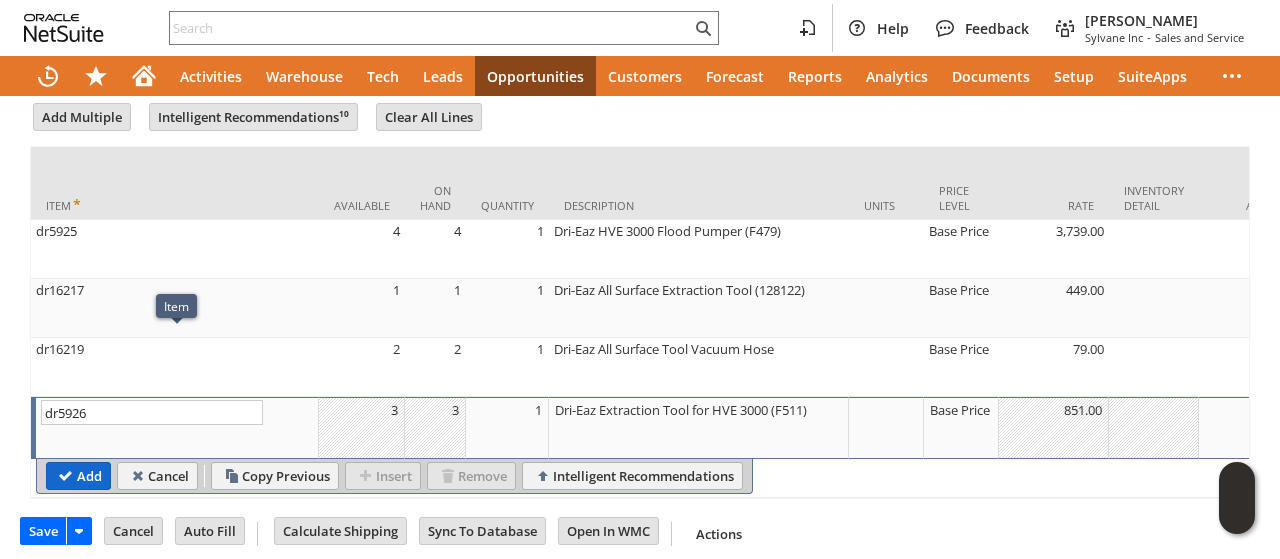click on "Add" at bounding box center [78, 476] 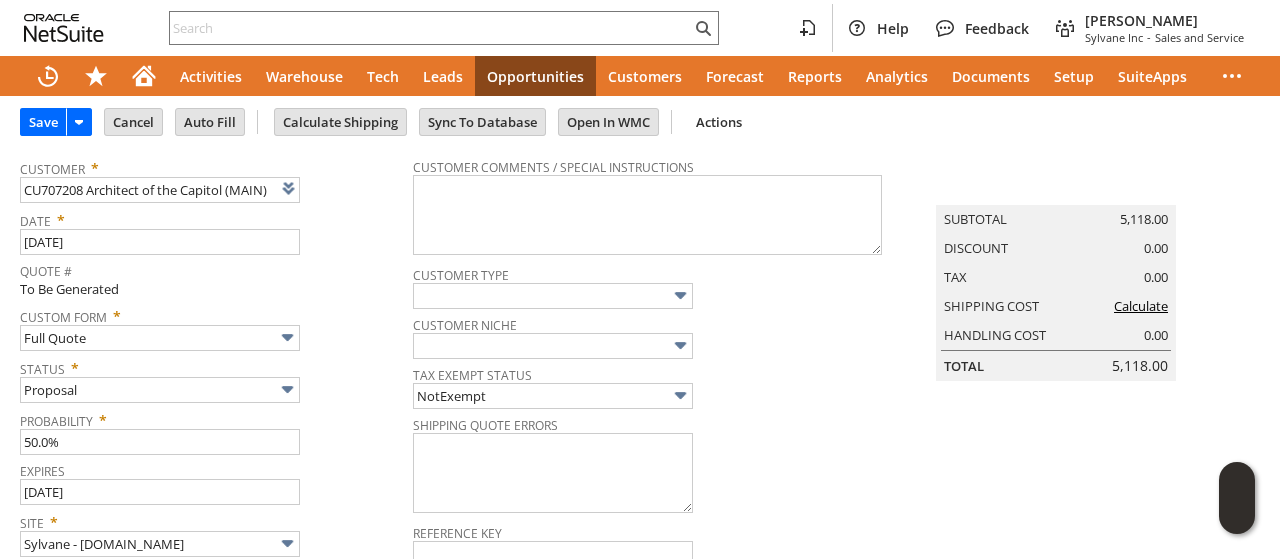 scroll, scrollTop: 0, scrollLeft: 0, axis: both 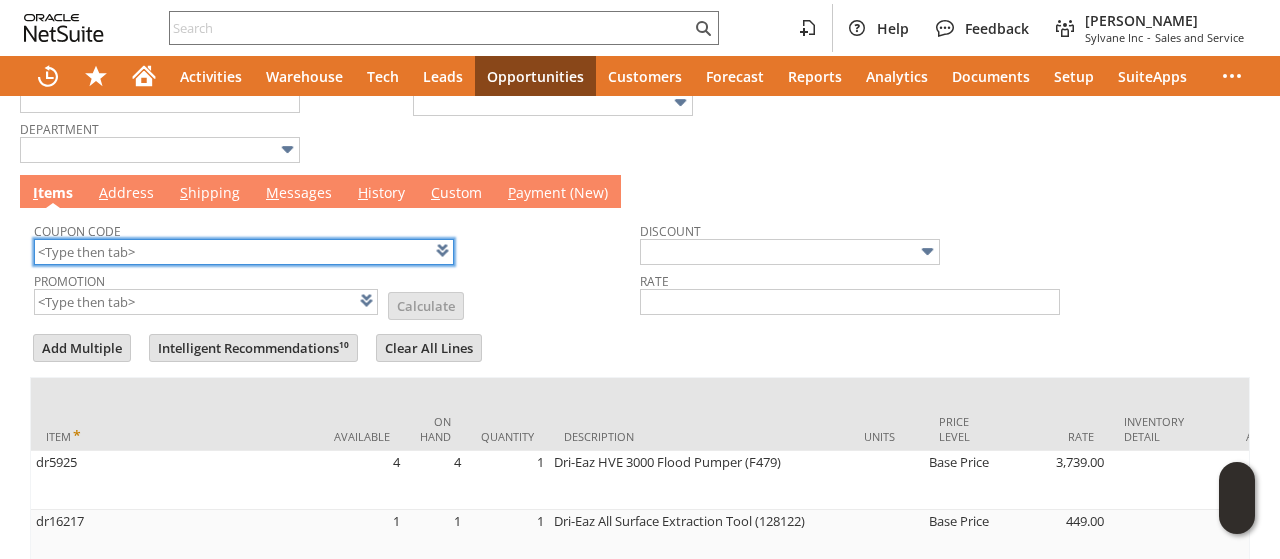click at bounding box center [244, 252] 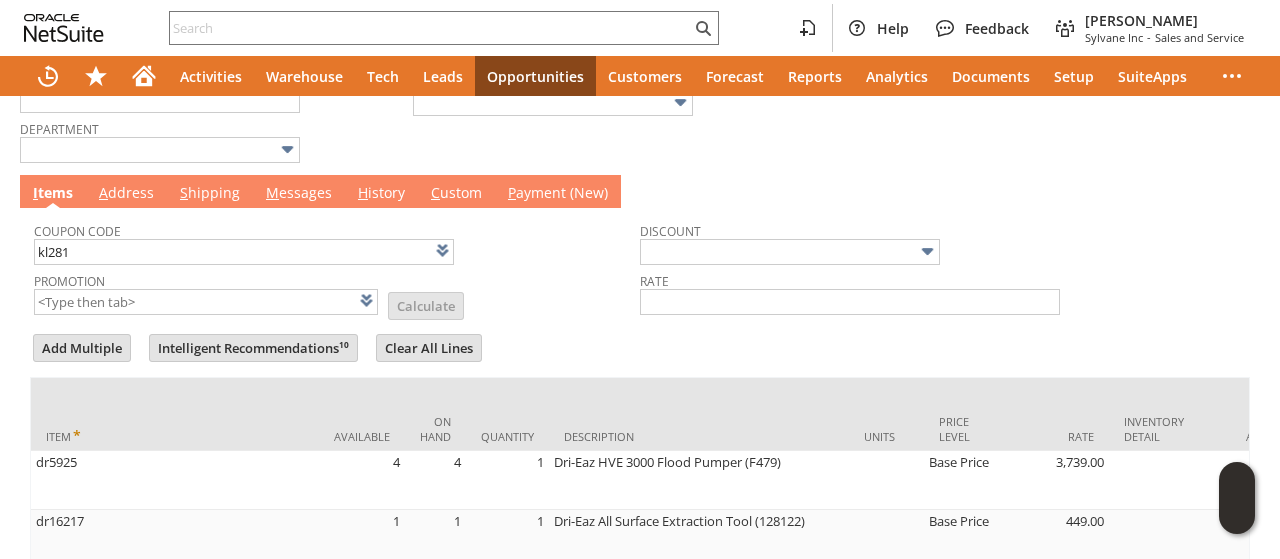 click on "Promotion
List
Calculate" at bounding box center [337, 292] 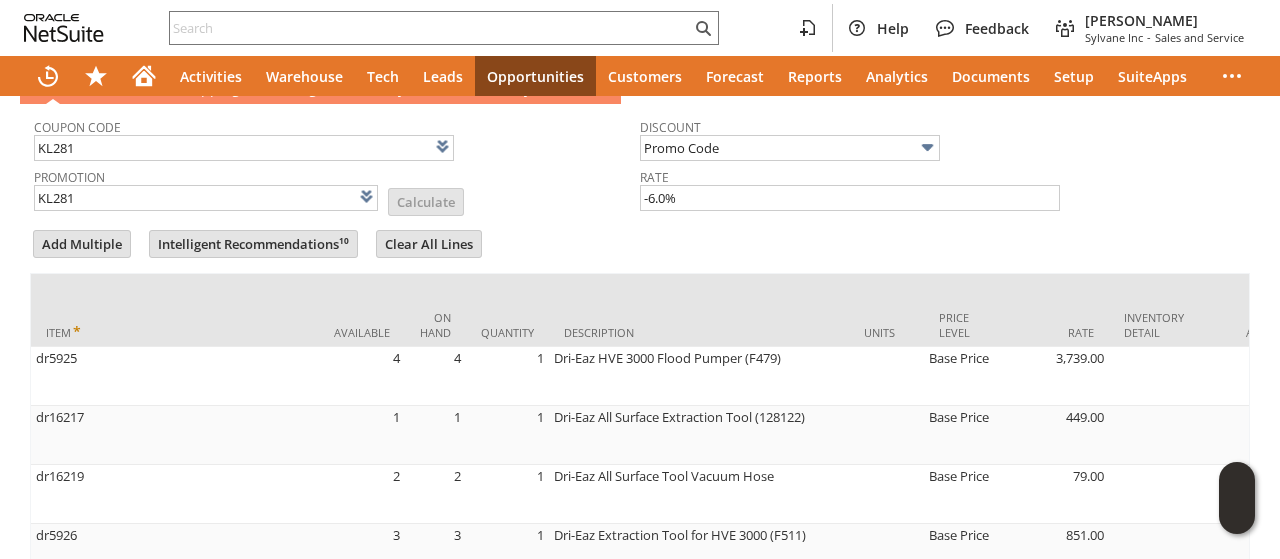 scroll, scrollTop: 876, scrollLeft: 0, axis: vertical 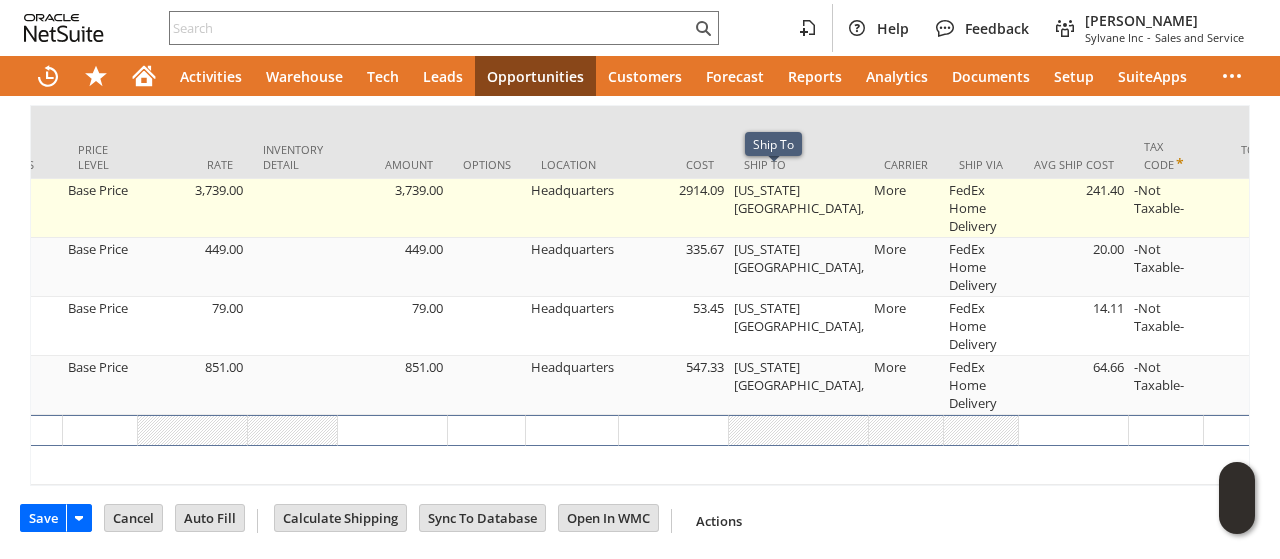 click on "Washington Ave & D St," at bounding box center (799, 208) 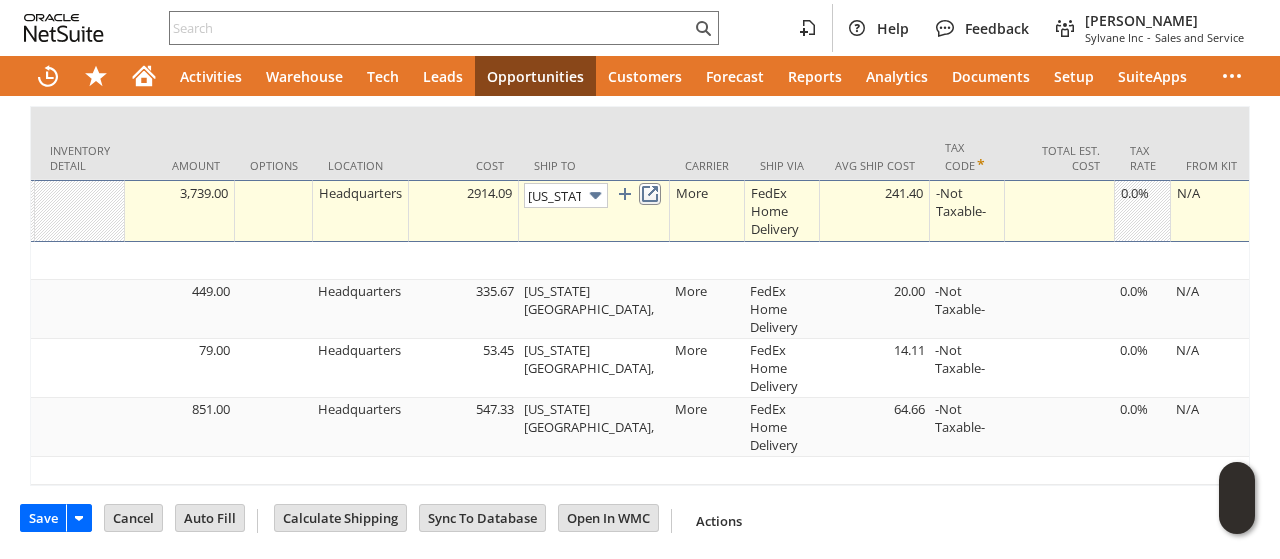 scroll, scrollTop: 0, scrollLeft: 82, axis: horizontal 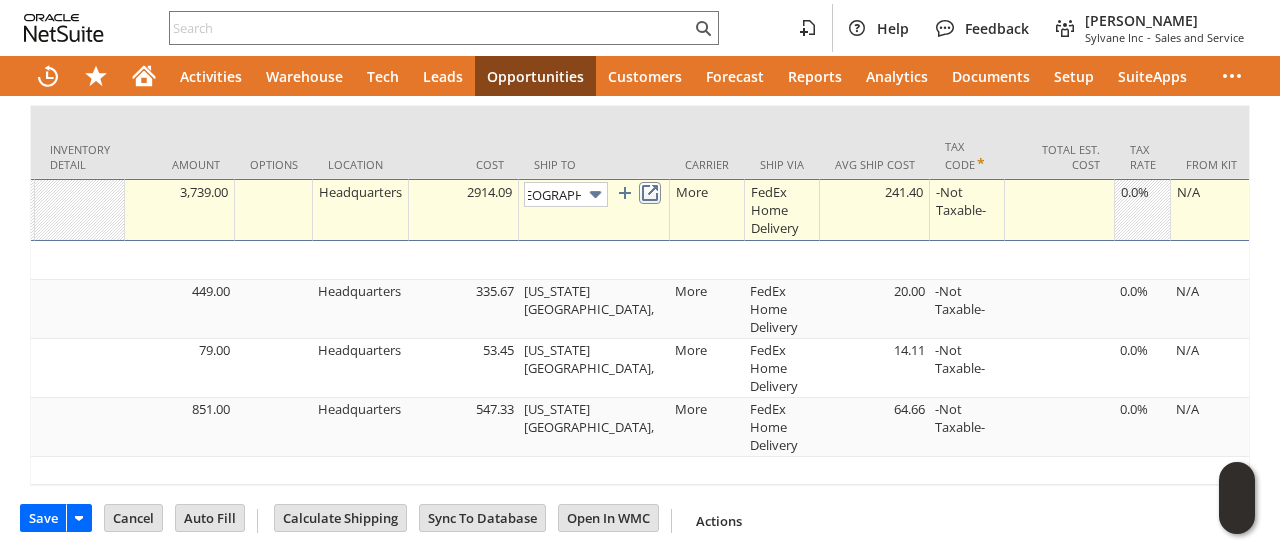click at bounding box center (650, 193) 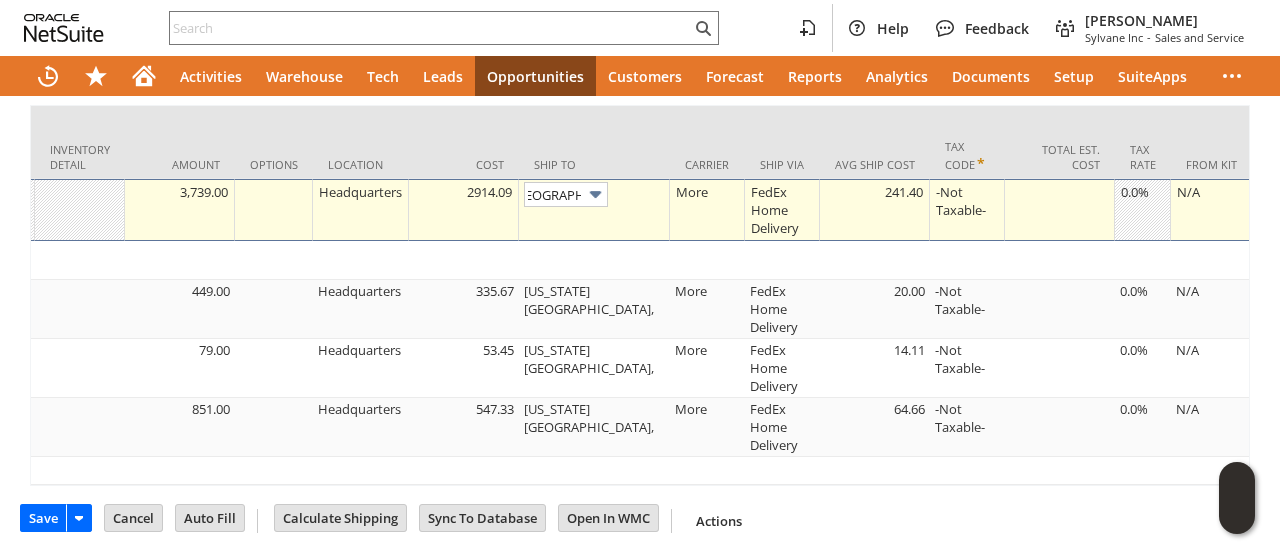 scroll, scrollTop: 0, scrollLeft: 0, axis: both 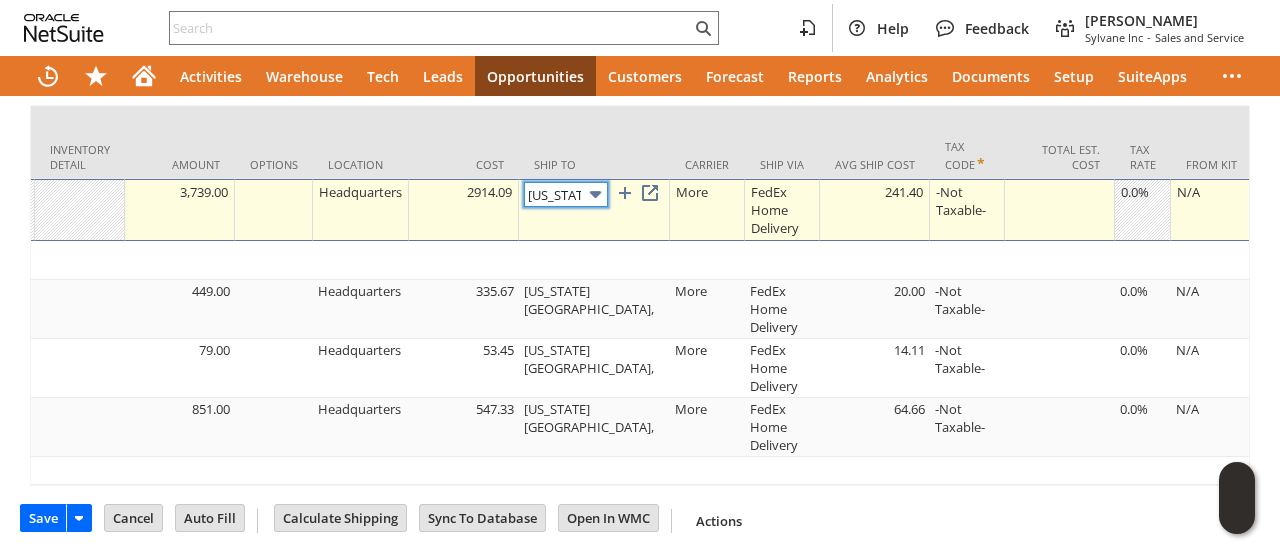 click on "Washington Ave & D St," at bounding box center [566, 194] 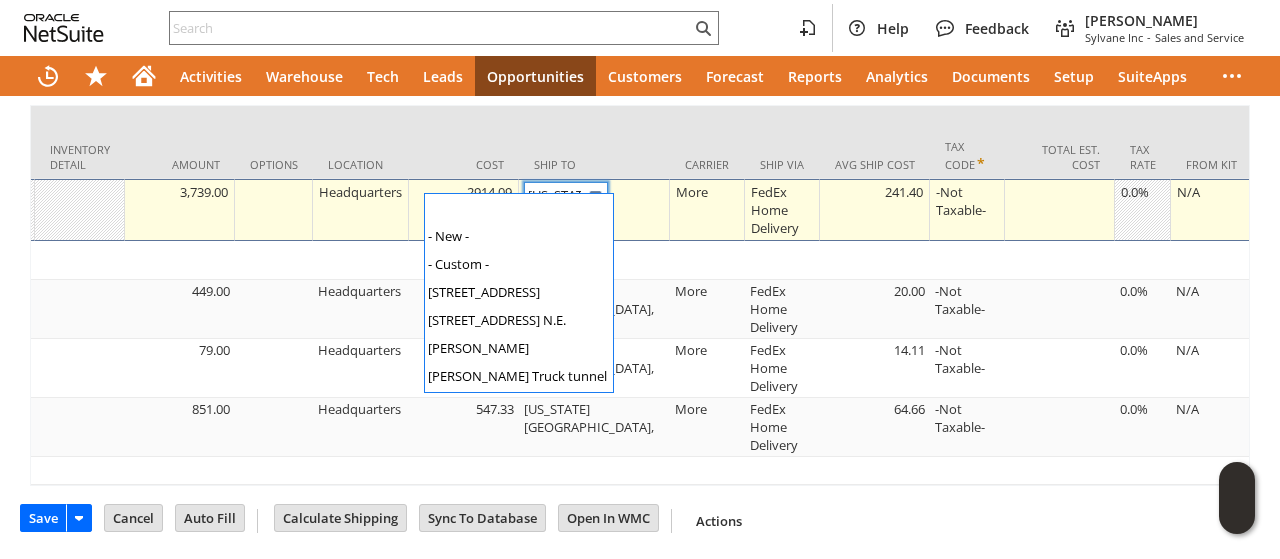 scroll, scrollTop: 54, scrollLeft: 0, axis: vertical 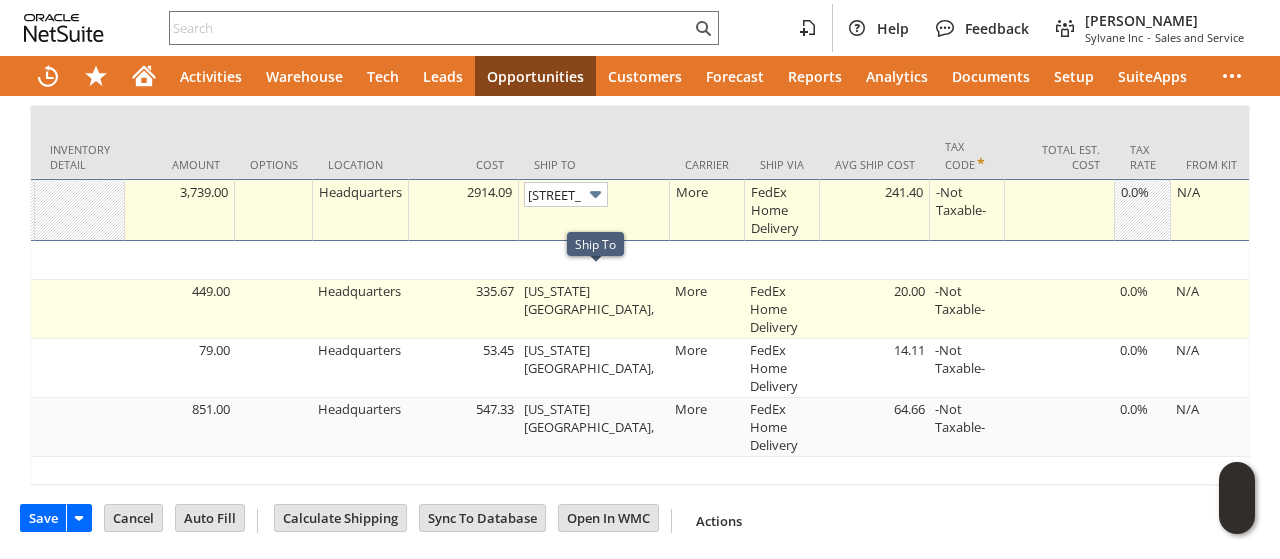 click on "Washington Ave & D St," at bounding box center [594, 309] 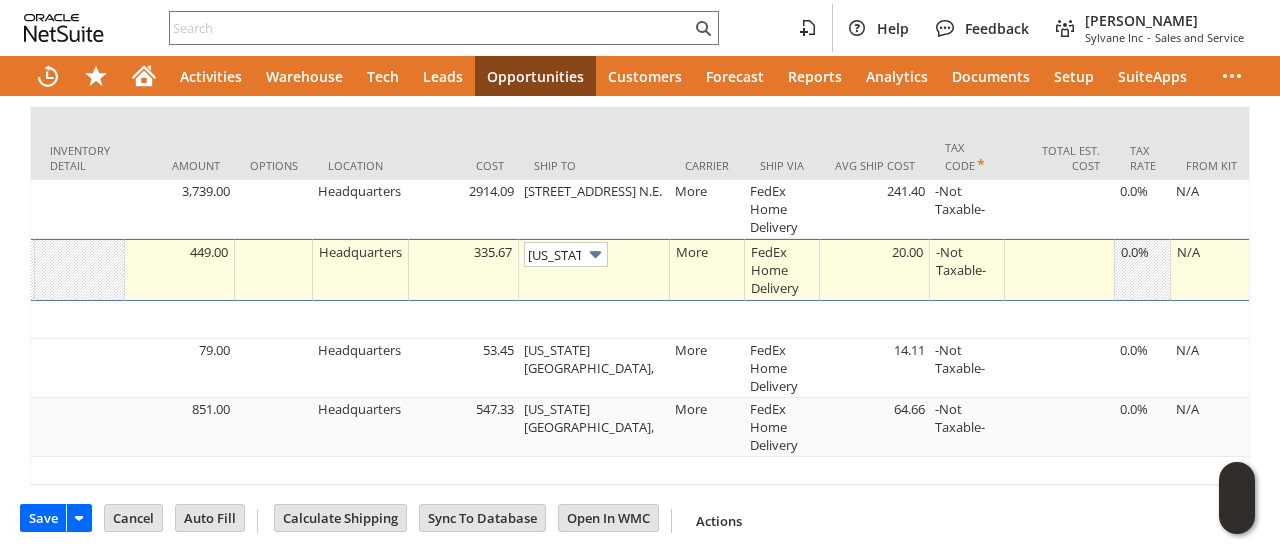 scroll, scrollTop: 0, scrollLeft: 82, axis: horizontal 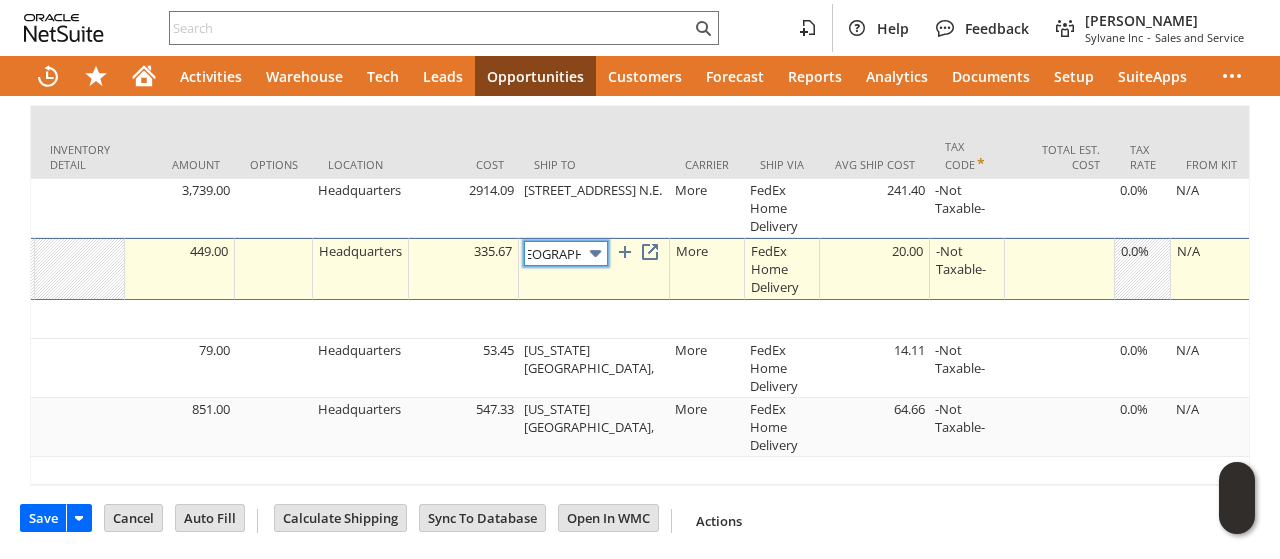 click at bounding box center (595, 253) 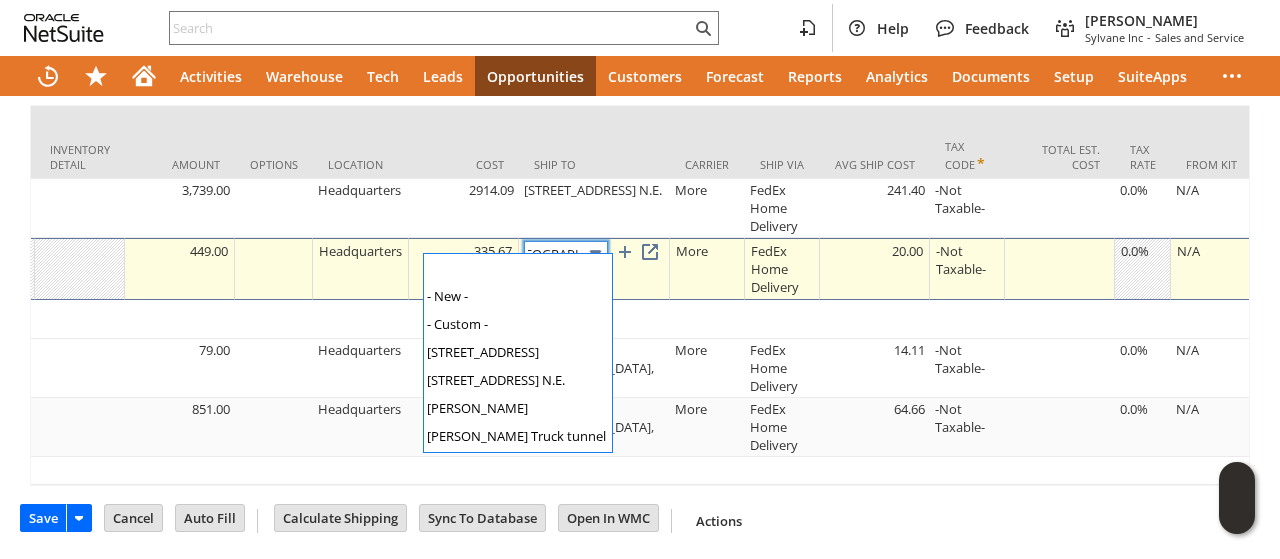 scroll, scrollTop: 0, scrollLeft: 0, axis: both 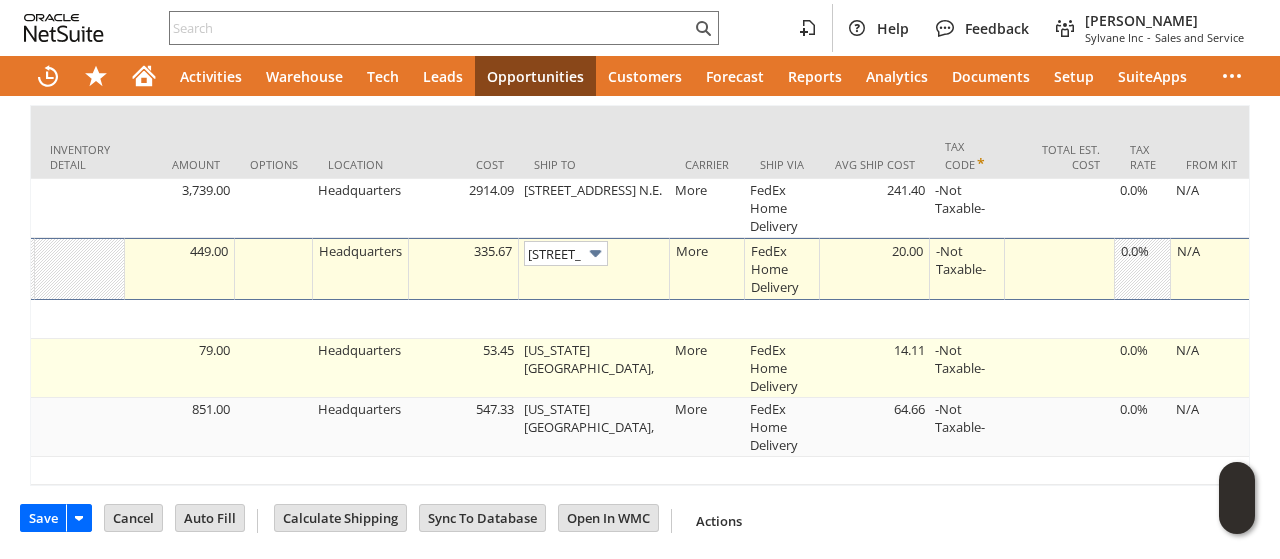 click on "Washington Ave & D St," at bounding box center (594, 368) 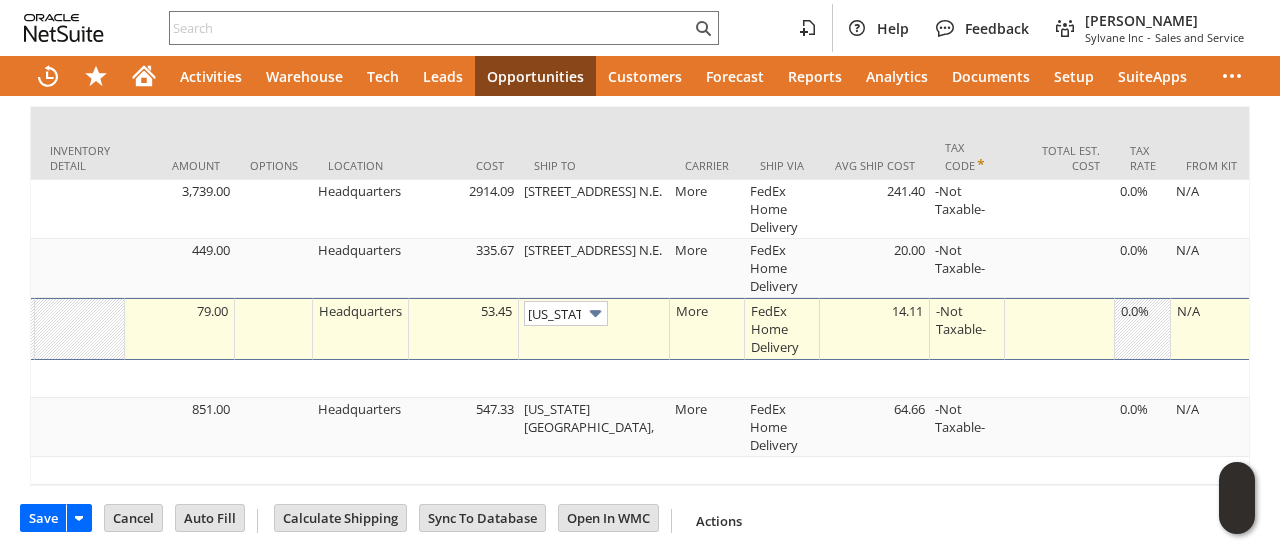scroll, scrollTop: 0, scrollLeft: 82, axis: horizontal 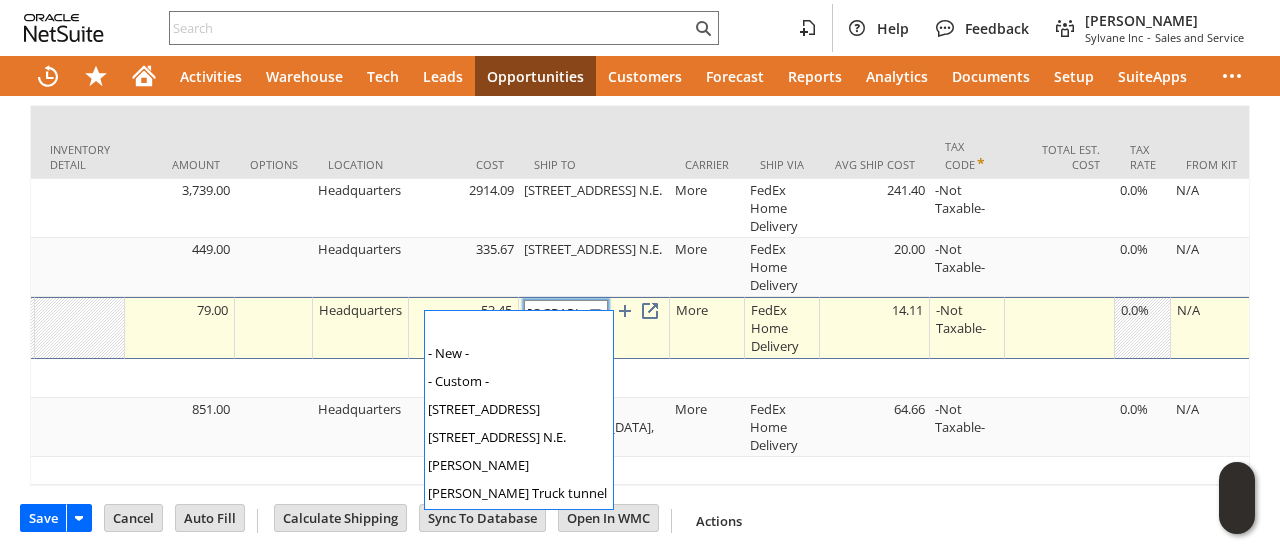 click on "Washington Ave & D St," at bounding box center [566, 312] 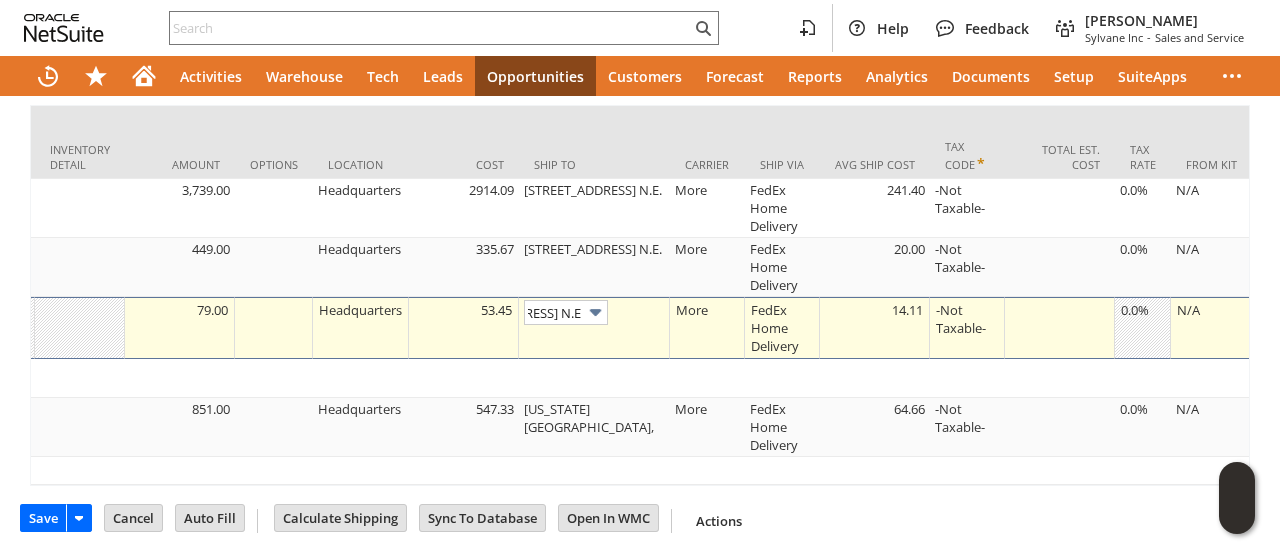 scroll, scrollTop: 0, scrollLeft: 20, axis: horizontal 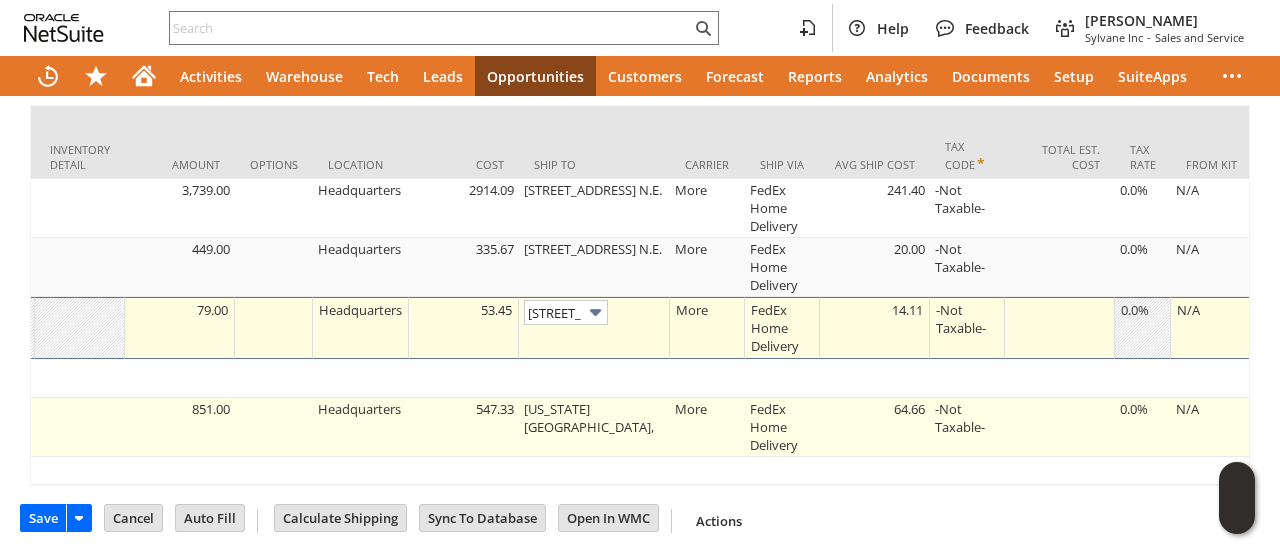 click on "Washington Ave & D St," at bounding box center (594, 427) 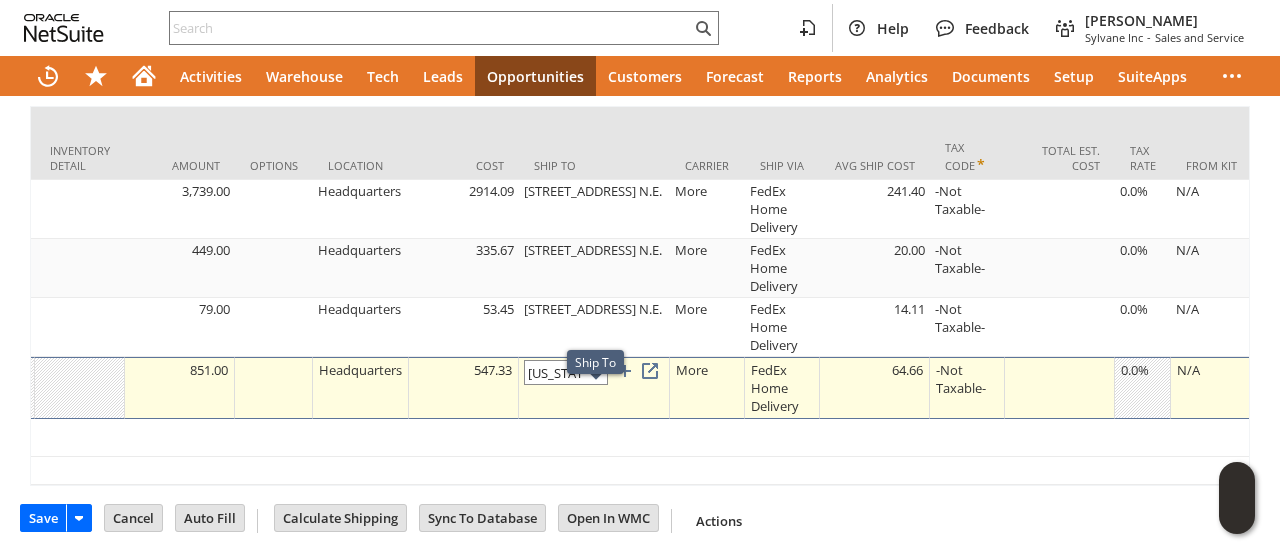 scroll, scrollTop: 0, scrollLeft: 82, axis: horizontal 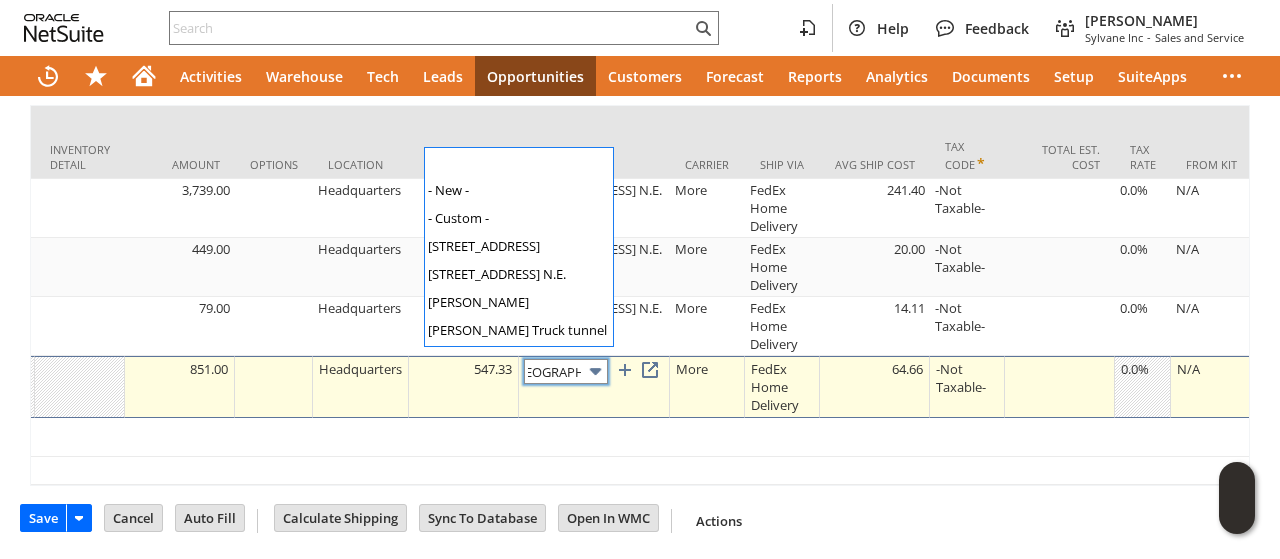 click on "Washington Ave & D St," at bounding box center (566, 371) 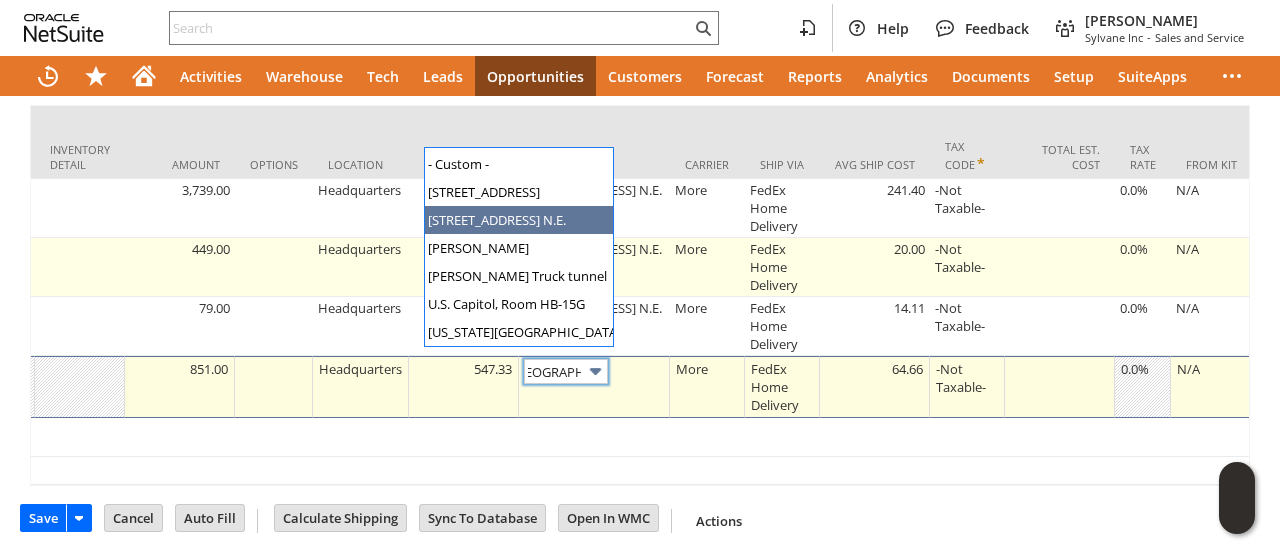type on "119 D st. N.E." 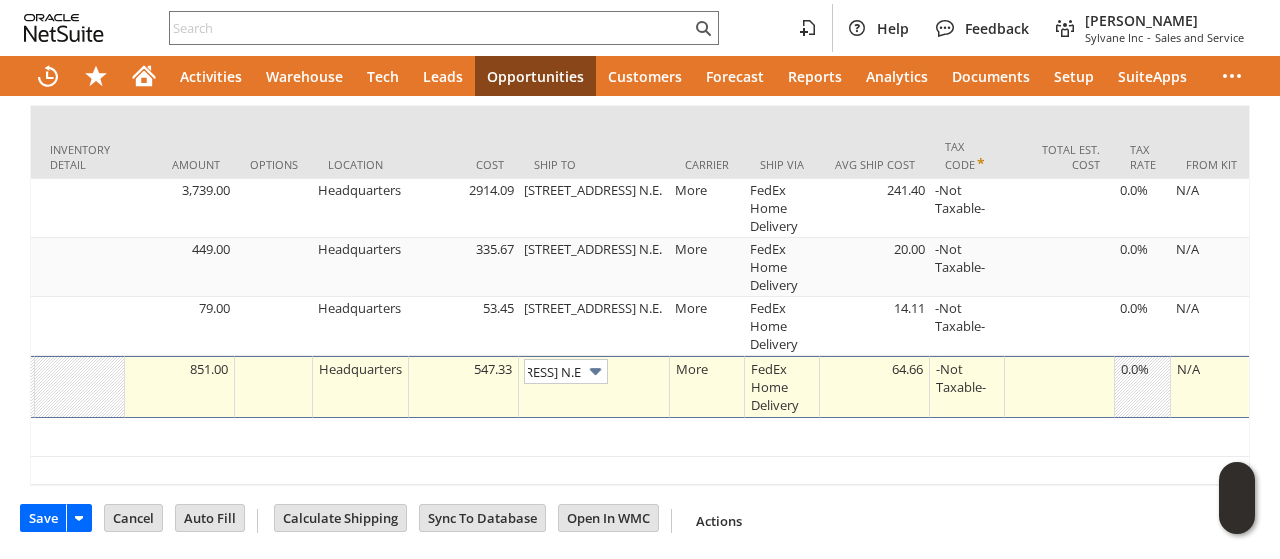 scroll, scrollTop: 0, scrollLeft: 20, axis: horizontal 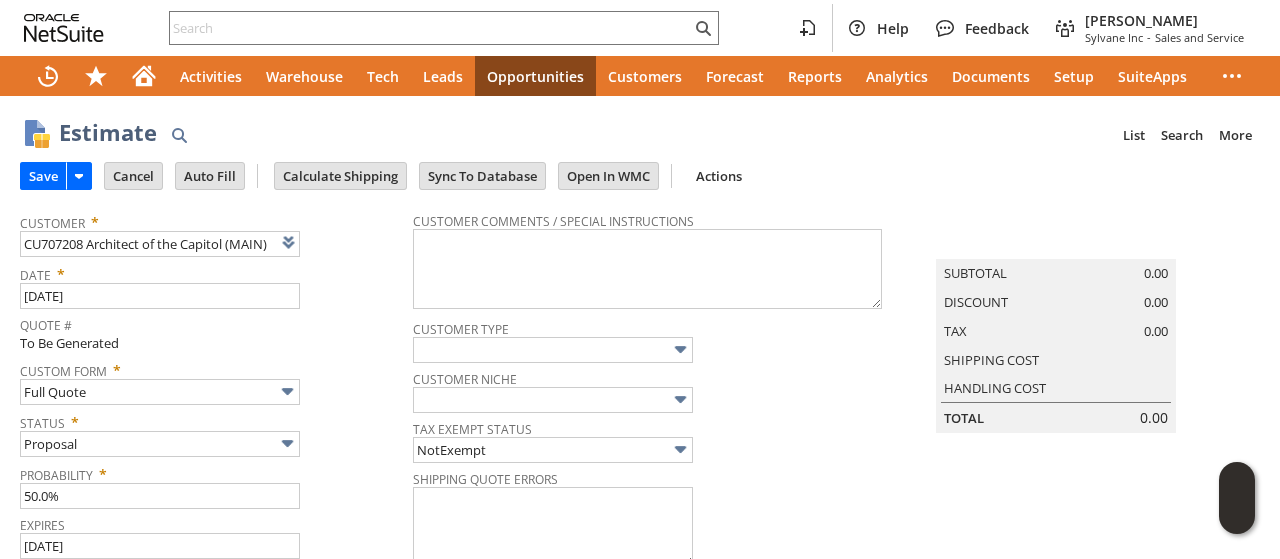type on "[DATE]" 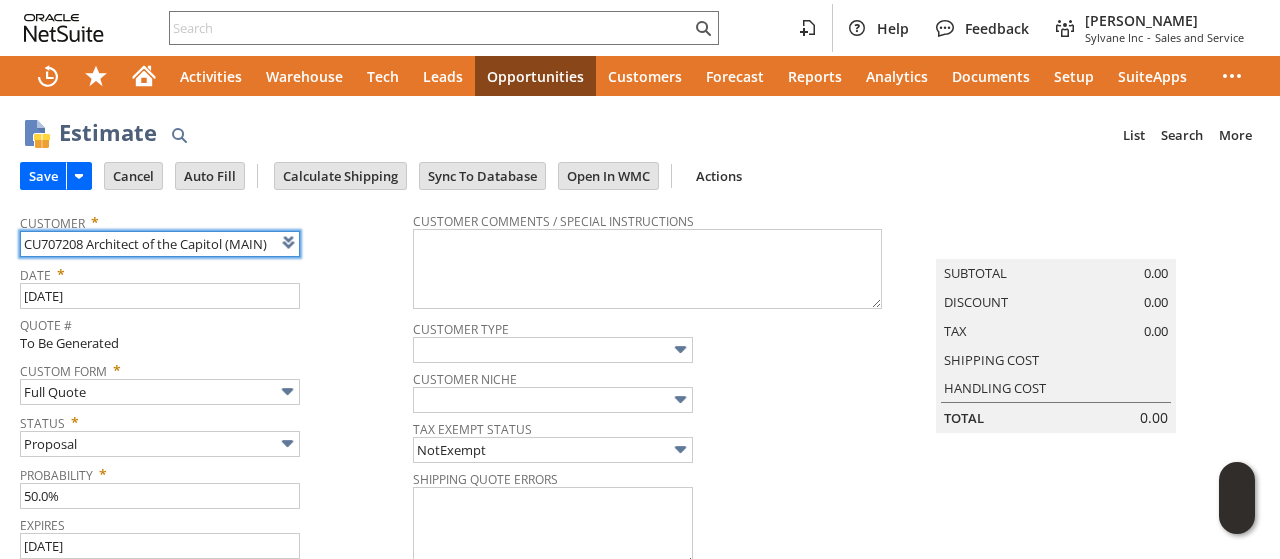 scroll, scrollTop: 0, scrollLeft: 0, axis: both 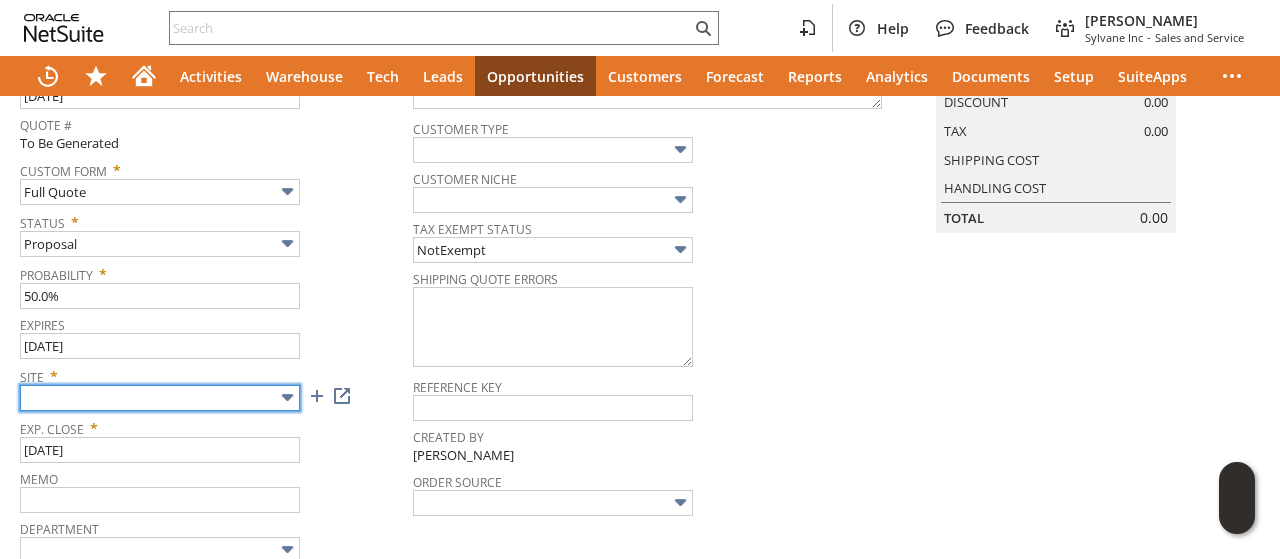 click at bounding box center [160, 398] 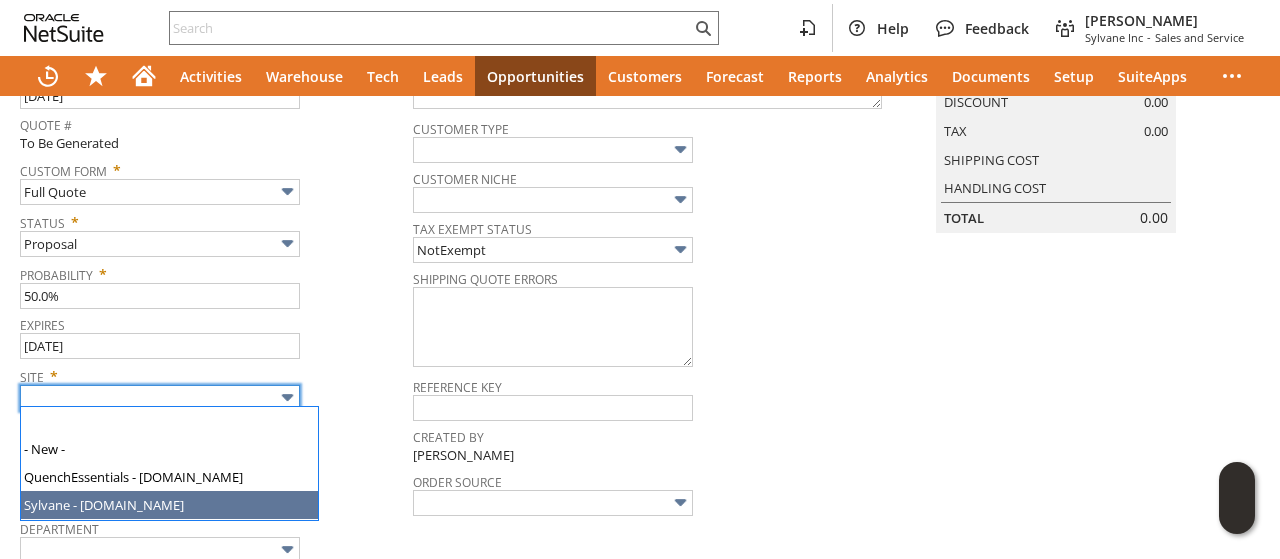 type on "Sylvane - [DOMAIN_NAME]" 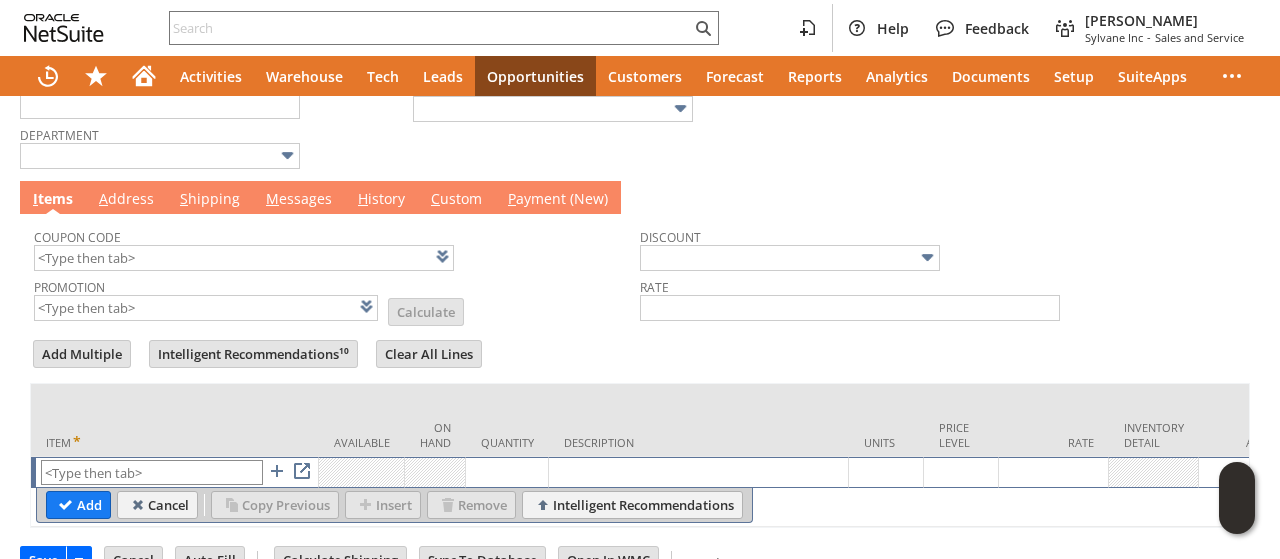 scroll, scrollTop: 641, scrollLeft: 0, axis: vertical 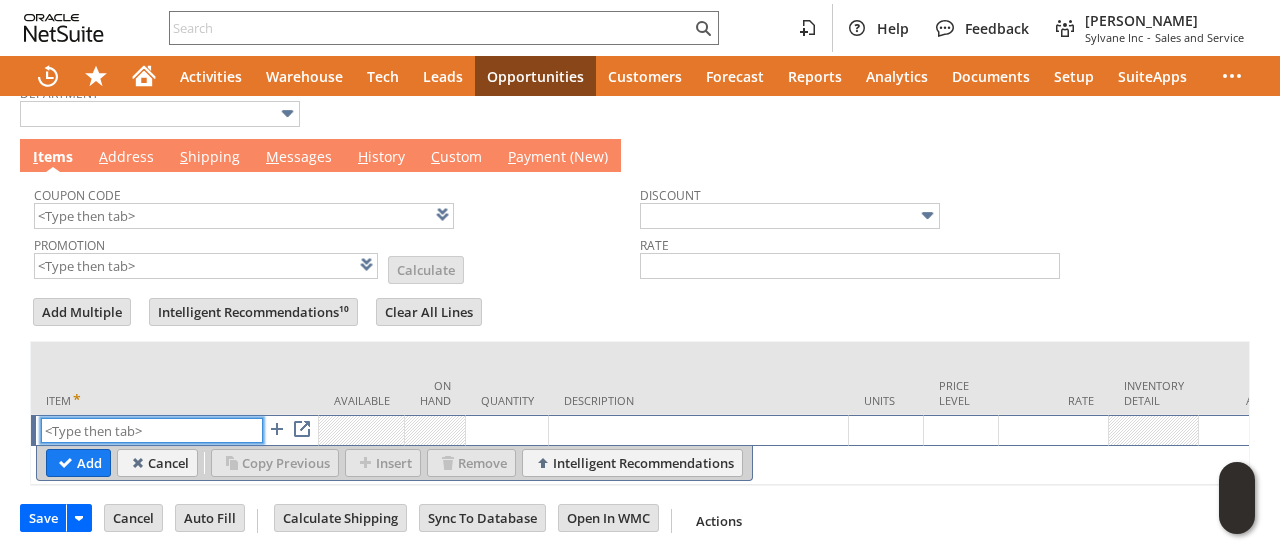 drag, startPoint x: 150, startPoint y: 401, endPoint x: 116, endPoint y: 417, distance: 37.576588 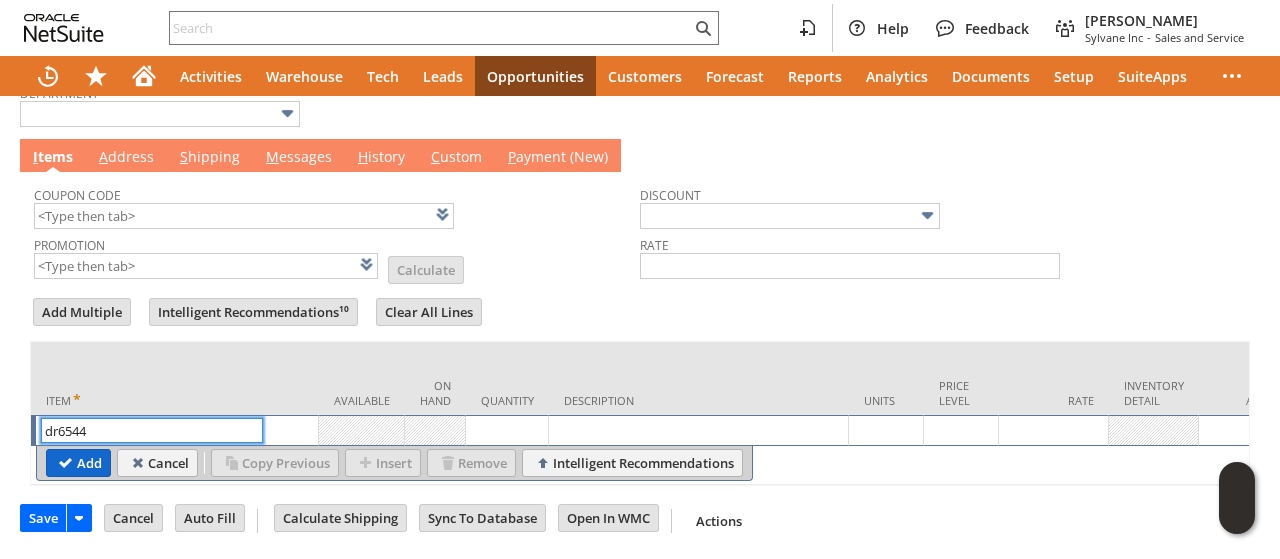 type on "dr6544" 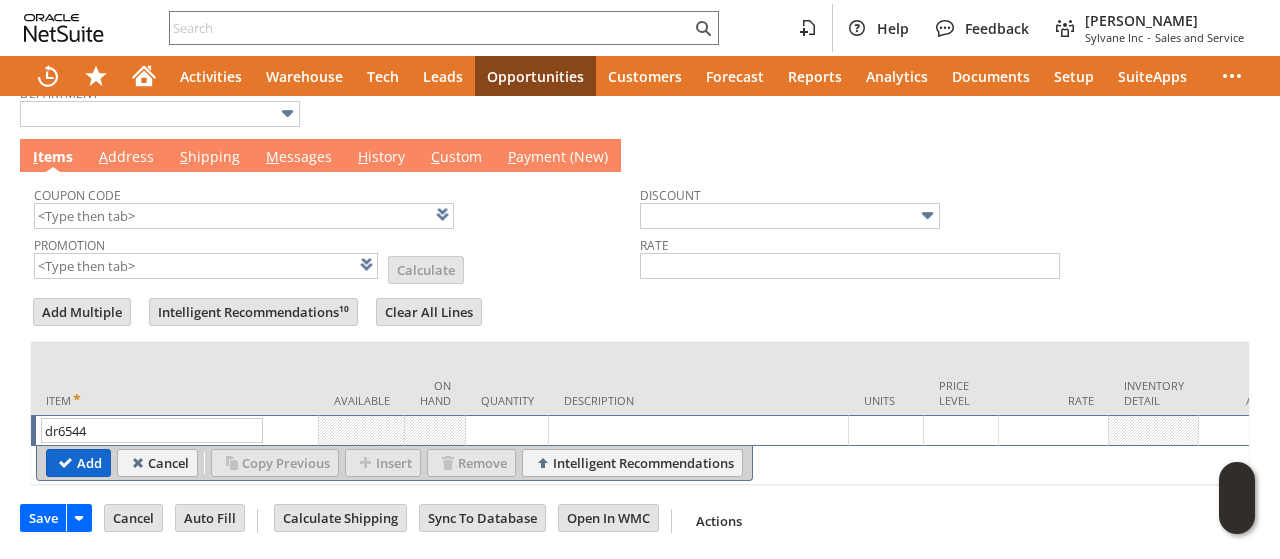 click on "Add" at bounding box center [78, 463] 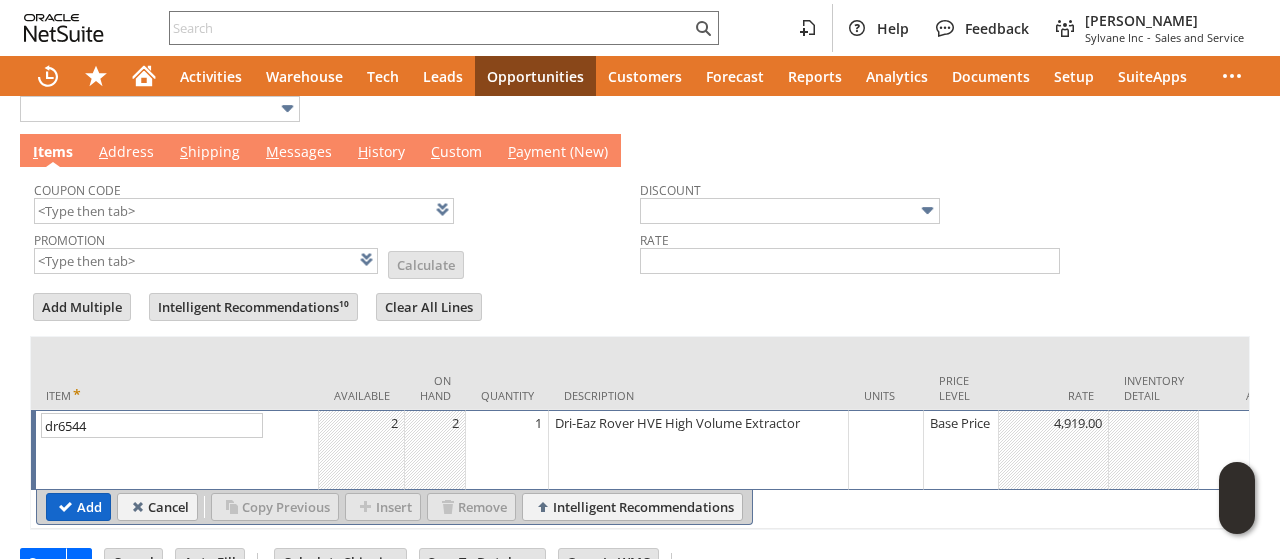 click on "Add" at bounding box center (78, 507) 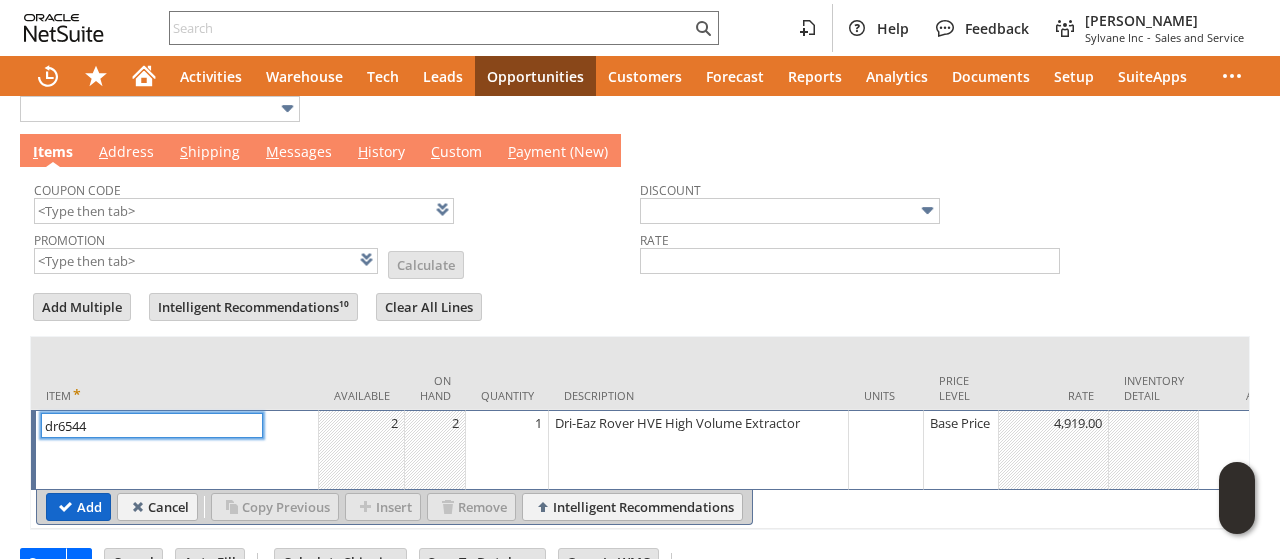 click on "dr6544" at bounding box center (152, 425) 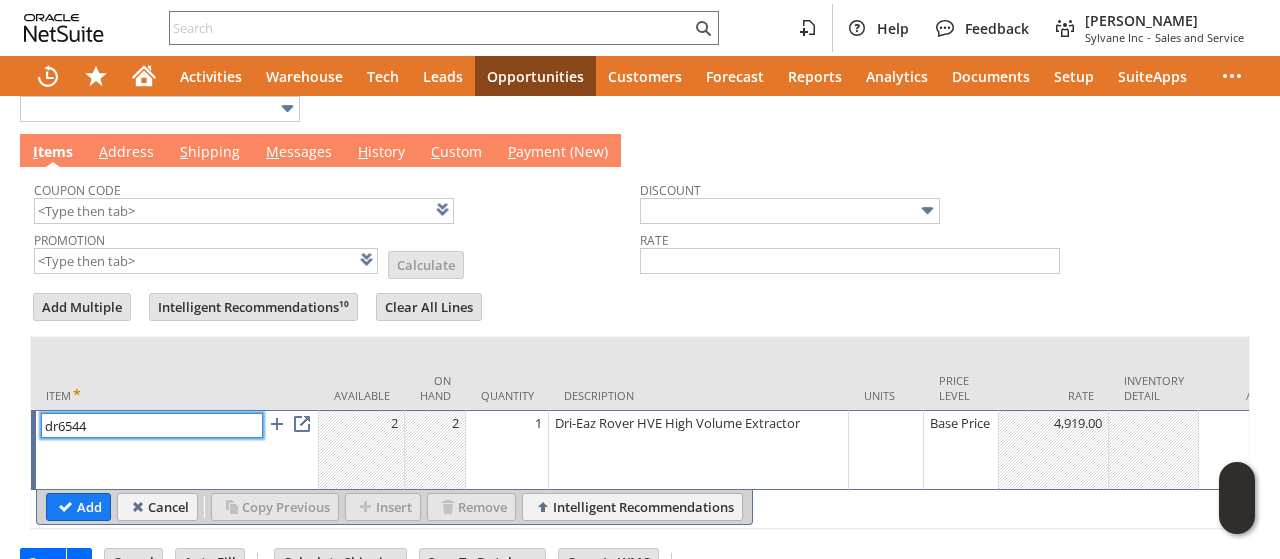 type 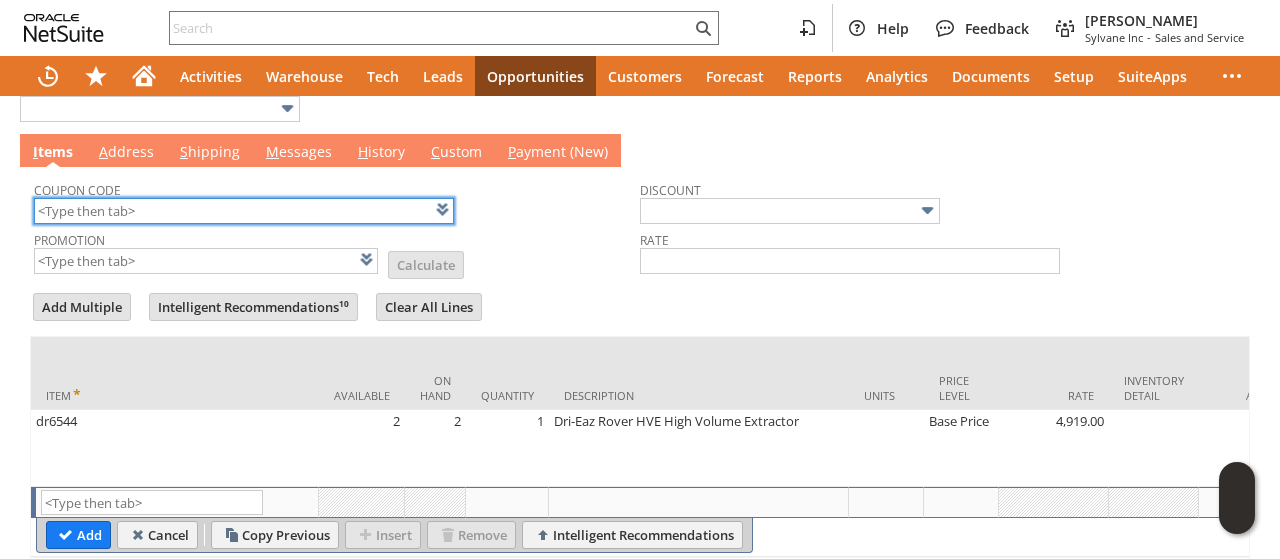 click at bounding box center [244, 211] 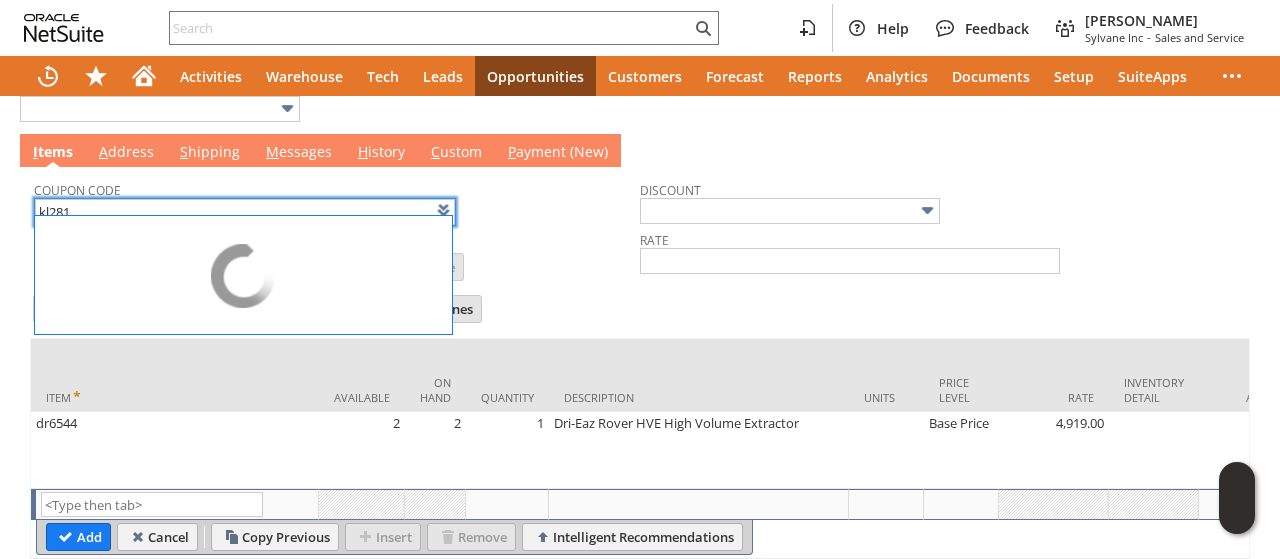 click on "Promotion
List
Calculate" at bounding box center [337, 253] 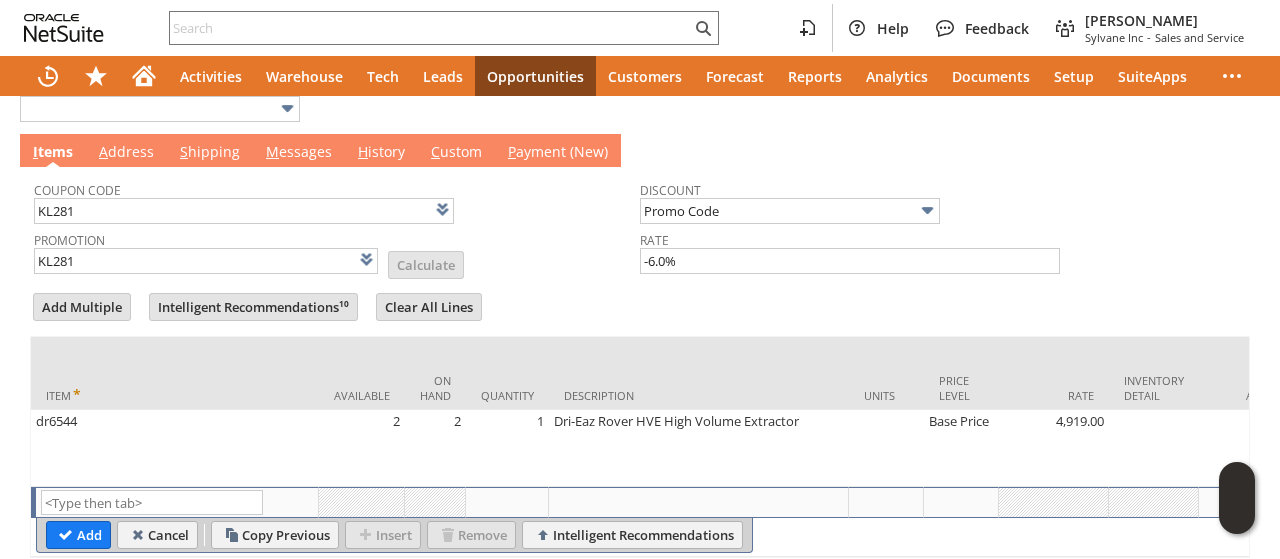 click on "M essages" at bounding box center (299, 153) 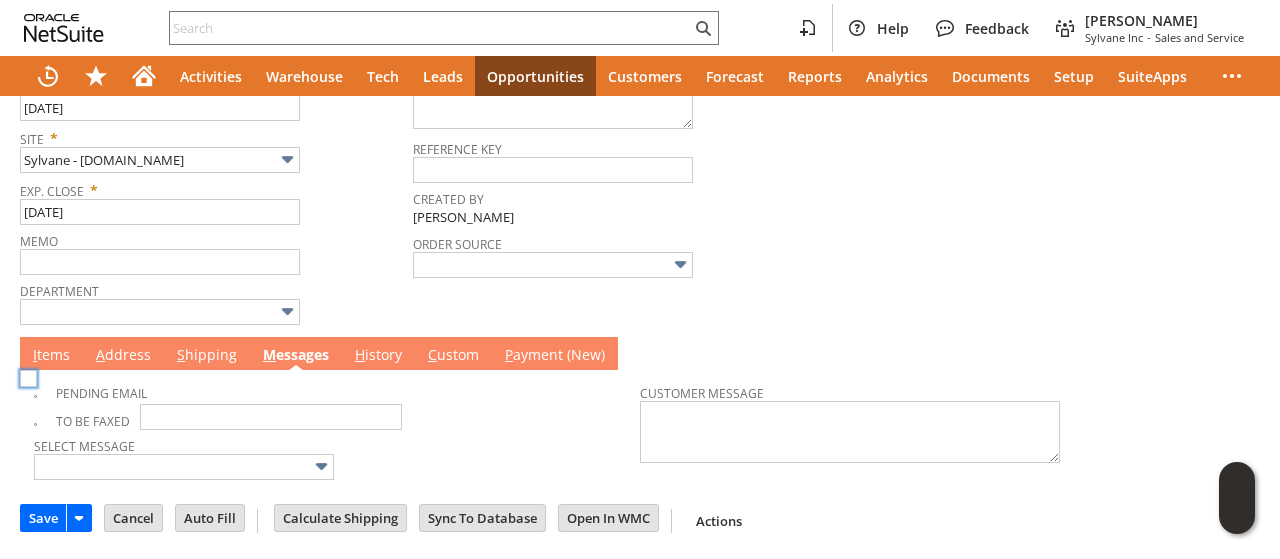 scroll, scrollTop: 429, scrollLeft: 0, axis: vertical 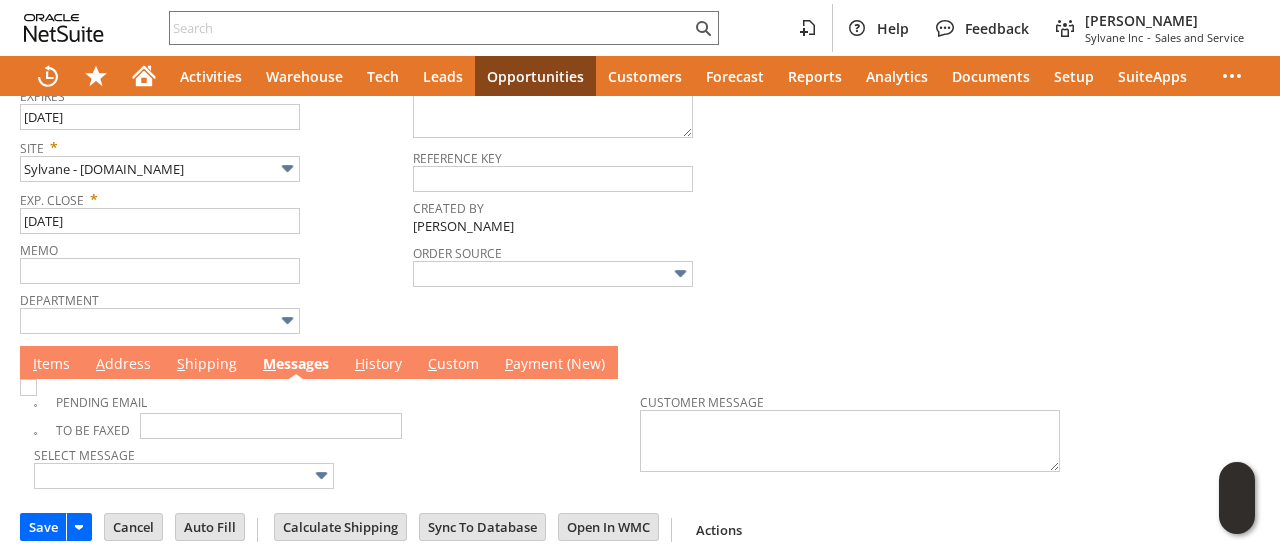 click on "I tems" at bounding box center (51, 365) 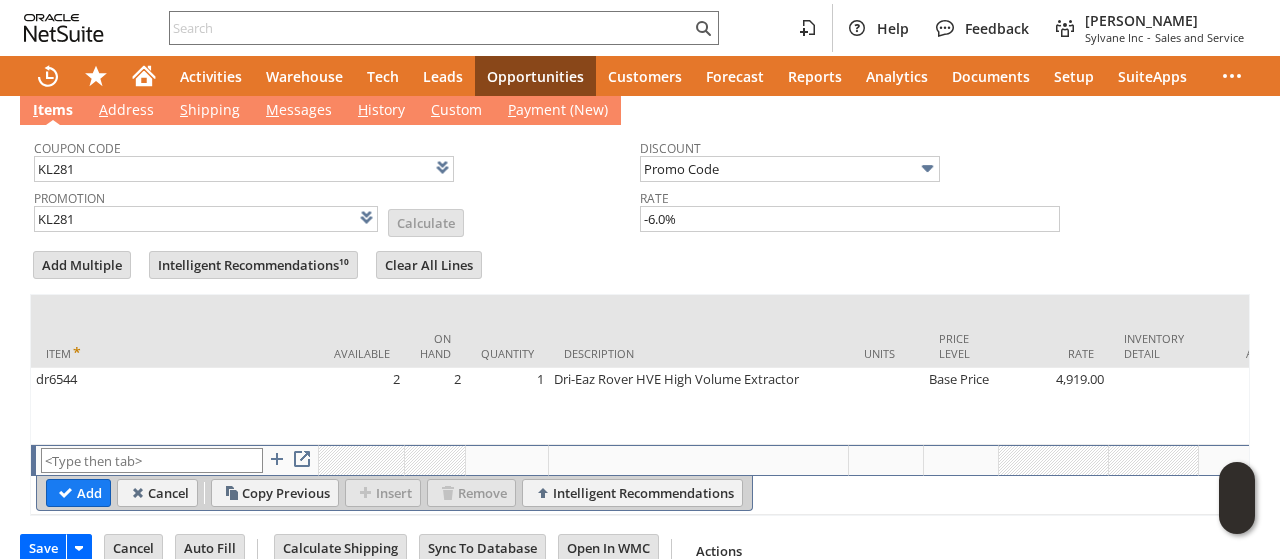 scroll, scrollTop: 718, scrollLeft: 0, axis: vertical 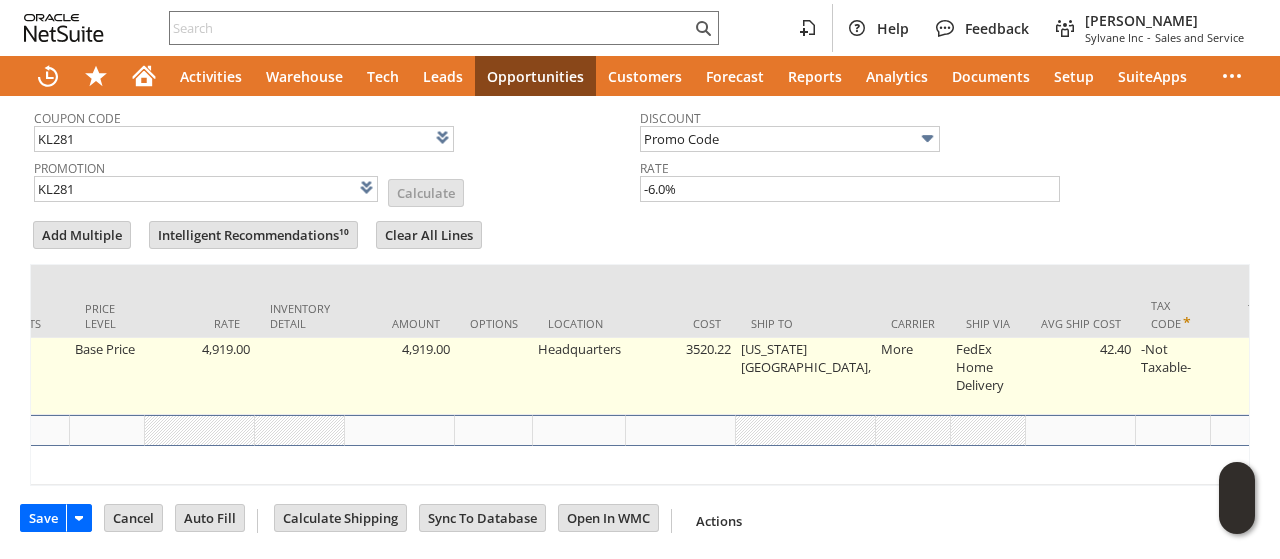 click on "[US_STATE][GEOGRAPHIC_DATA]," at bounding box center [806, 376] 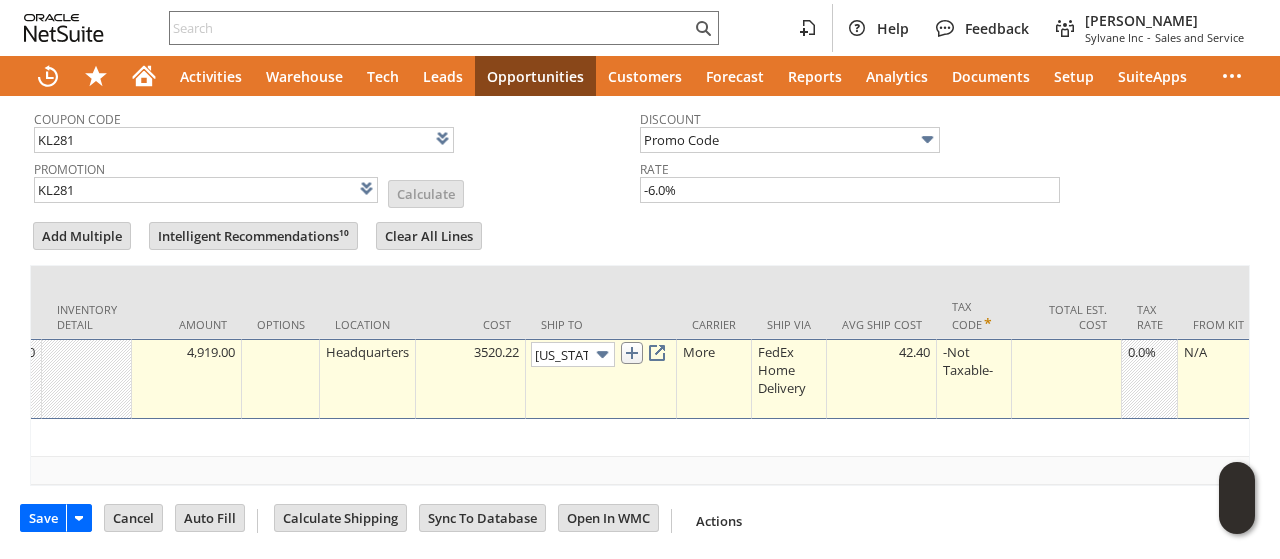 scroll, scrollTop: 0, scrollLeft: 82, axis: horizontal 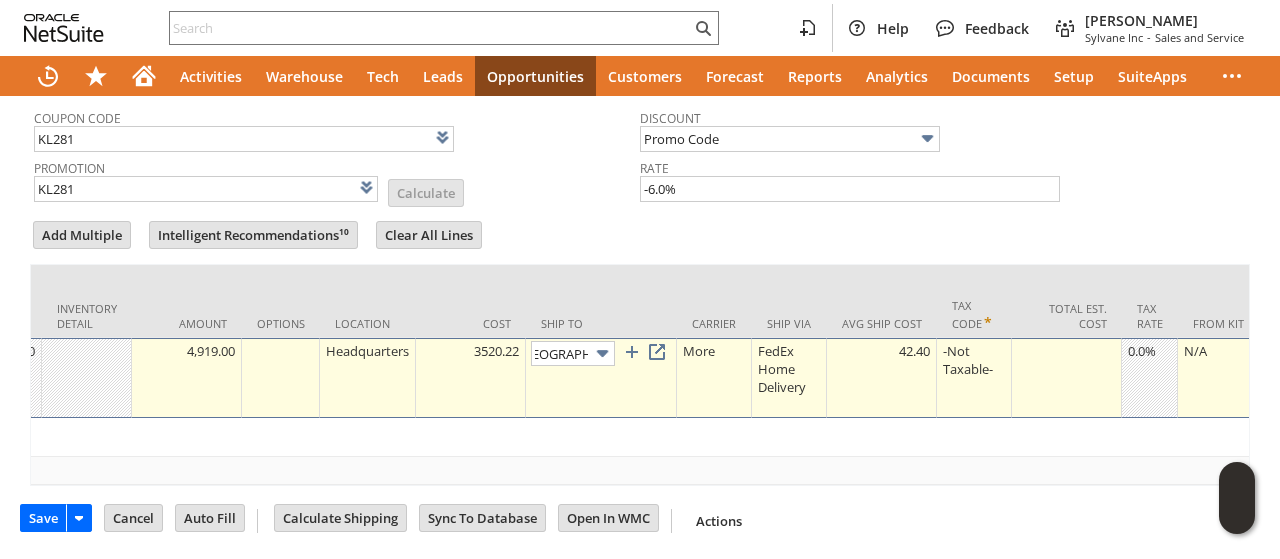 click at bounding box center (602, 353) 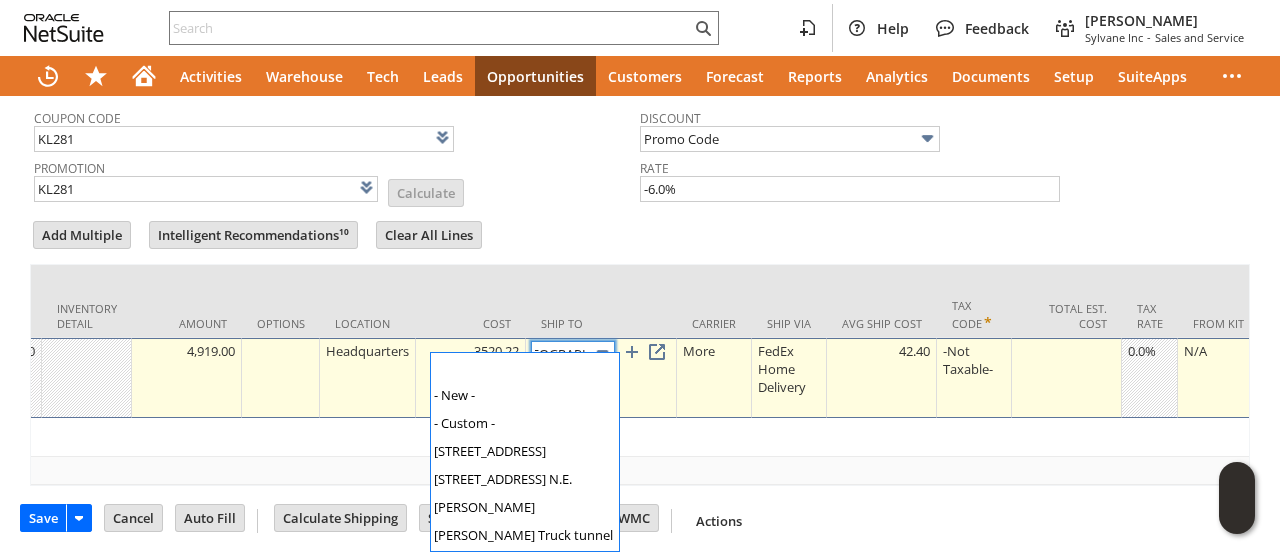 scroll, scrollTop: 0, scrollLeft: 0, axis: both 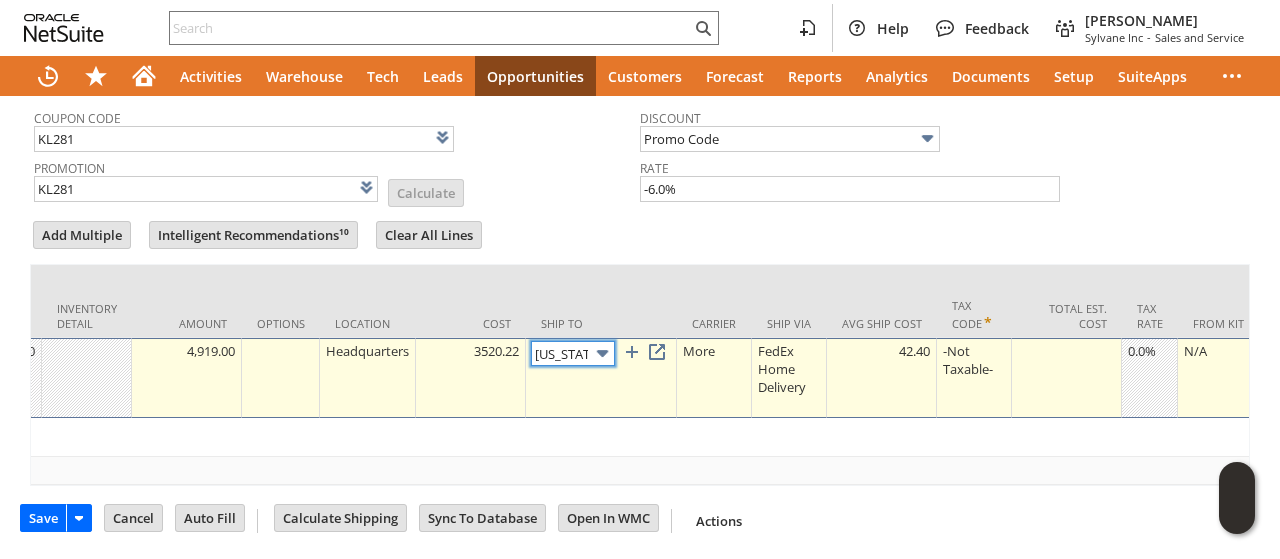 click at bounding box center (602, 353) 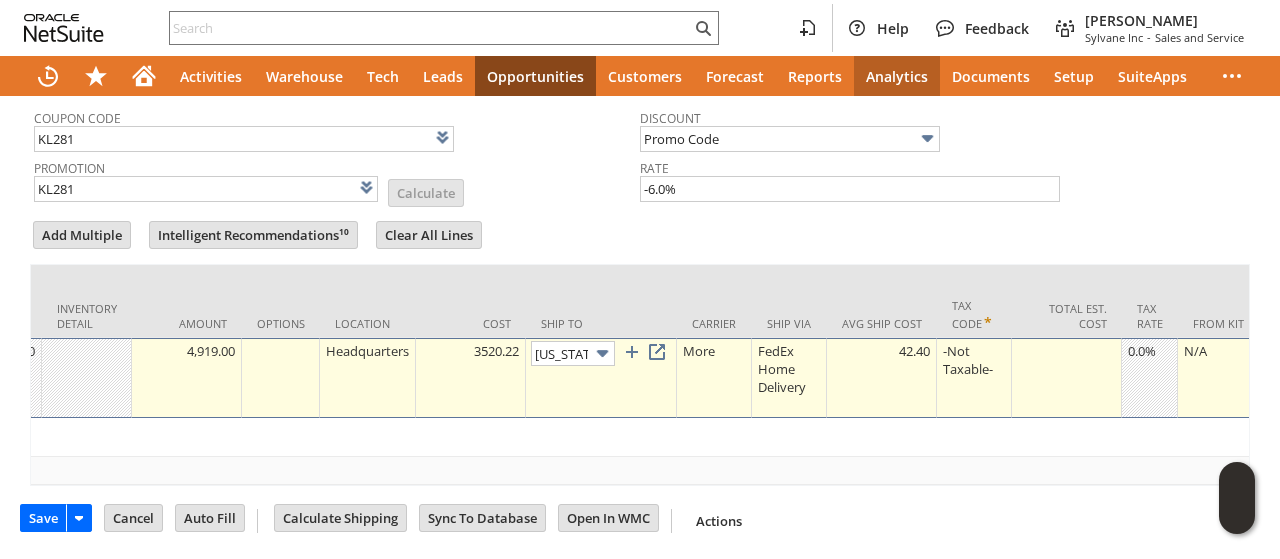 click at bounding box center (602, 353) 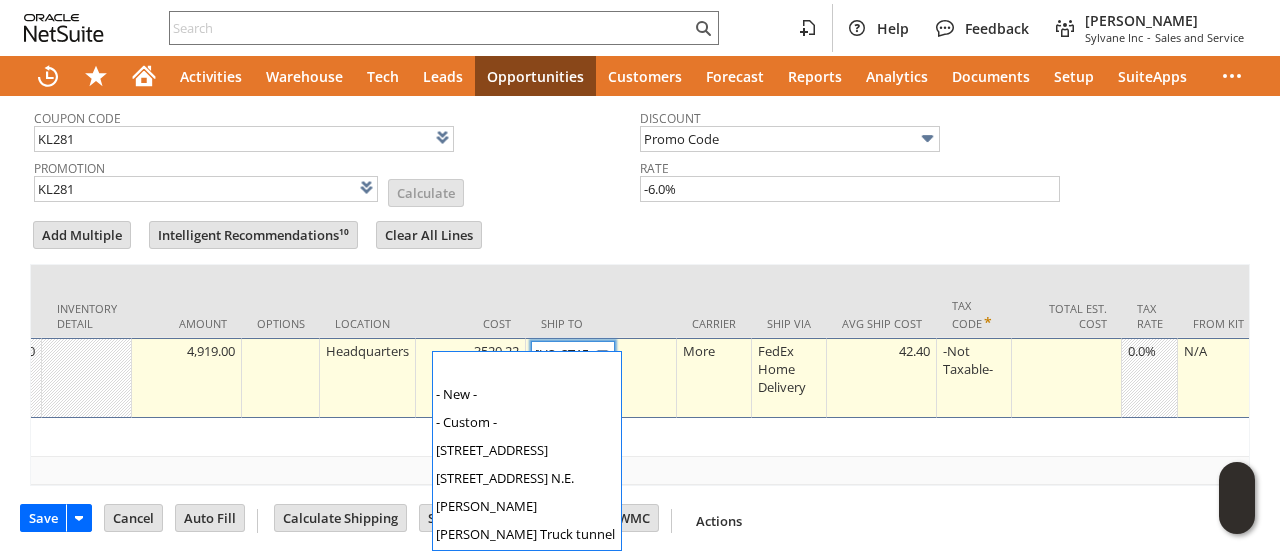 scroll, scrollTop: 54, scrollLeft: 0, axis: vertical 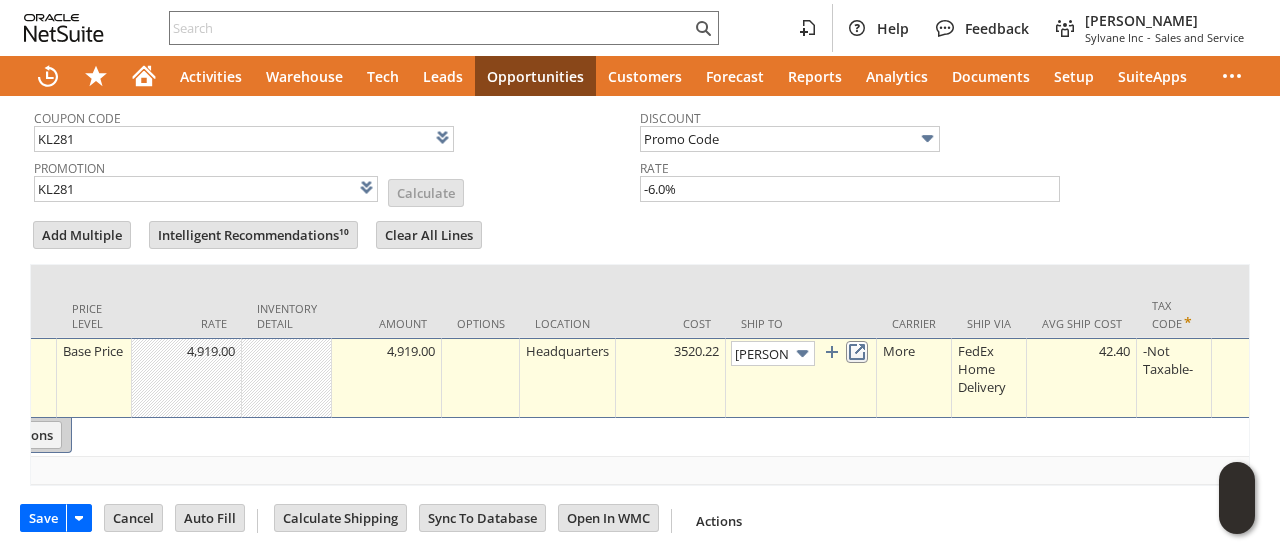 click at bounding box center (857, 352) 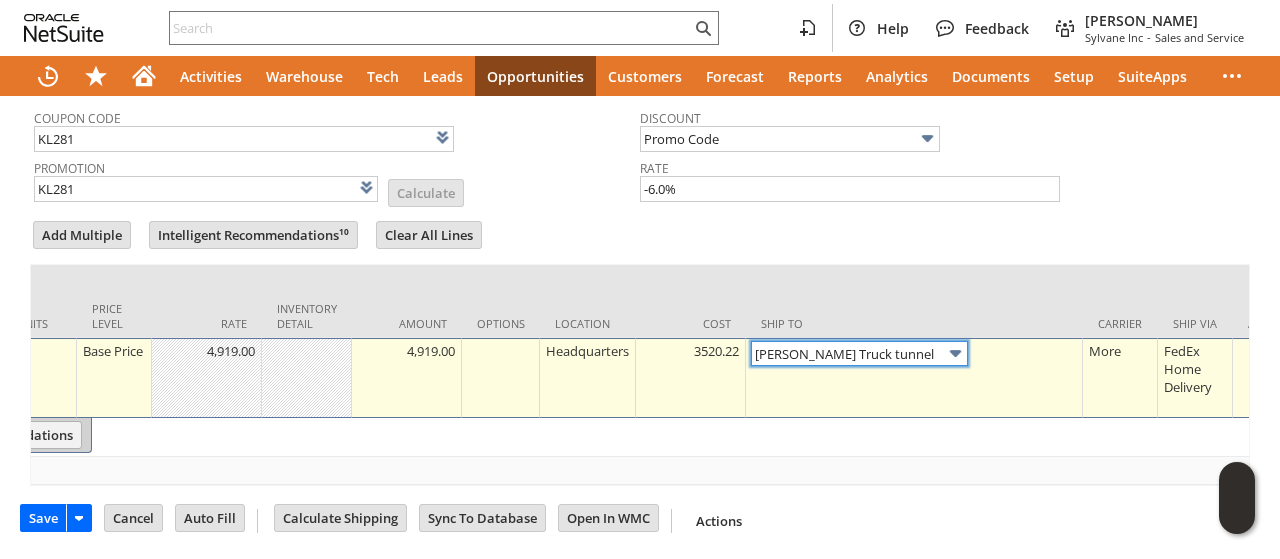 scroll, scrollTop: 0, scrollLeft: 651, axis: horizontal 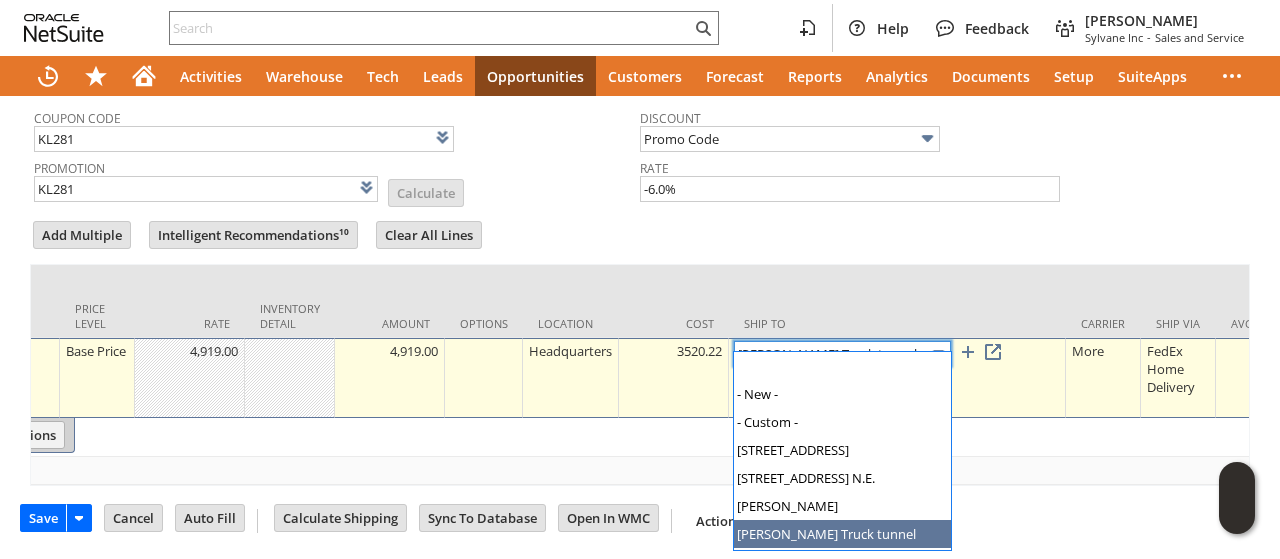 click on "[PERSON_NAME] Truck tunnel" at bounding box center [842, 353] 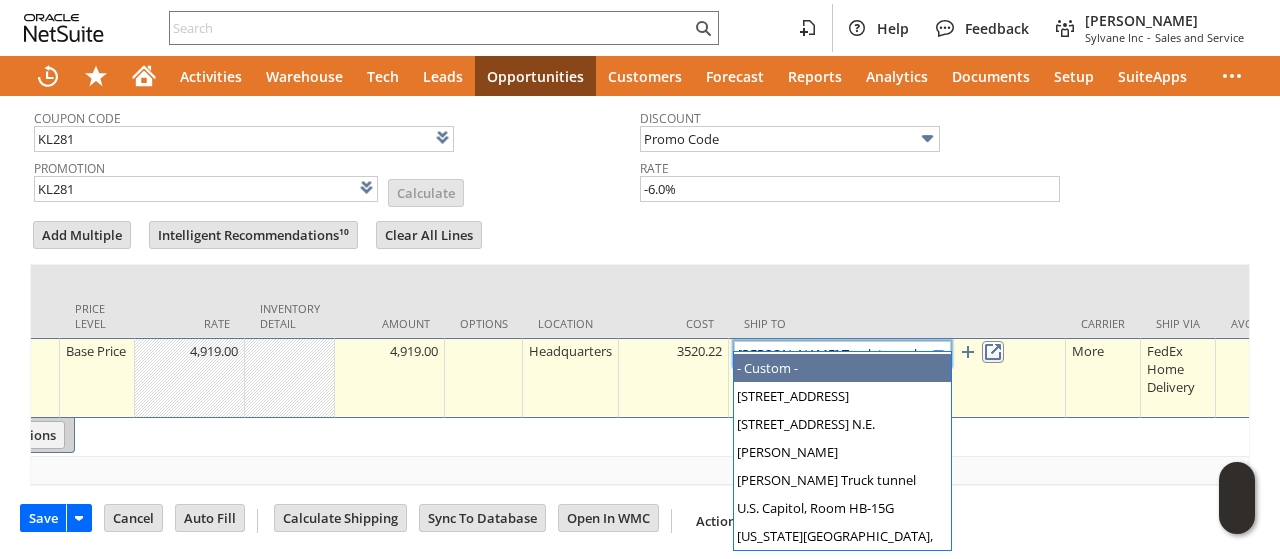 click at bounding box center [993, 352] 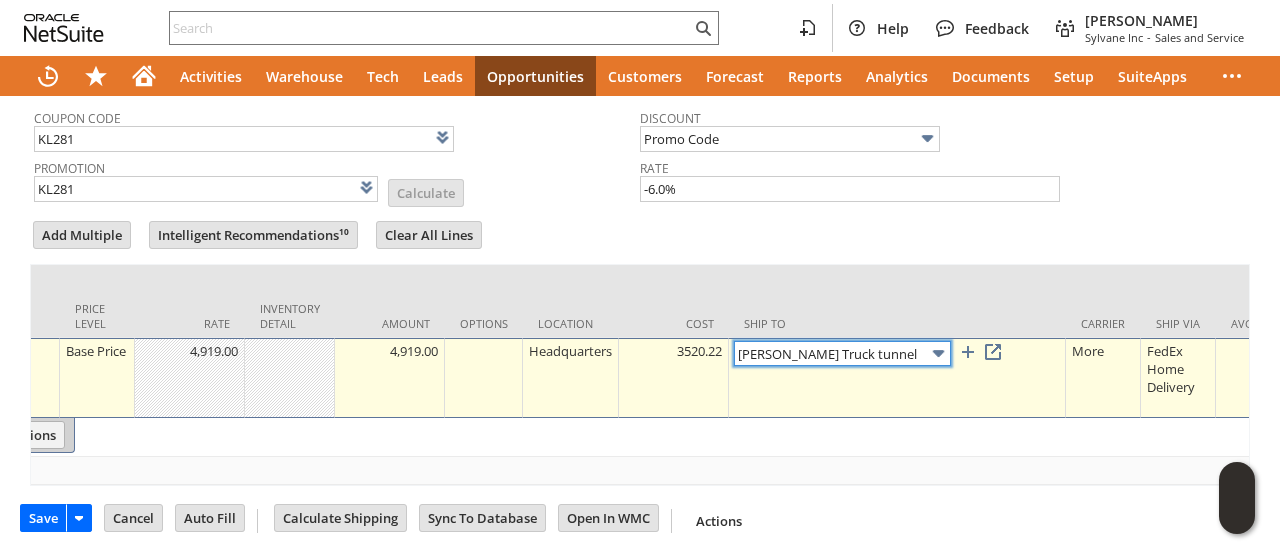 click on "[PERSON_NAME] Truck tunnel" at bounding box center [842, 353] 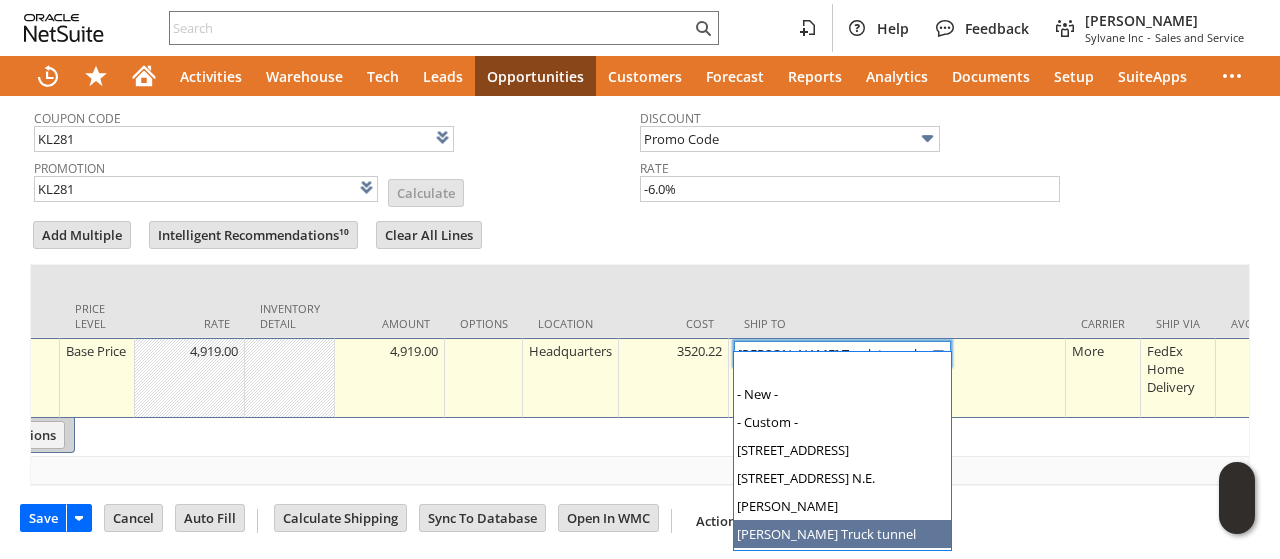 scroll, scrollTop: 54, scrollLeft: 0, axis: vertical 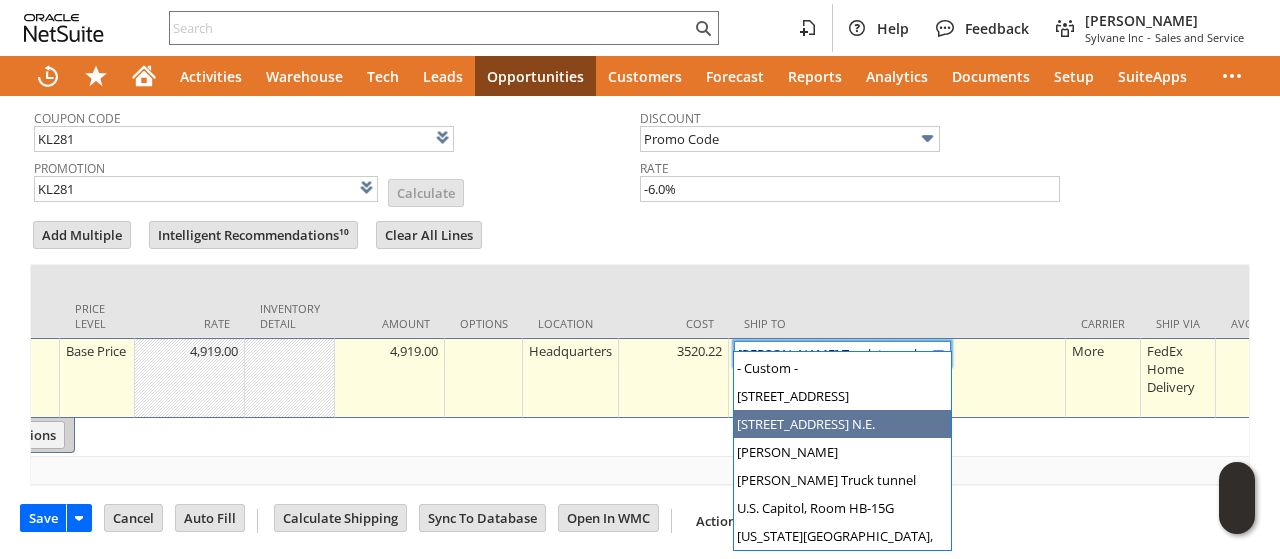 type on "[STREET_ADDRESS] N.E." 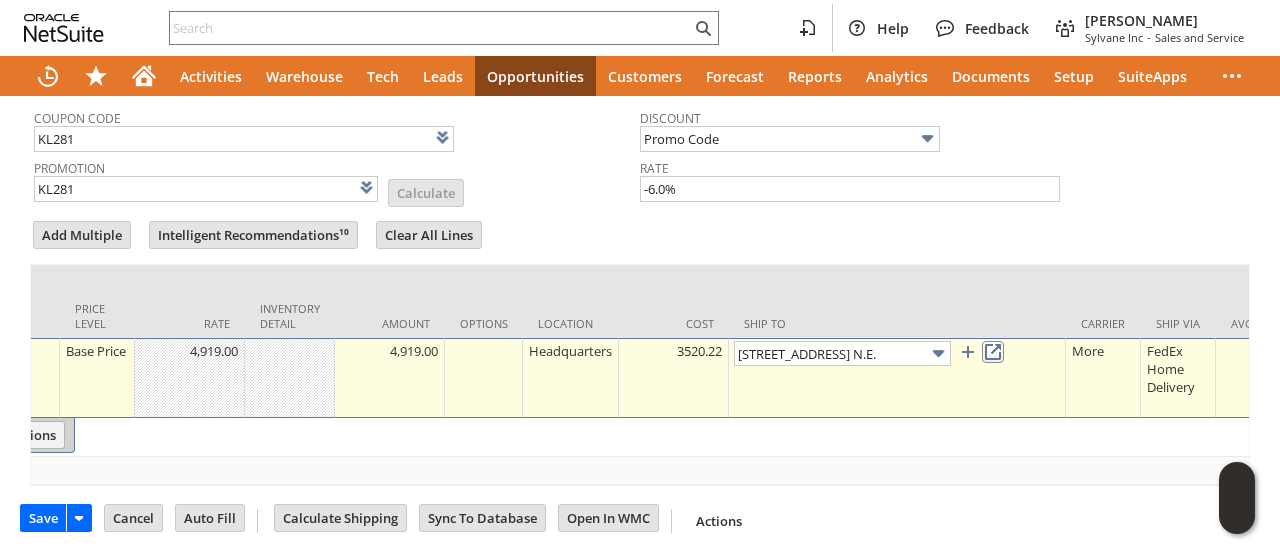 click at bounding box center (993, 352) 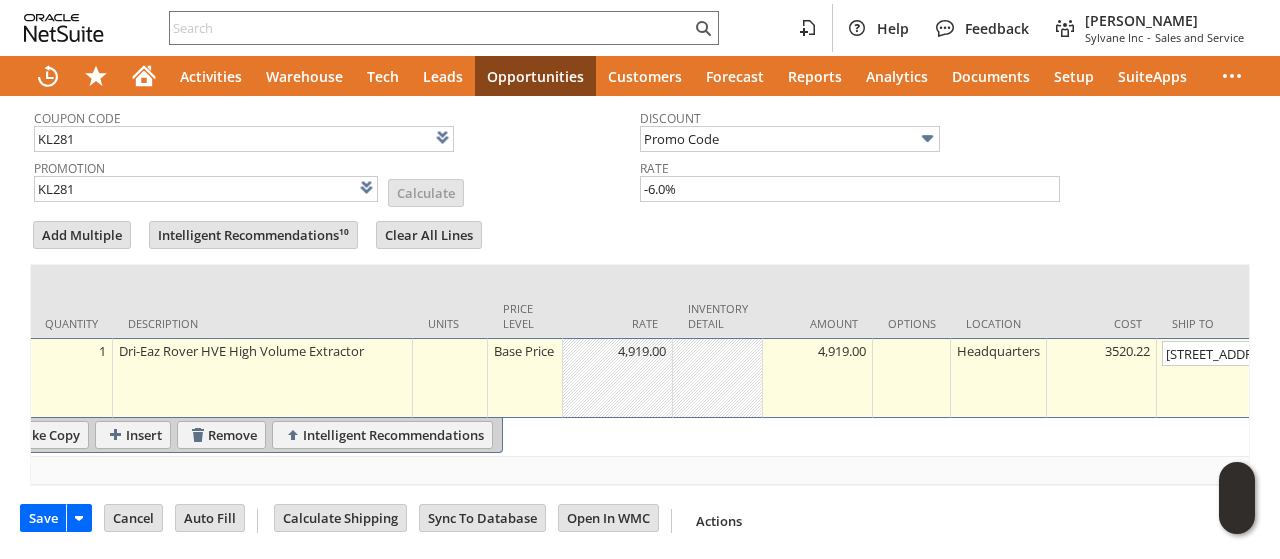 scroll, scrollTop: 0, scrollLeft: 0, axis: both 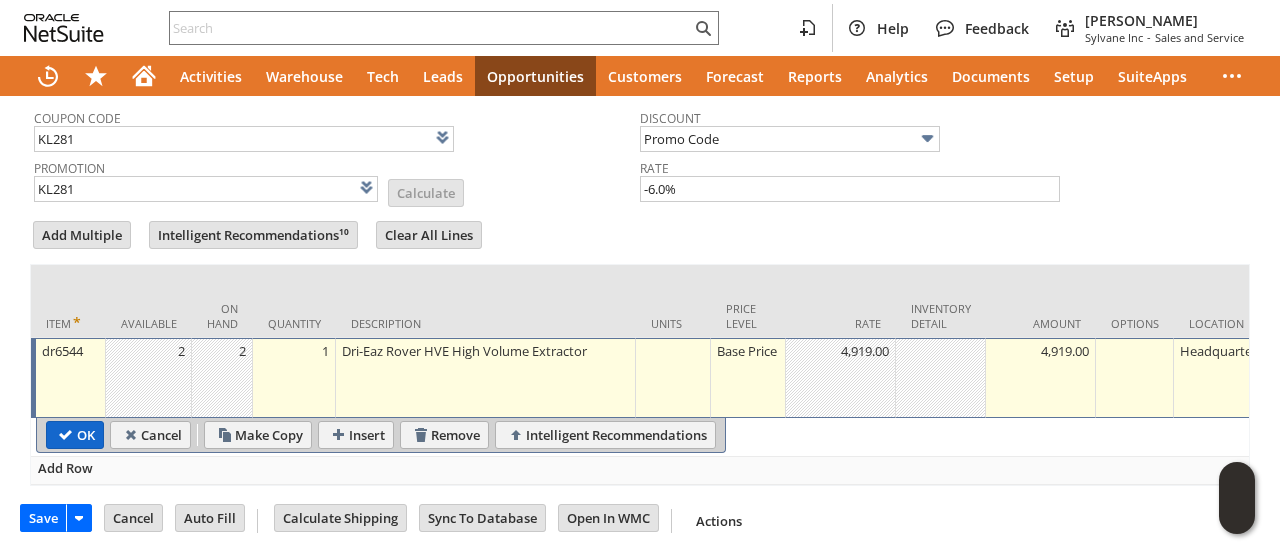 click on "OK" at bounding box center [75, 435] 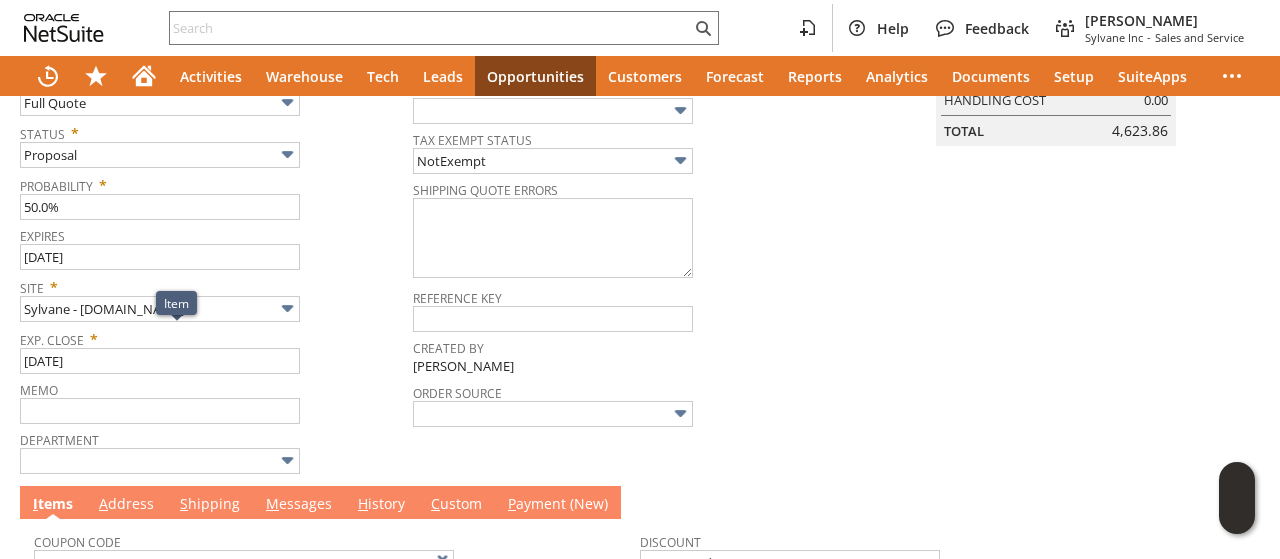 scroll, scrollTop: 0, scrollLeft: 0, axis: both 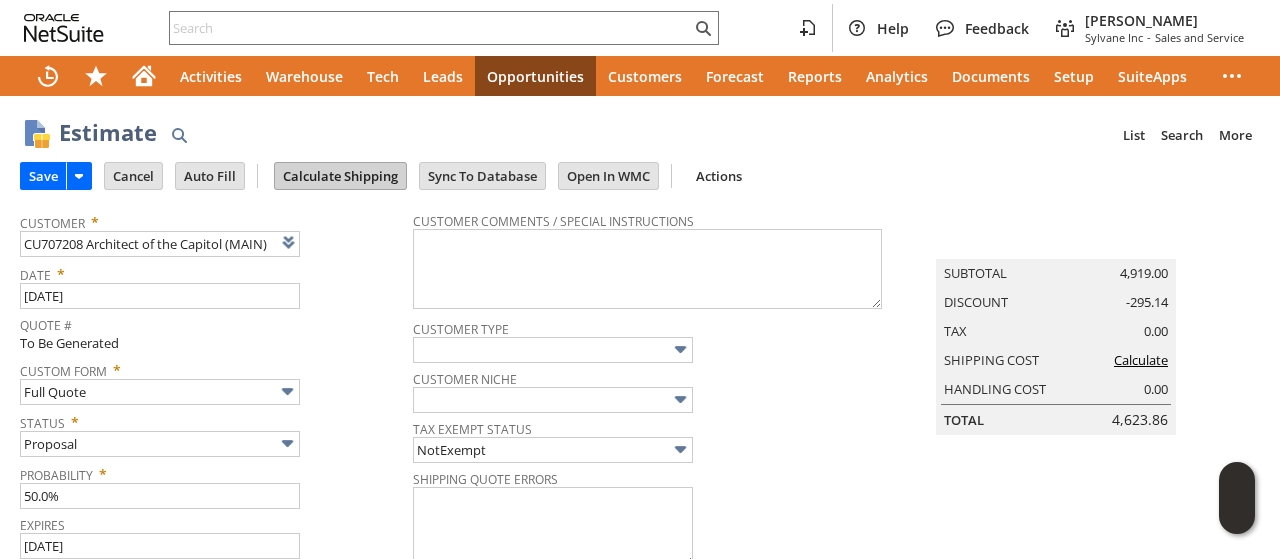 click on "Calculate Shipping" at bounding box center [340, 176] 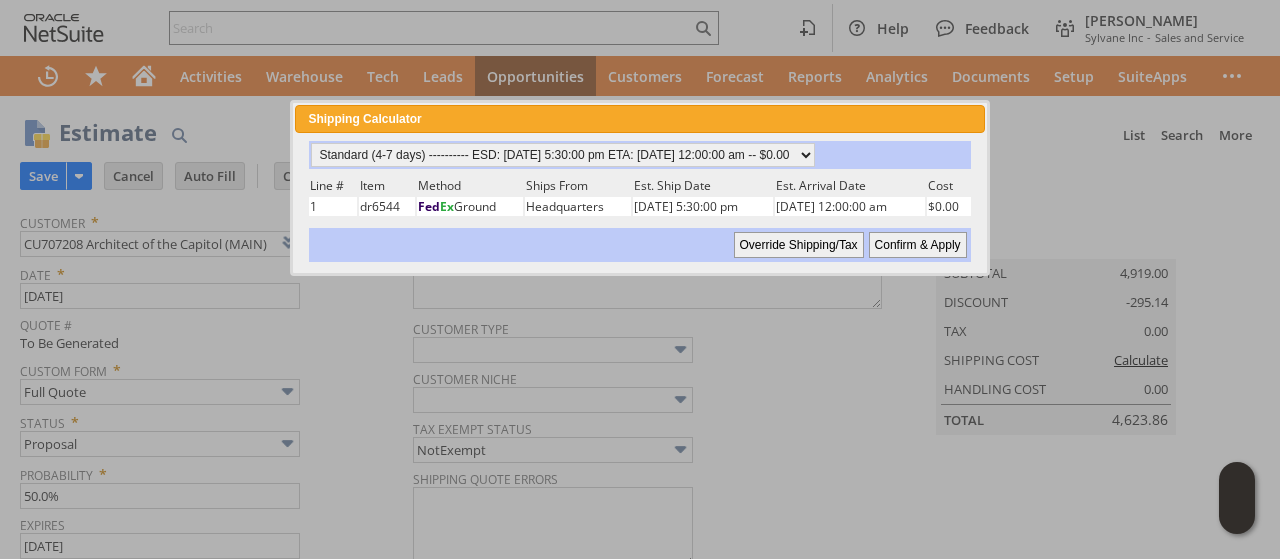click on "Confirm & Apply" at bounding box center [918, 245] 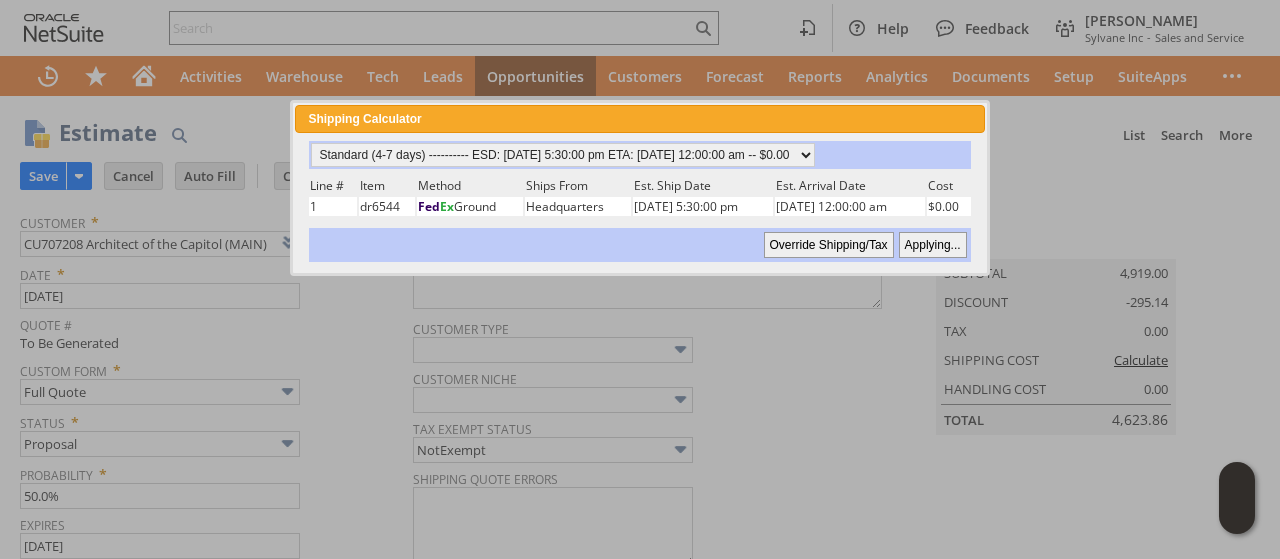 type on "Government" 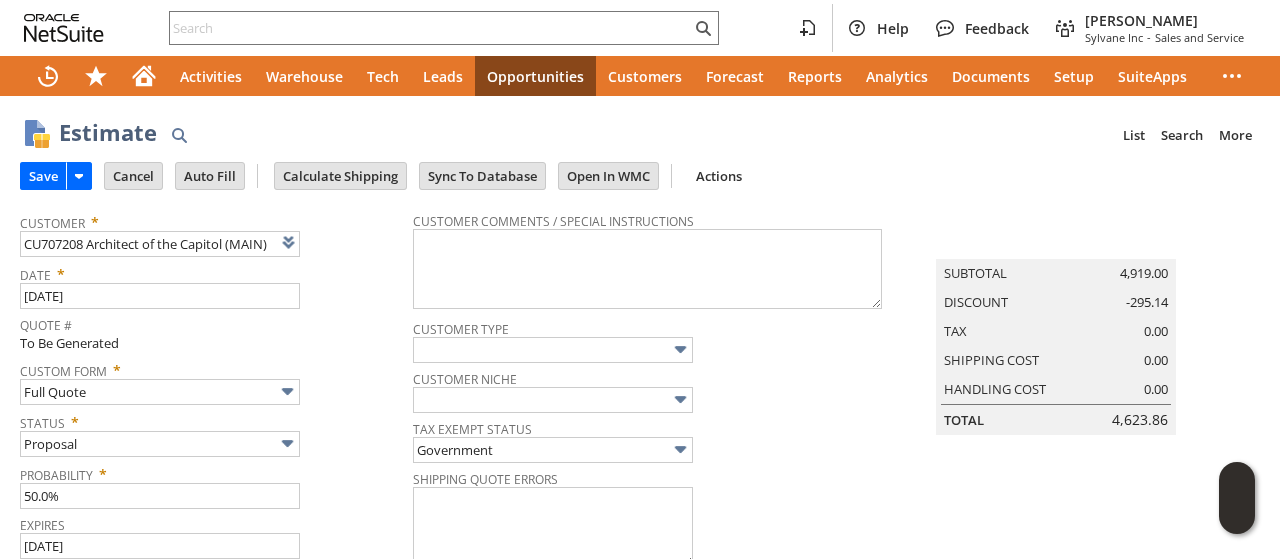 scroll, scrollTop: 717, scrollLeft: 0, axis: vertical 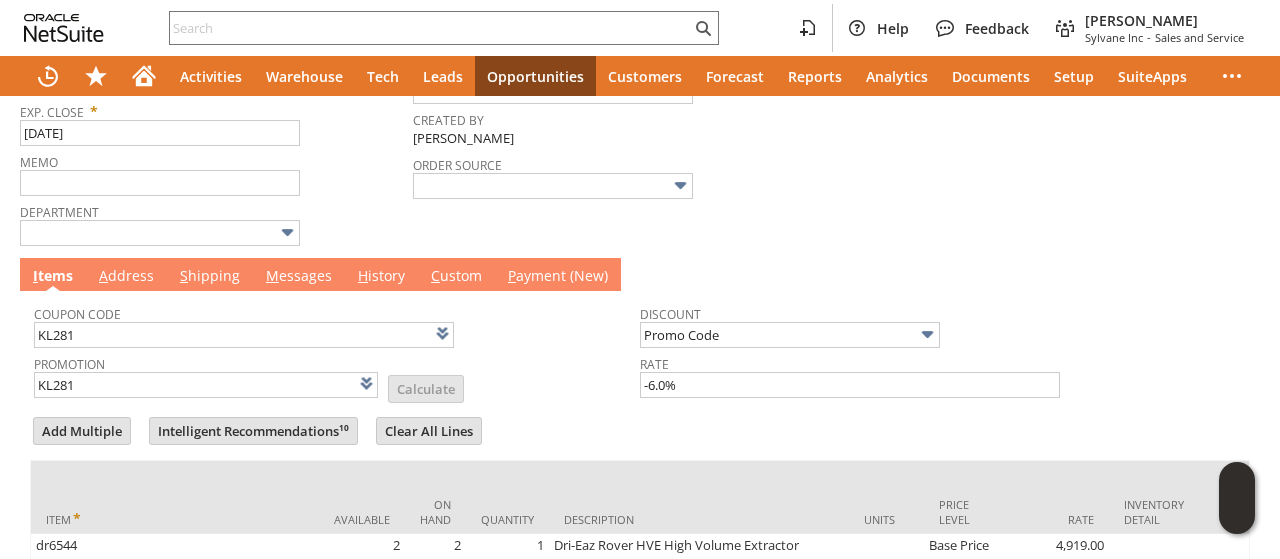 click on "M essages" at bounding box center [299, 277] 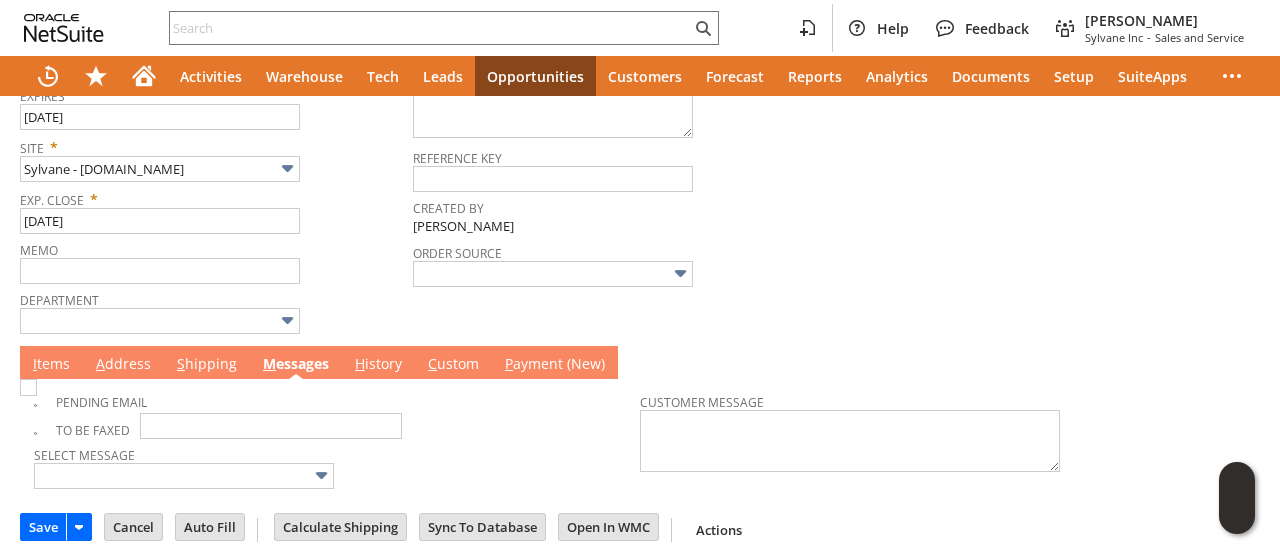 click on "I tems" at bounding box center (51, 365) 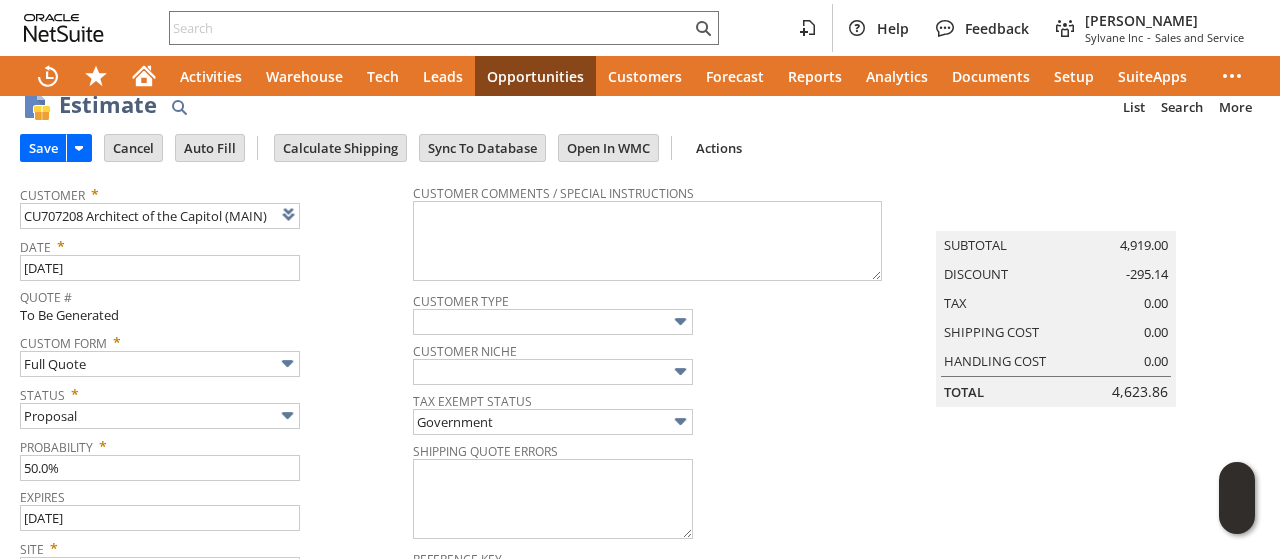 scroll, scrollTop: 0, scrollLeft: 0, axis: both 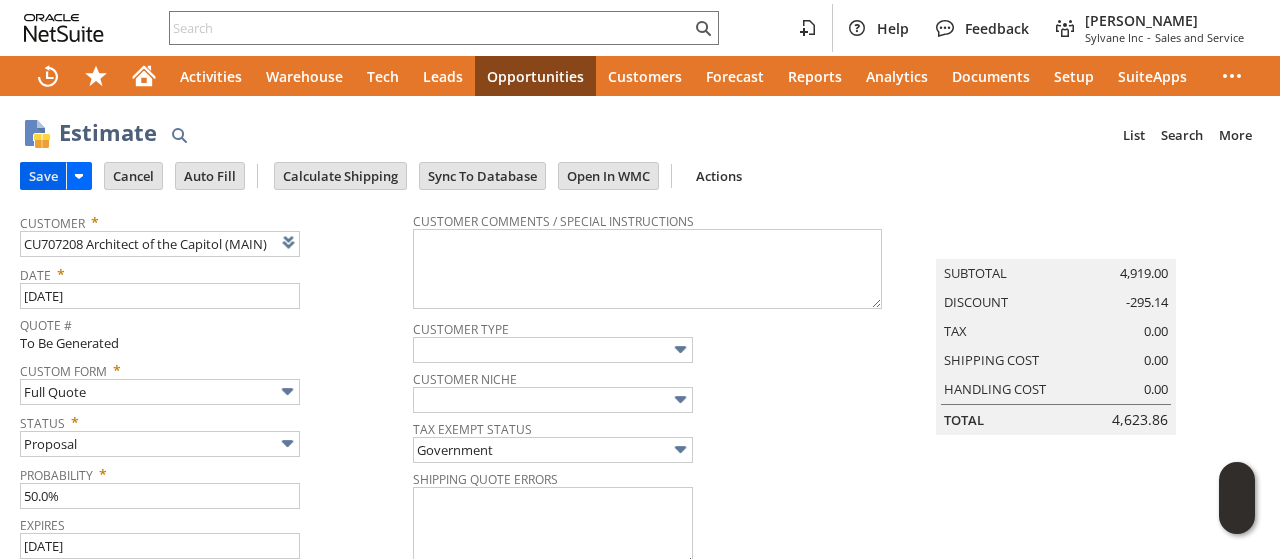 click on "Save" at bounding box center (43, 176) 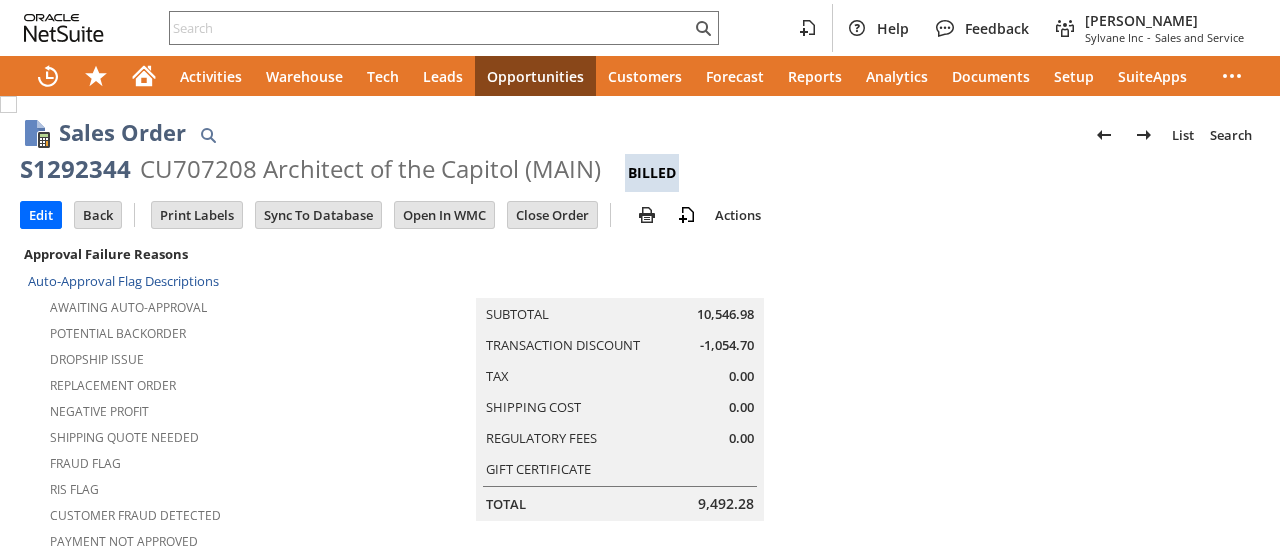 scroll, scrollTop: 0, scrollLeft: 0, axis: both 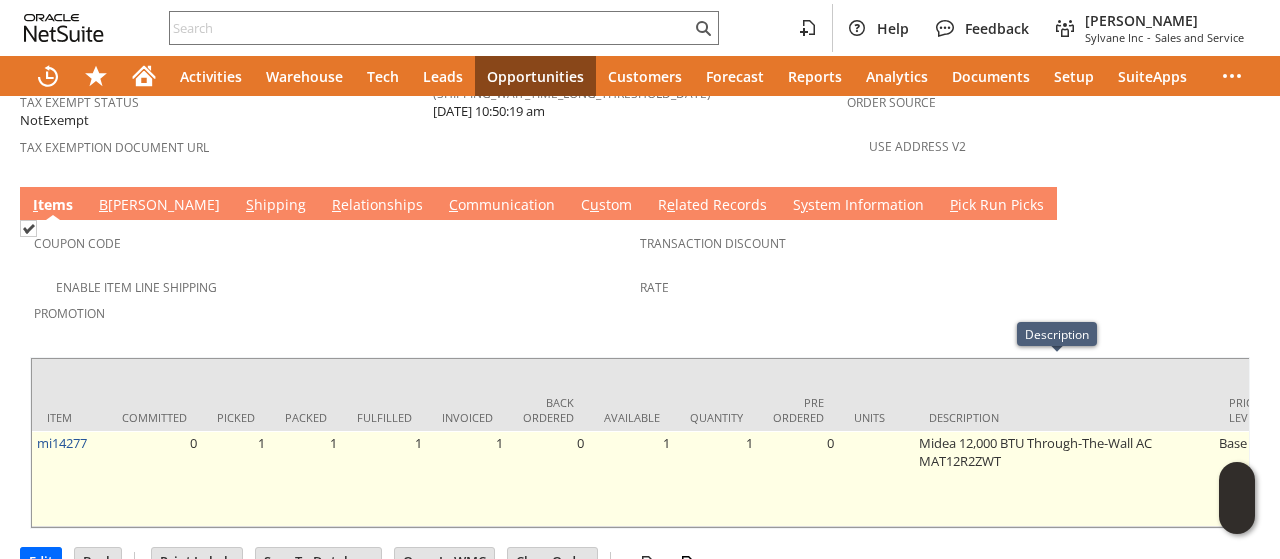 click on "Midea 12,000 BTU Through-The-Wall AC MAT12R2ZWT" at bounding box center (1064, 479) 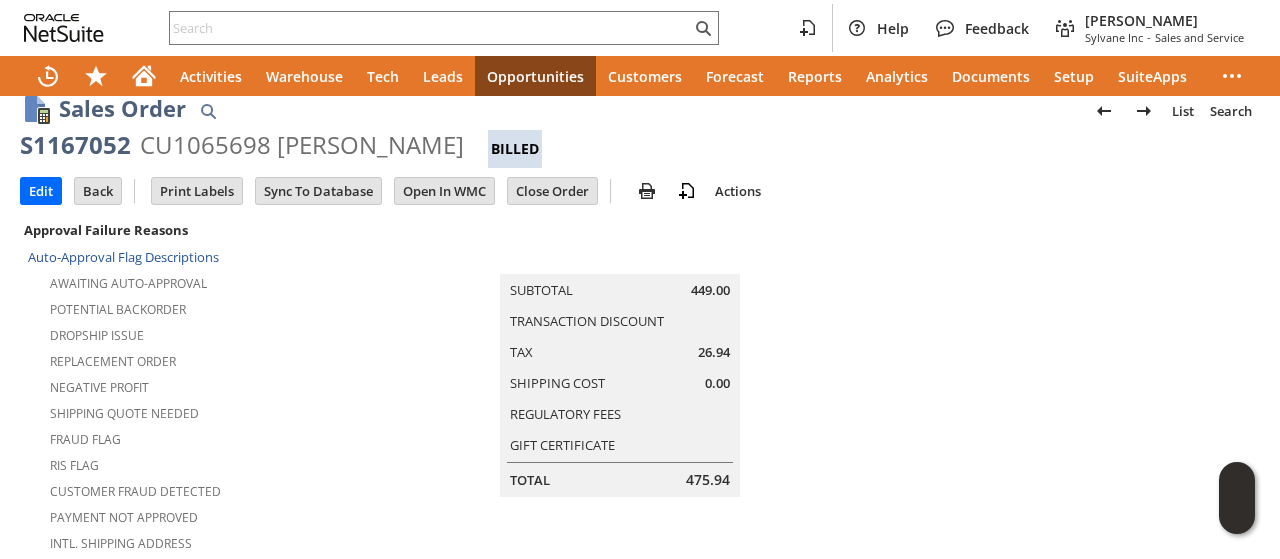 scroll, scrollTop: 0, scrollLeft: 0, axis: both 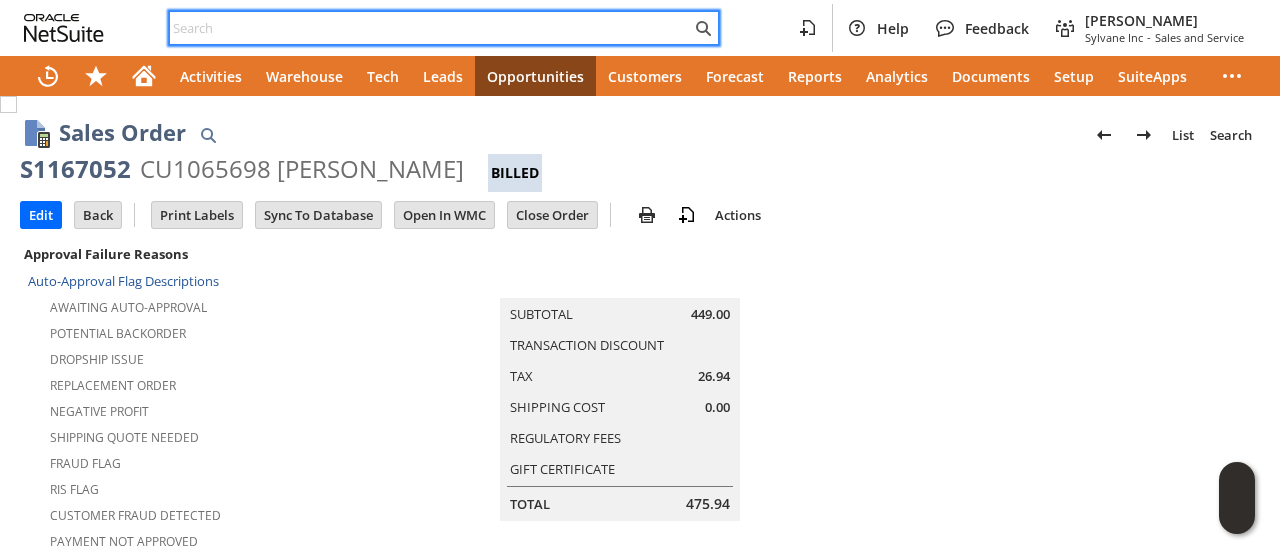 paste on "2109559602" 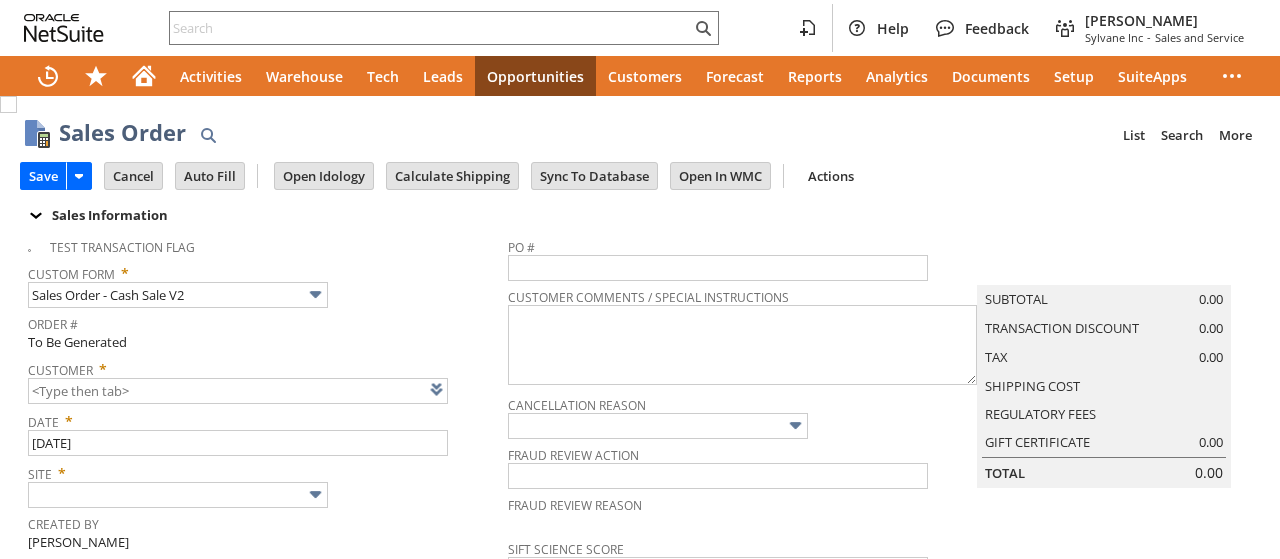 scroll, scrollTop: 0, scrollLeft: 0, axis: both 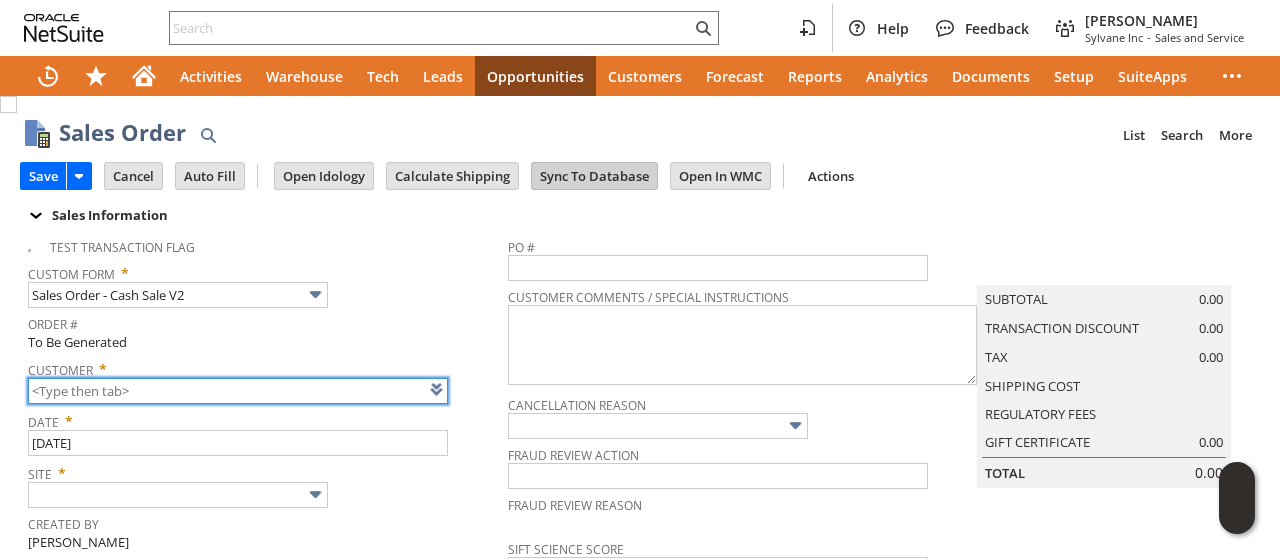 type on "CU1224028 O&M Management Services" 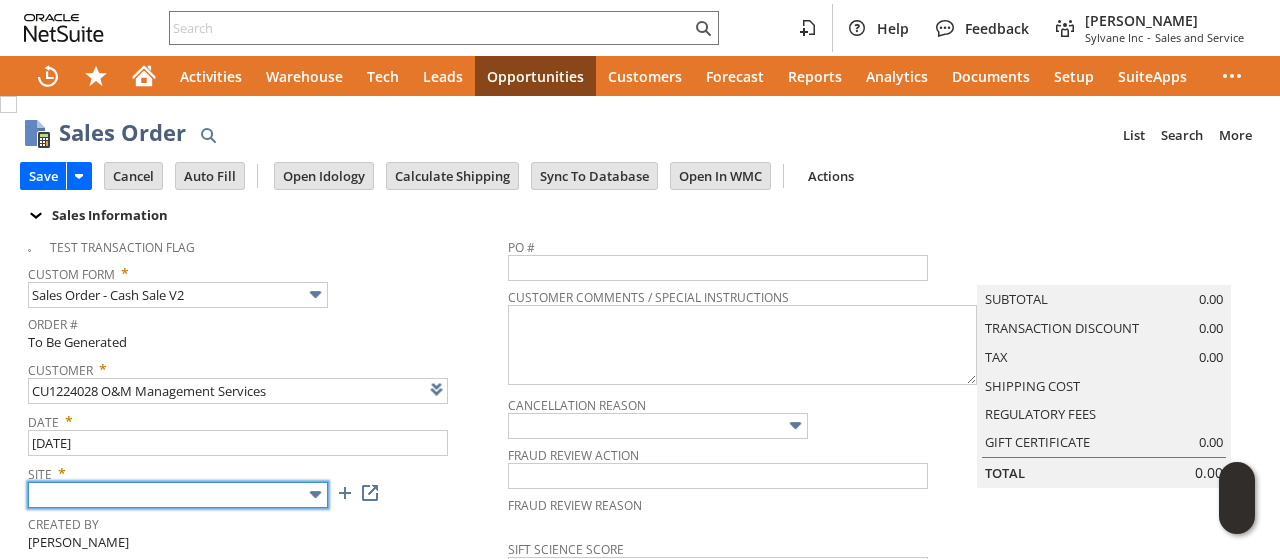 click at bounding box center (178, 495) 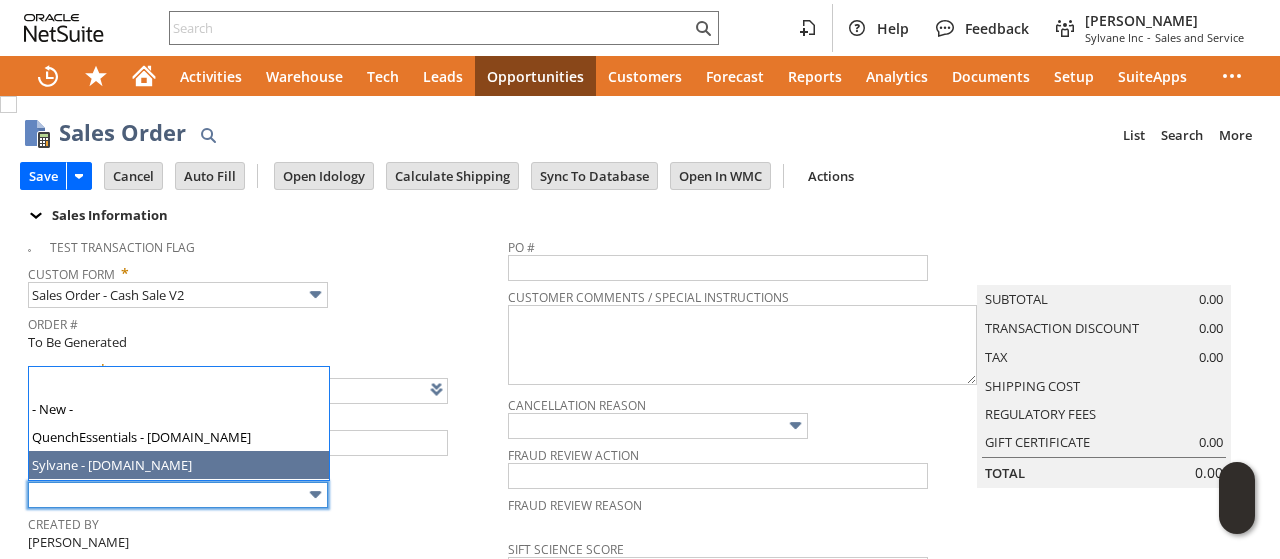 type on "Sylvane - [DOMAIN_NAME]" 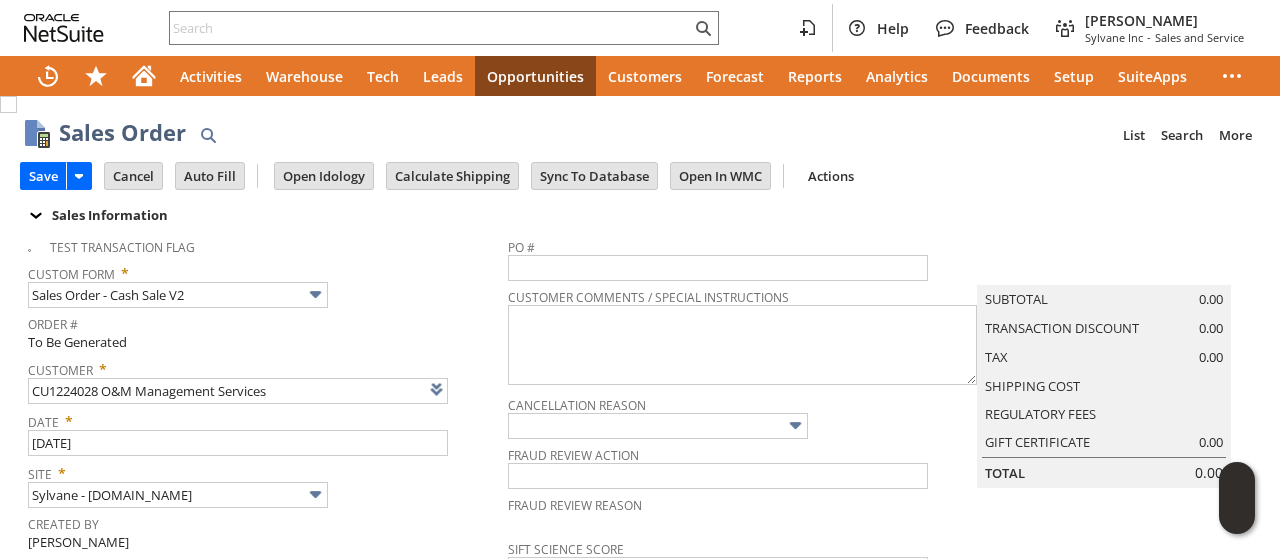 click on "Custom Form
*
Sales Order - Cash Sale V2" at bounding box center [263, 283] 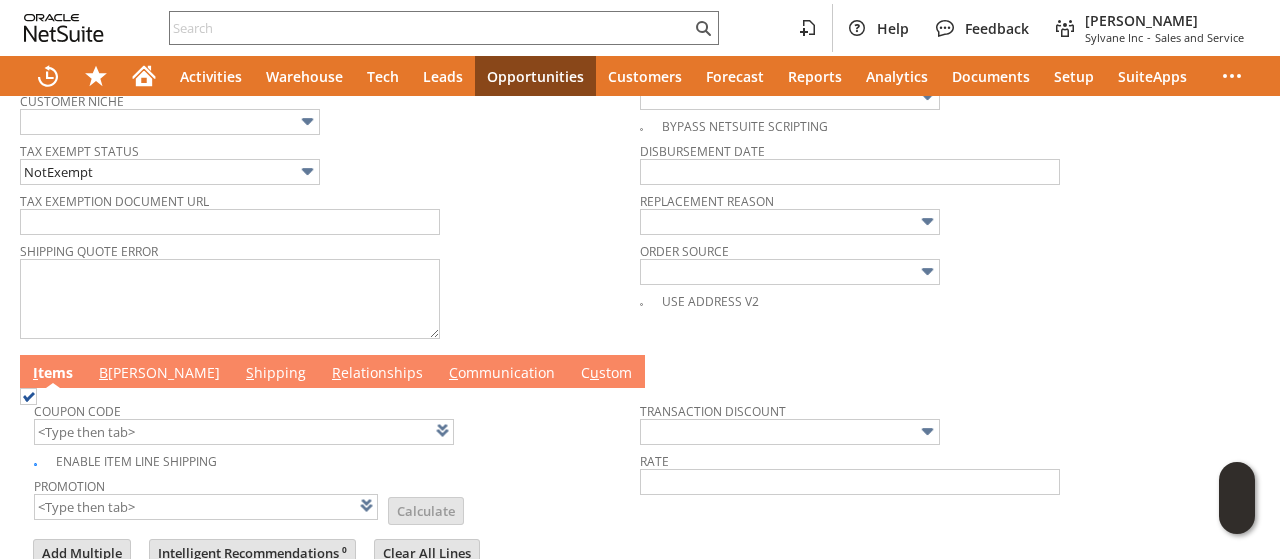 scroll, scrollTop: 1000, scrollLeft: 0, axis: vertical 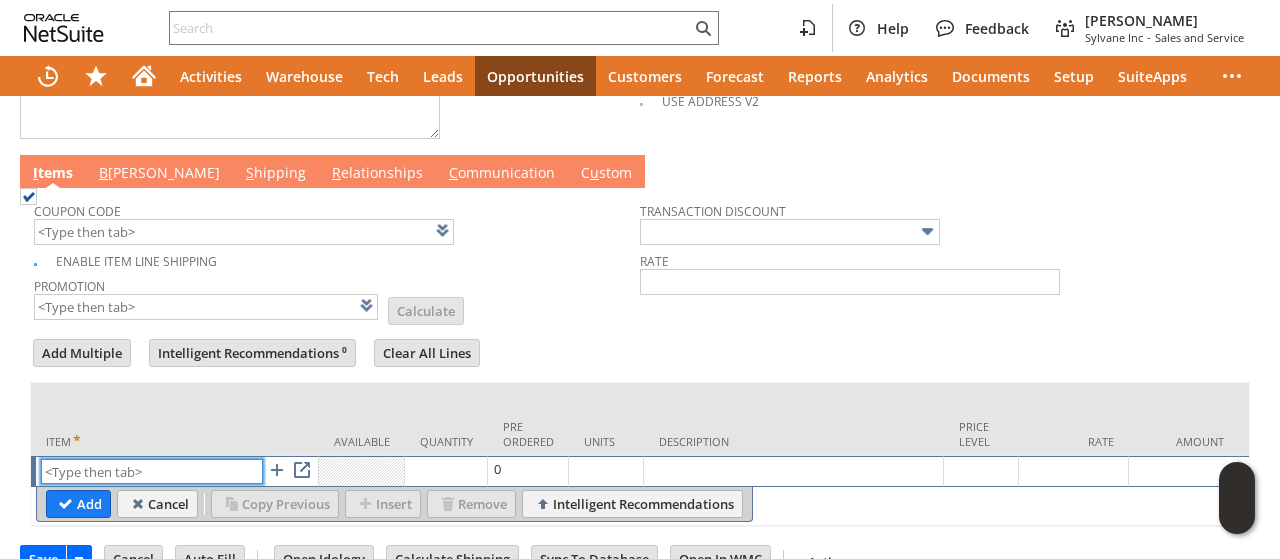 click at bounding box center (152, 471) 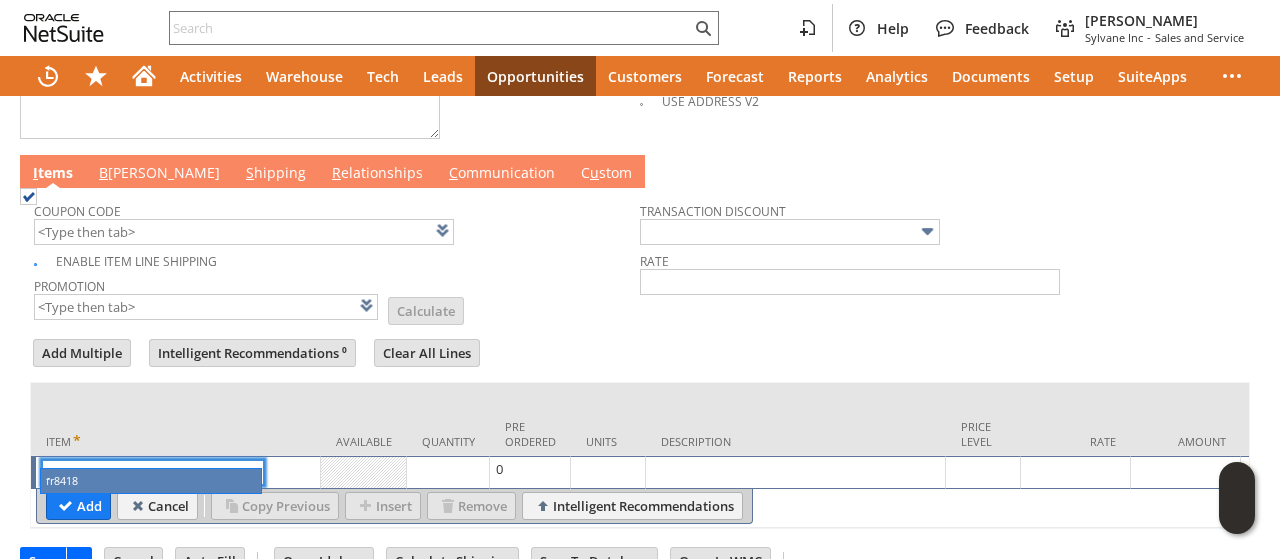 type on "fr8418" 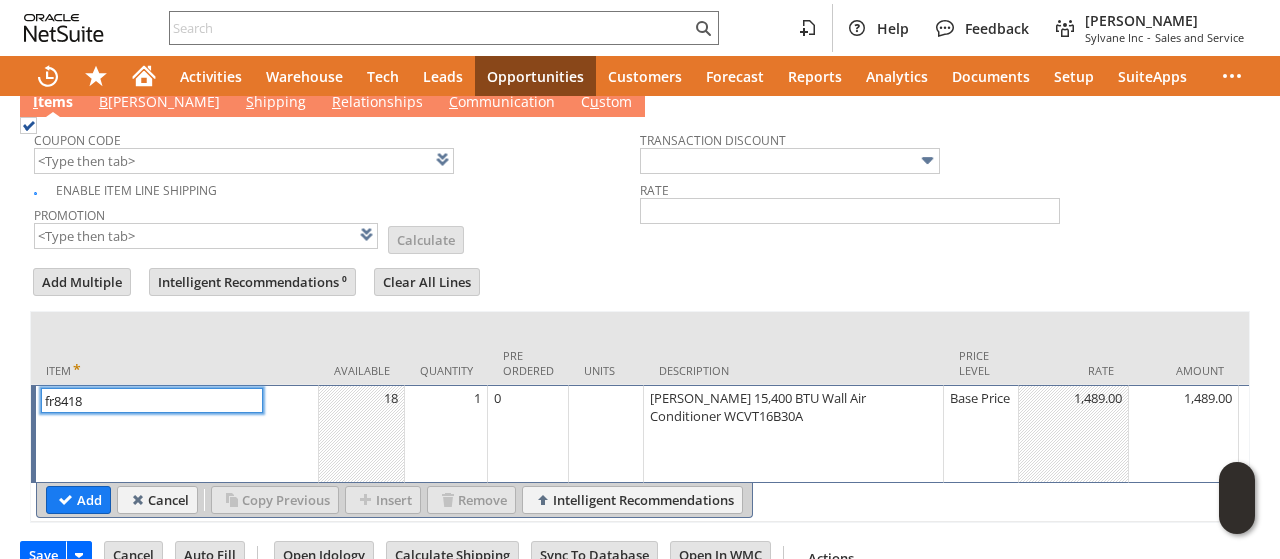 scroll, scrollTop: 1100, scrollLeft: 0, axis: vertical 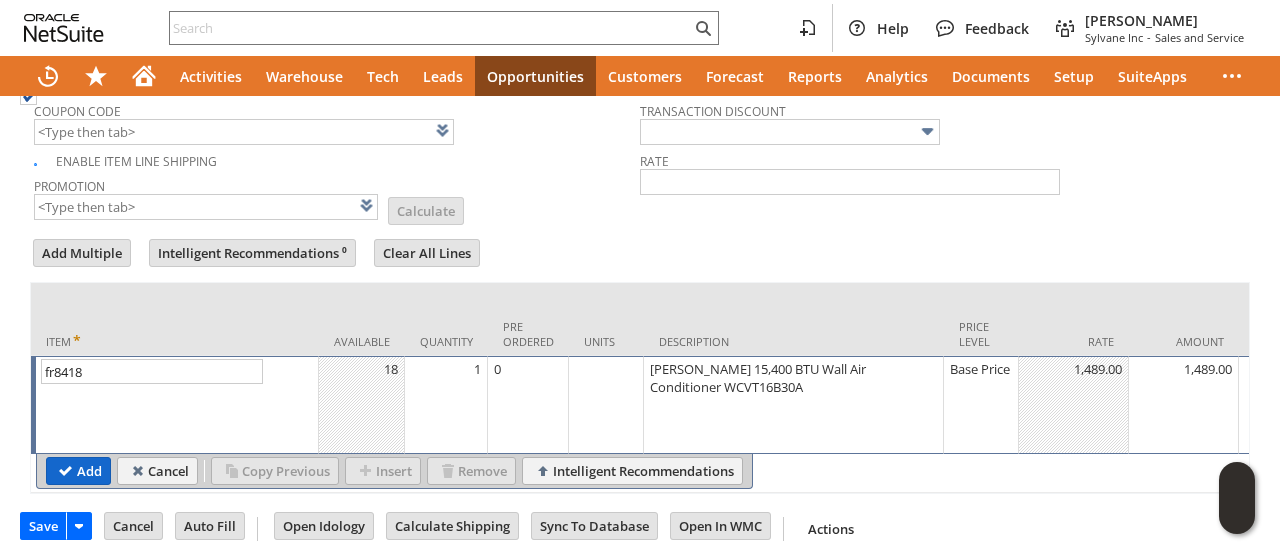 click on "Add" at bounding box center (78, 471) 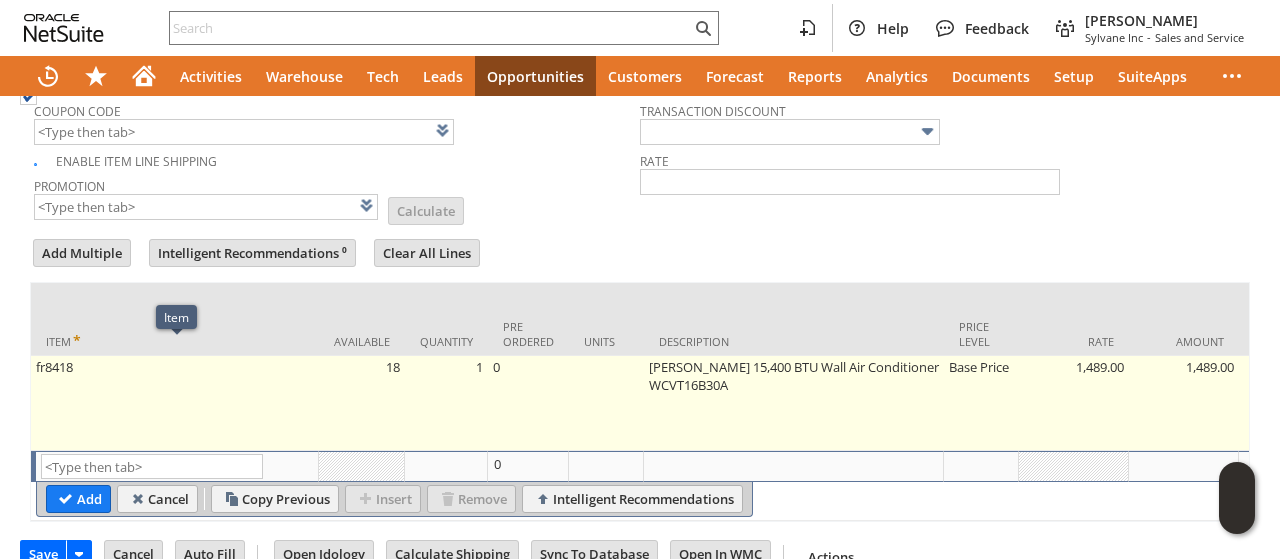 type on "Intelligent Recommendations¹⁰" 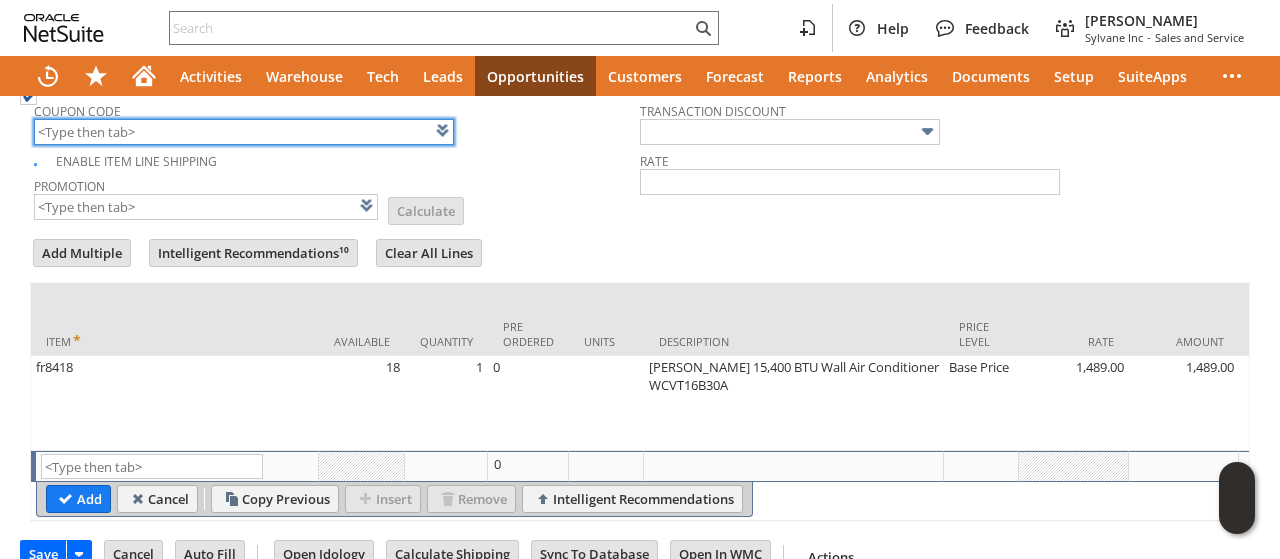 click at bounding box center [244, 132] 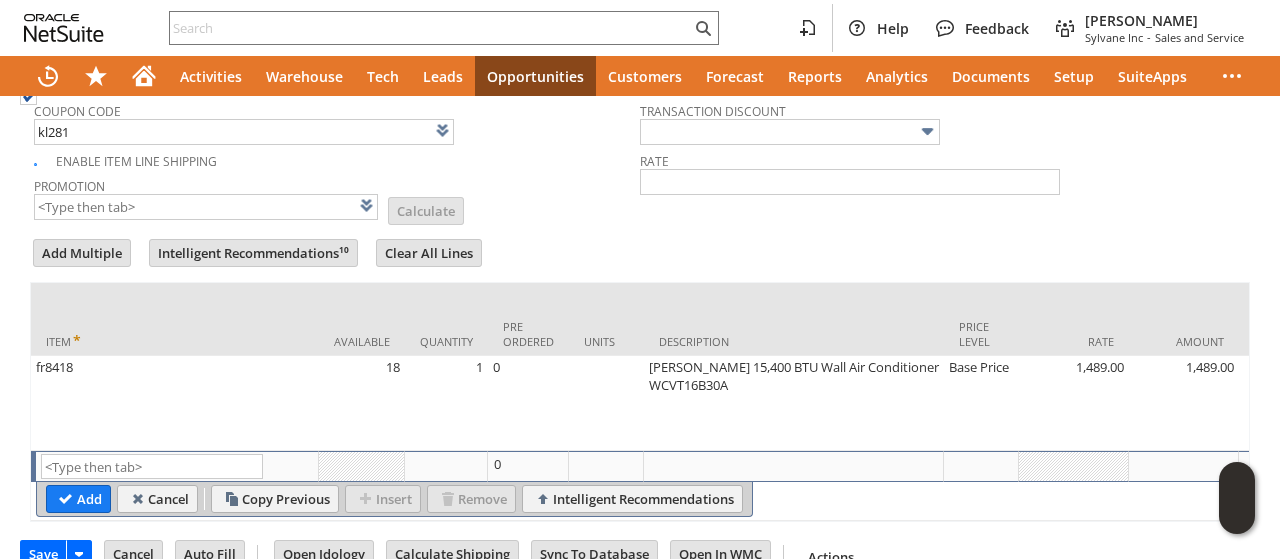 click on "Promotion
List
Calculate" at bounding box center (337, 197) 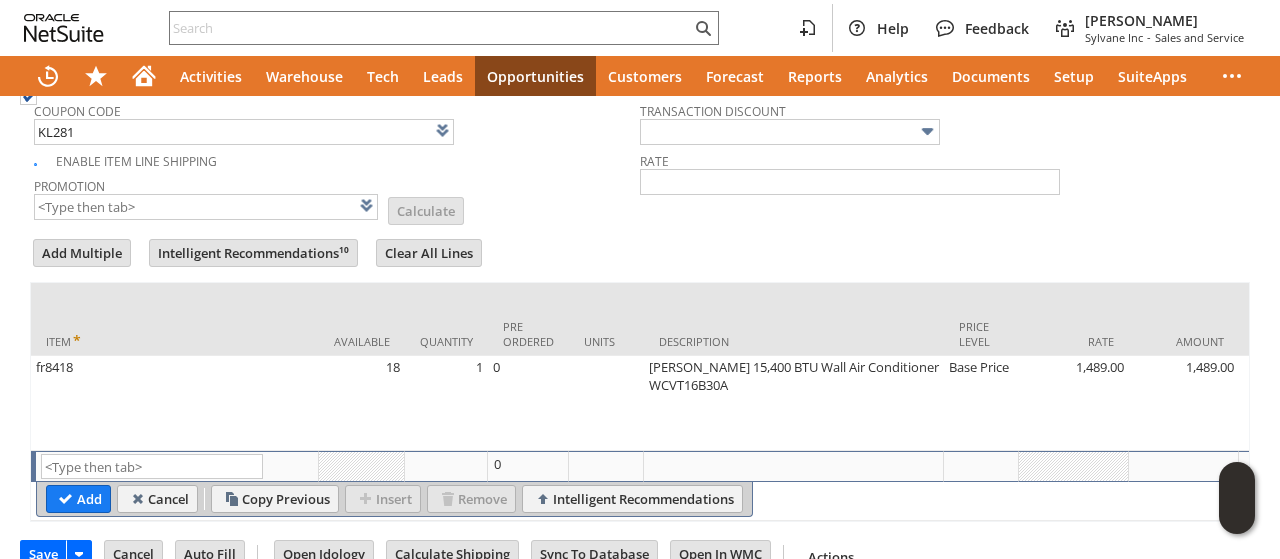 type on "KL281" 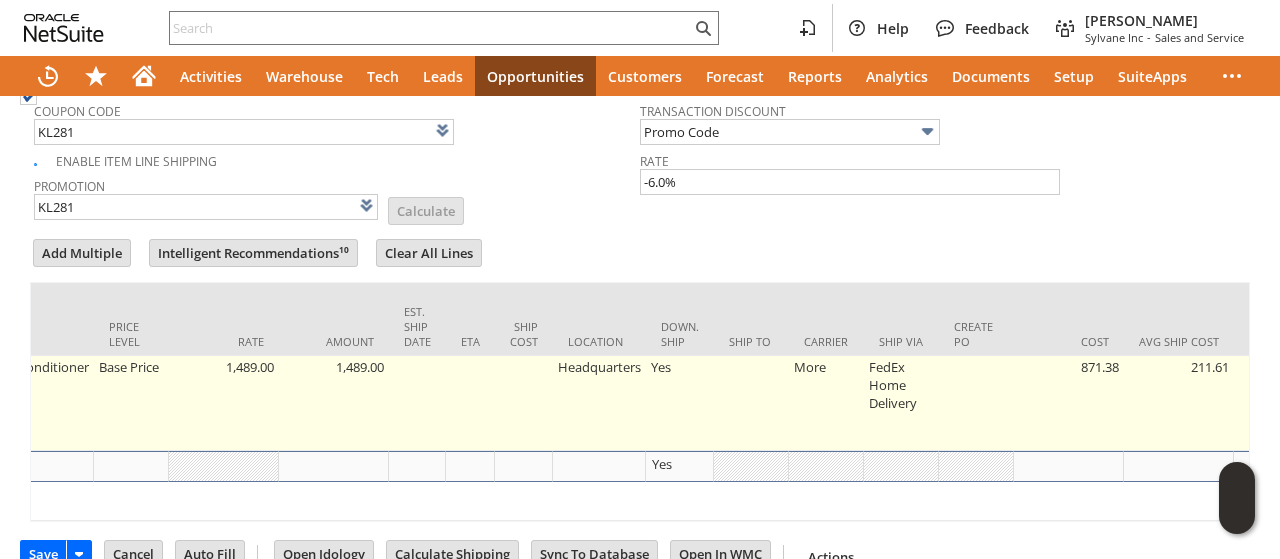 scroll, scrollTop: 0, scrollLeft: 853, axis: horizontal 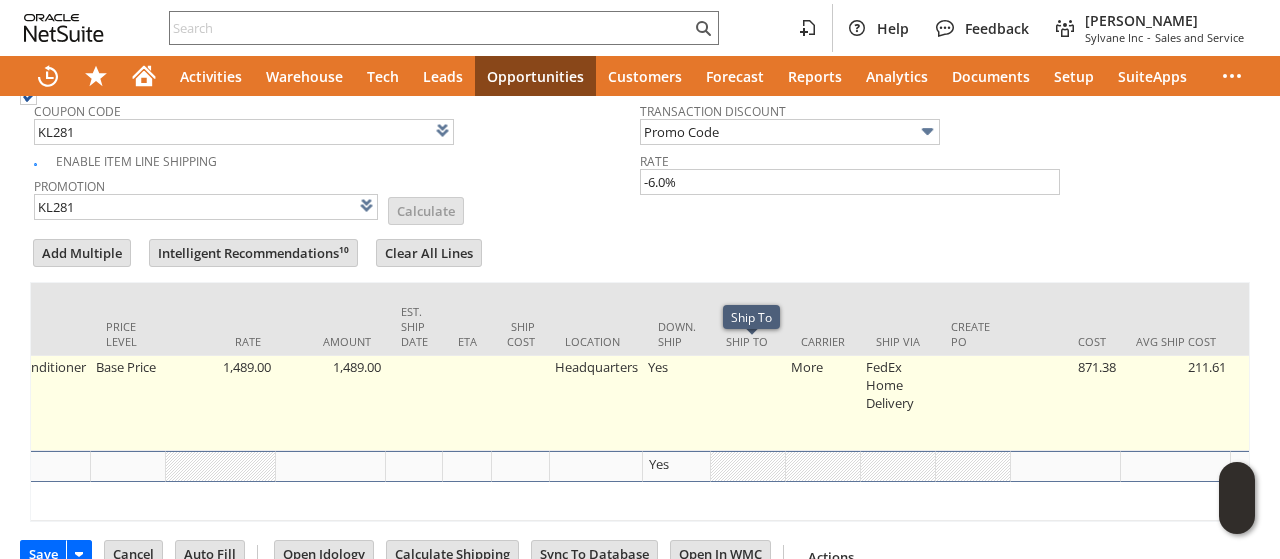 click at bounding box center [748, 403] 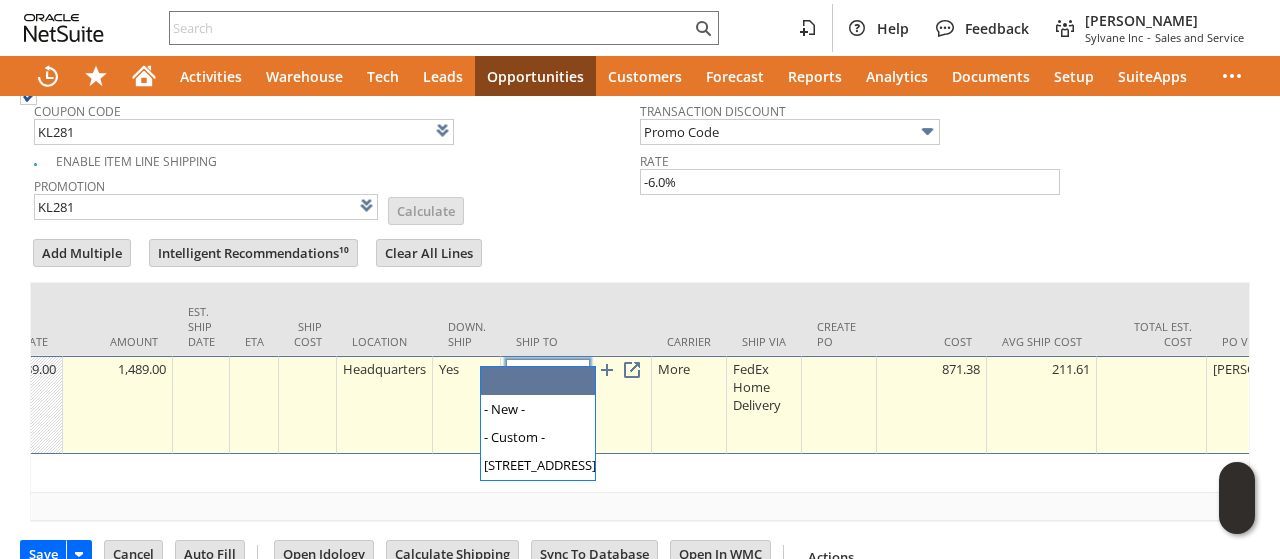 click at bounding box center [548, 371] 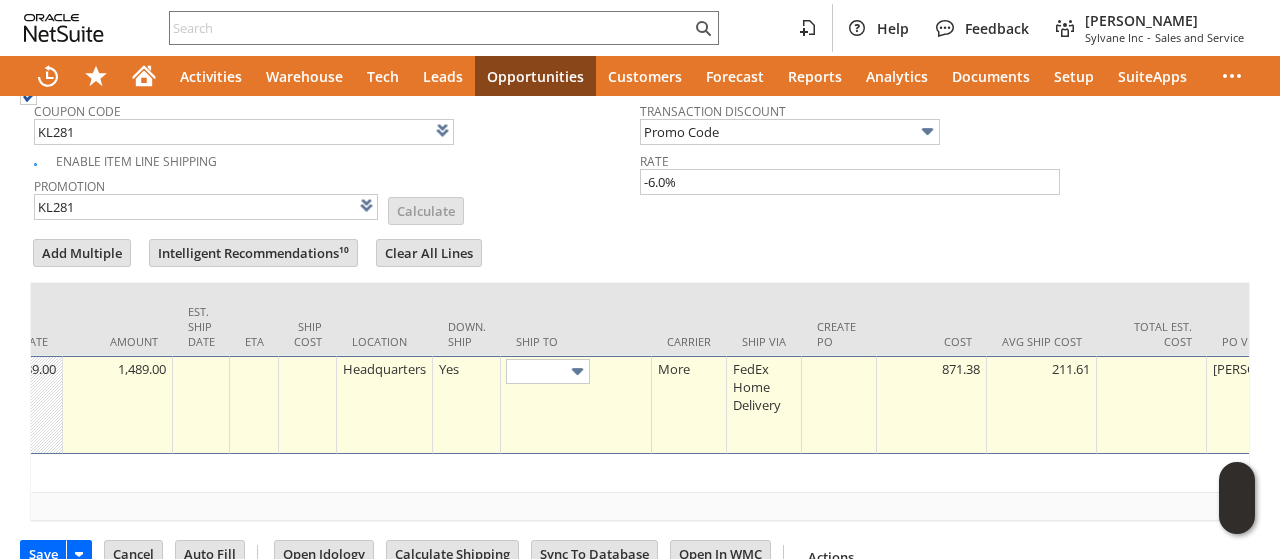 type on "[STREET_ADDRESS]" 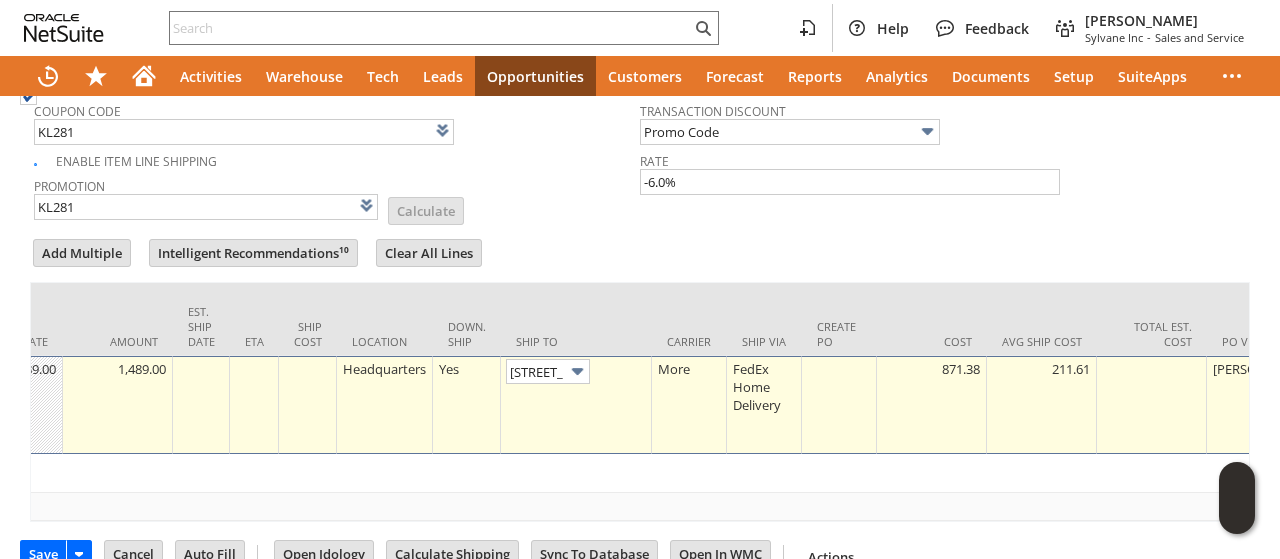 click at bounding box center [640, 231] 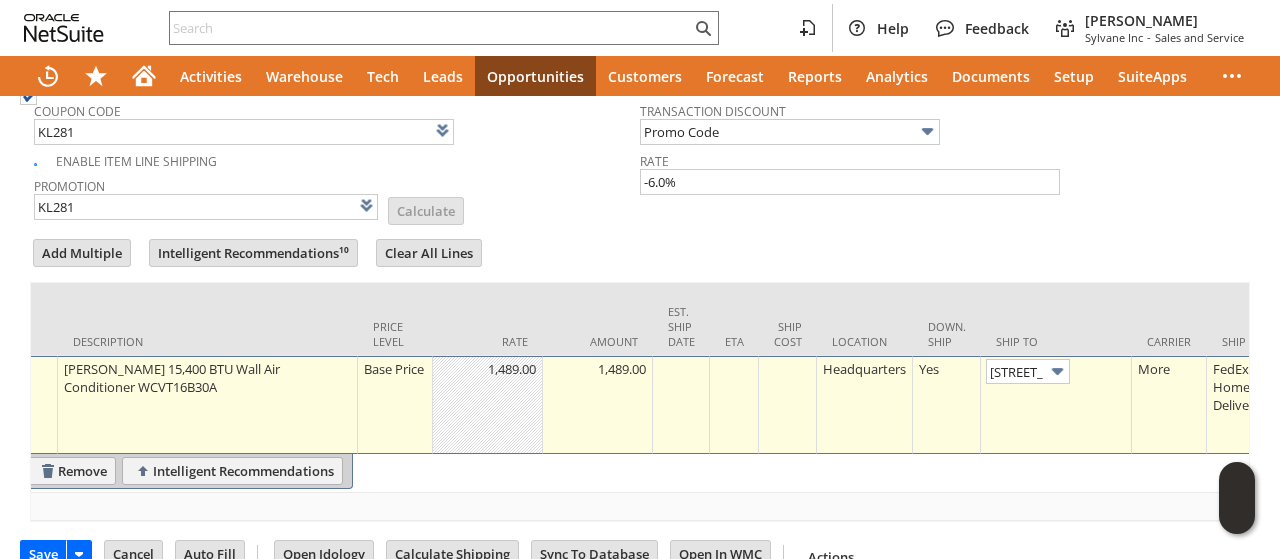 scroll, scrollTop: 0, scrollLeft: 0, axis: both 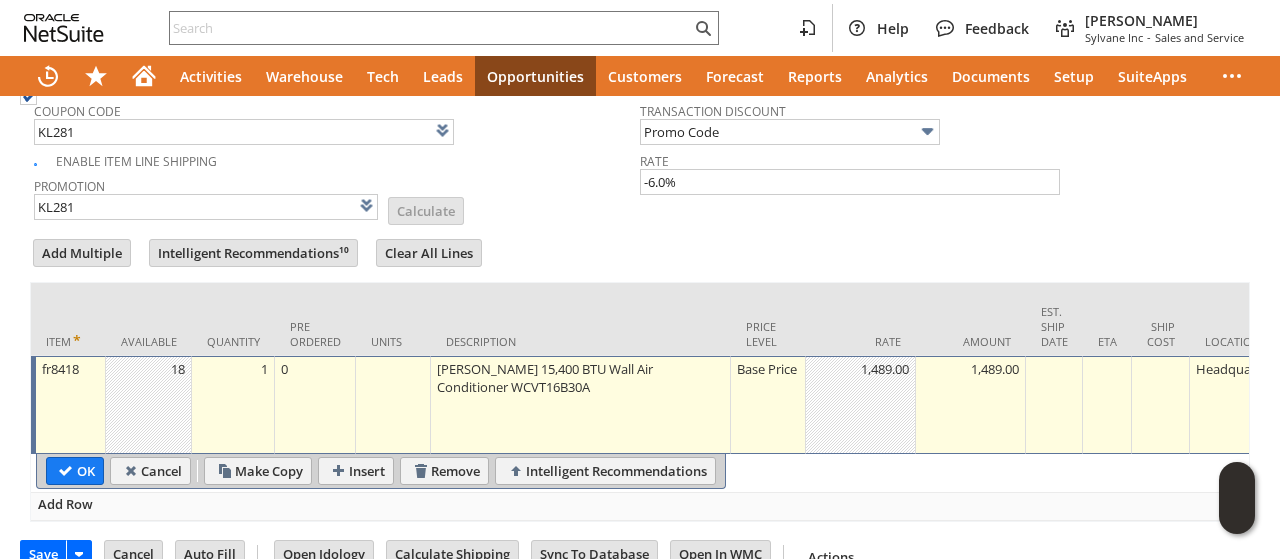 click on "OK" at bounding box center (75, 471) 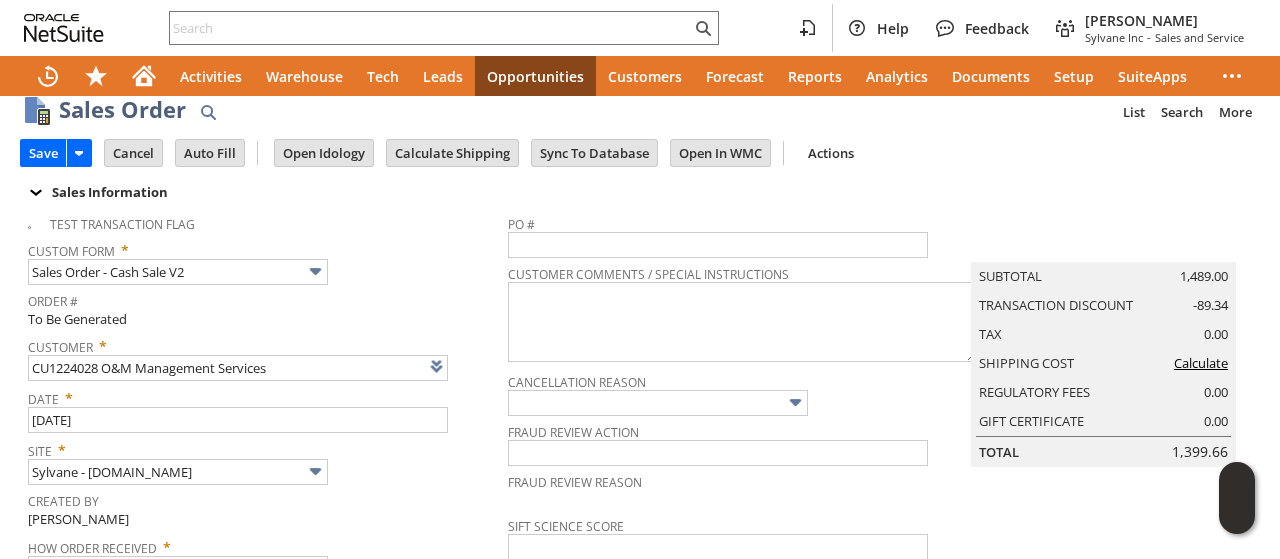 scroll, scrollTop: 0, scrollLeft: 0, axis: both 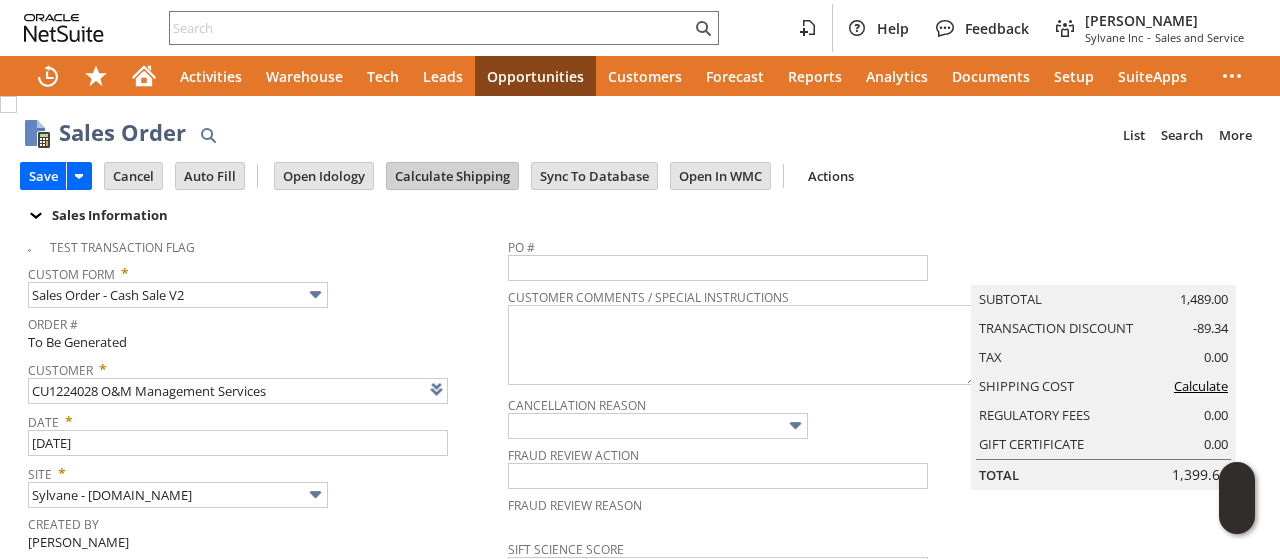 click on "Calculate Shipping" at bounding box center [452, 176] 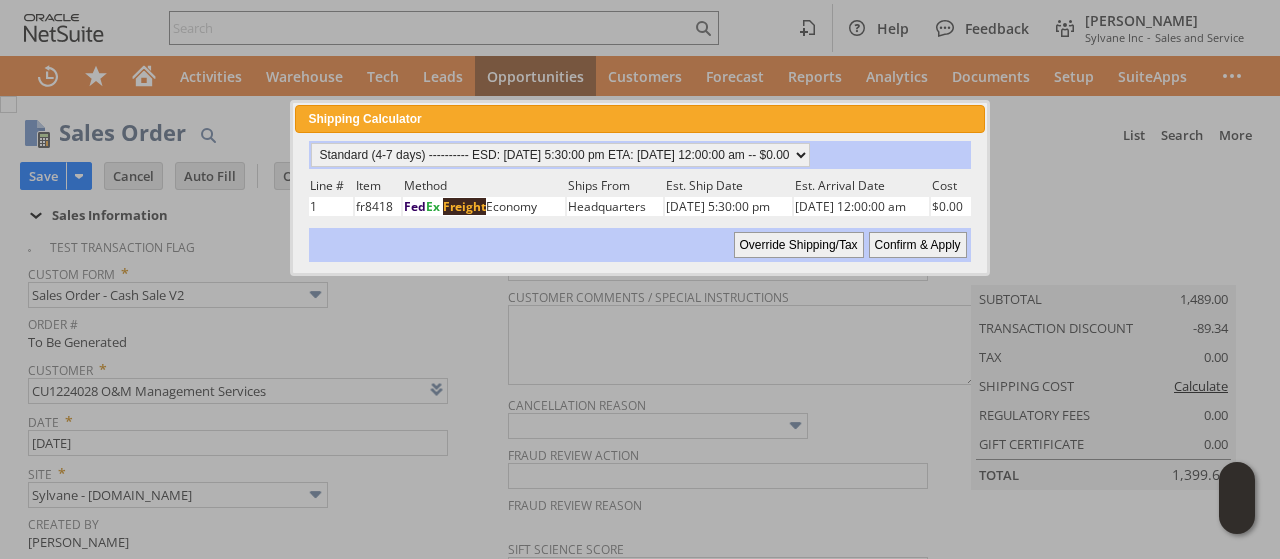 click on "Confirm & Apply" at bounding box center (918, 245) 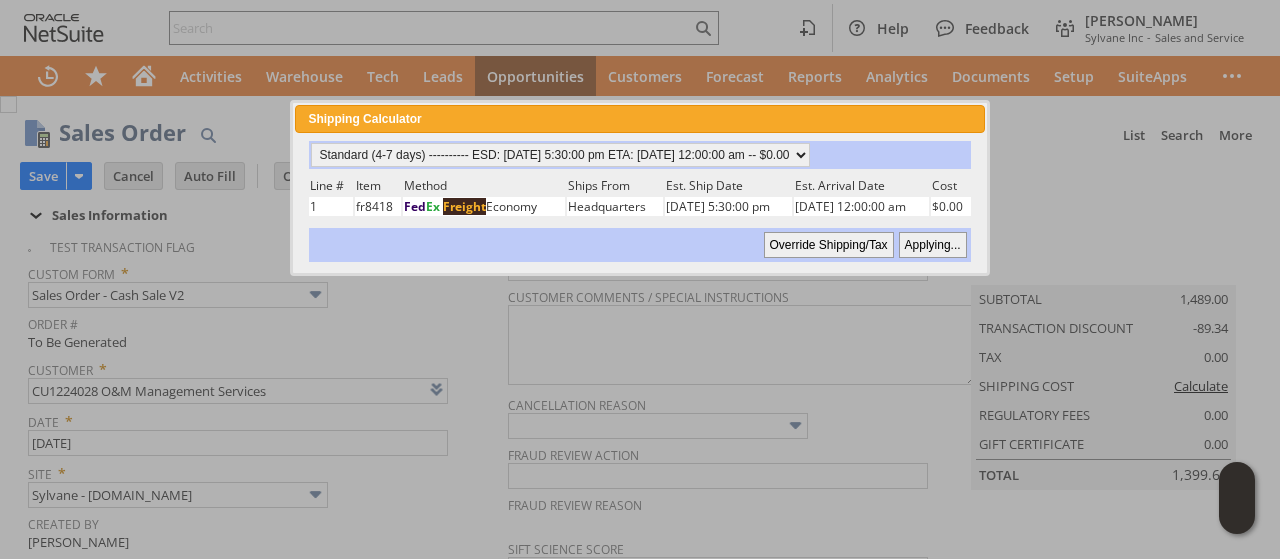 type 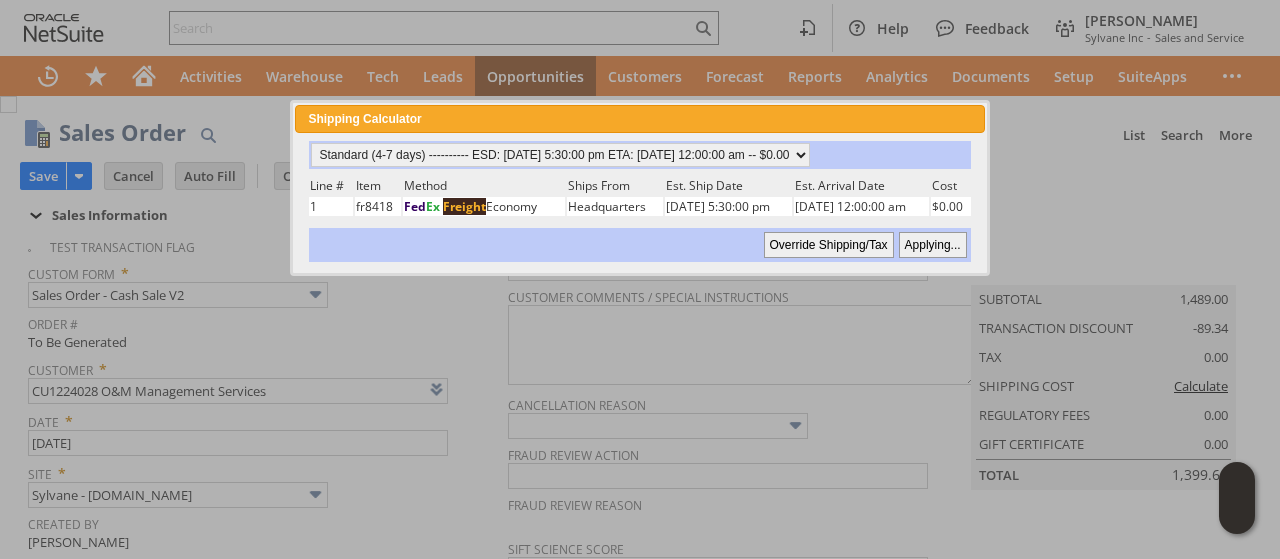 type on "Add" 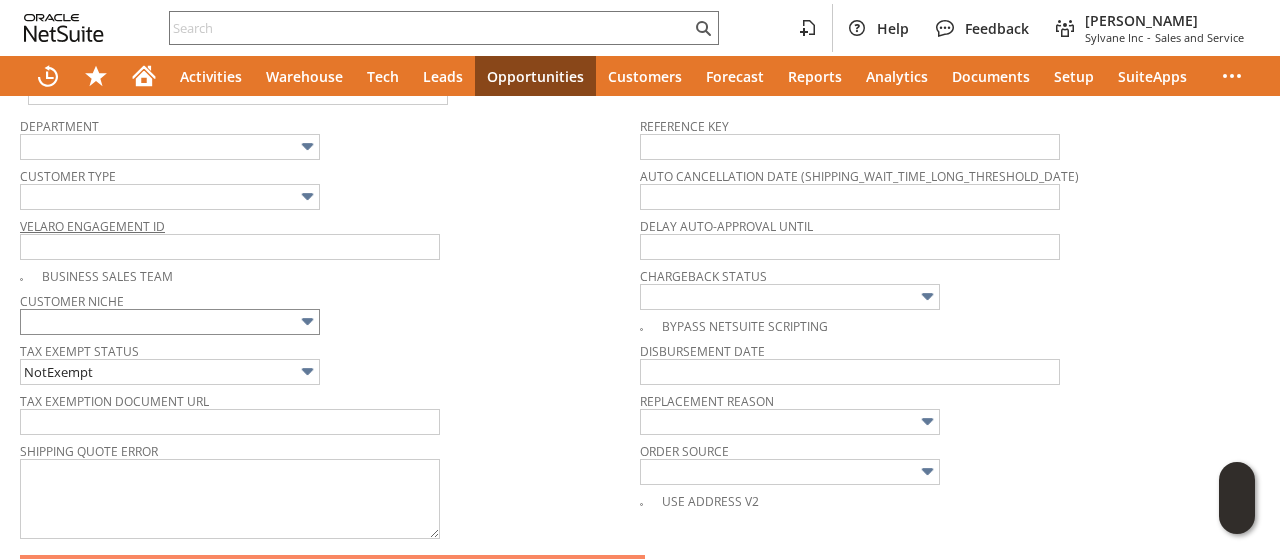 scroll, scrollTop: 700, scrollLeft: 0, axis: vertical 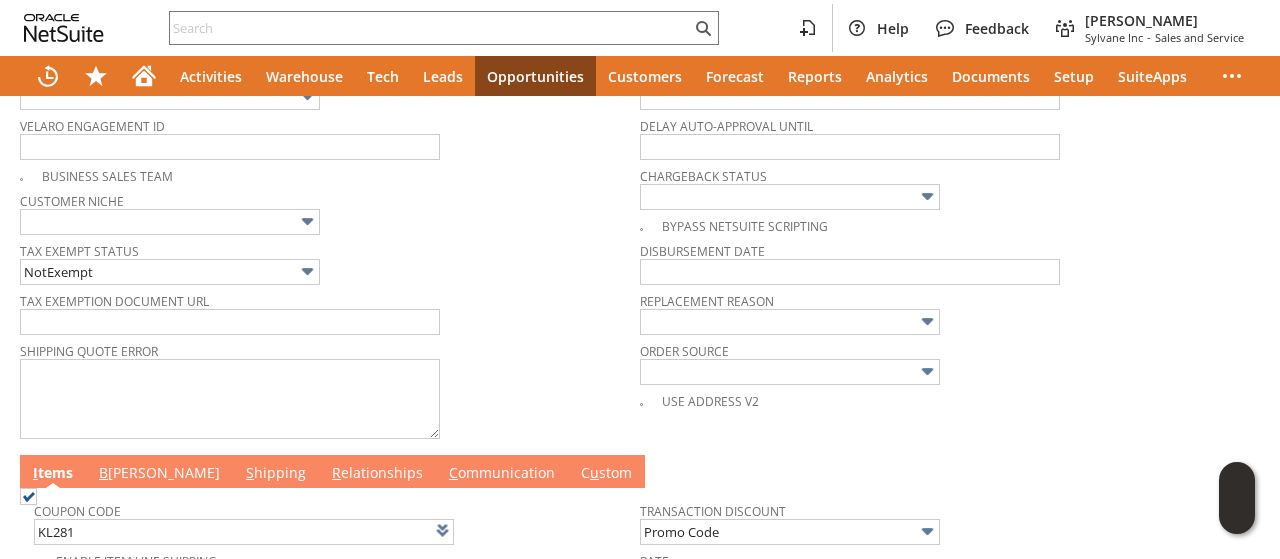 click on "C ommunication" at bounding box center (502, 474) 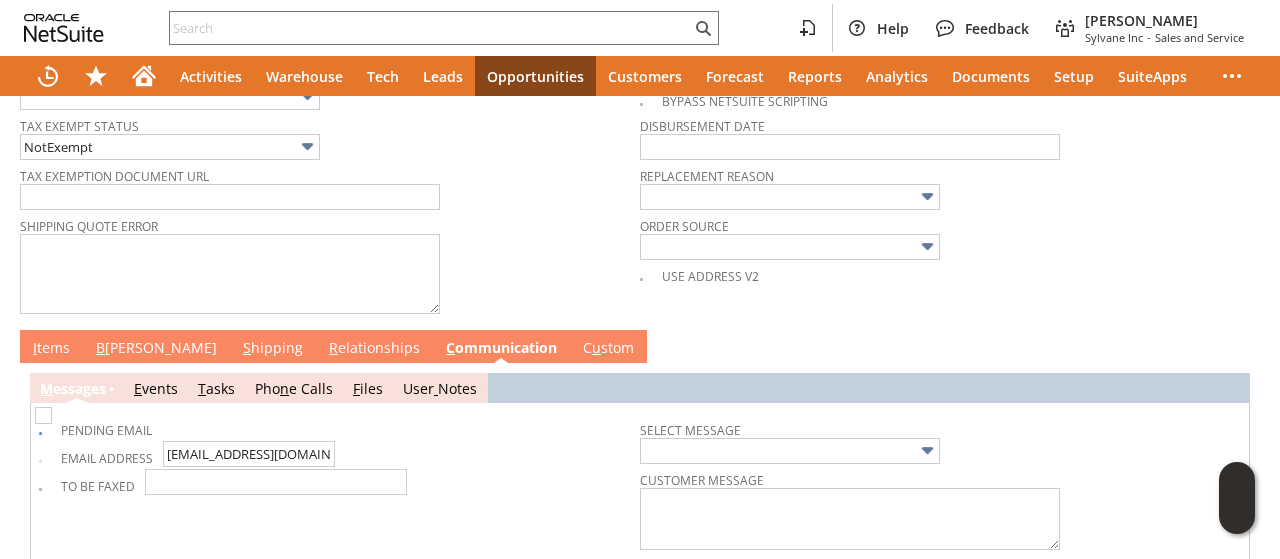 scroll, scrollTop: 888, scrollLeft: 0, axis: vertical 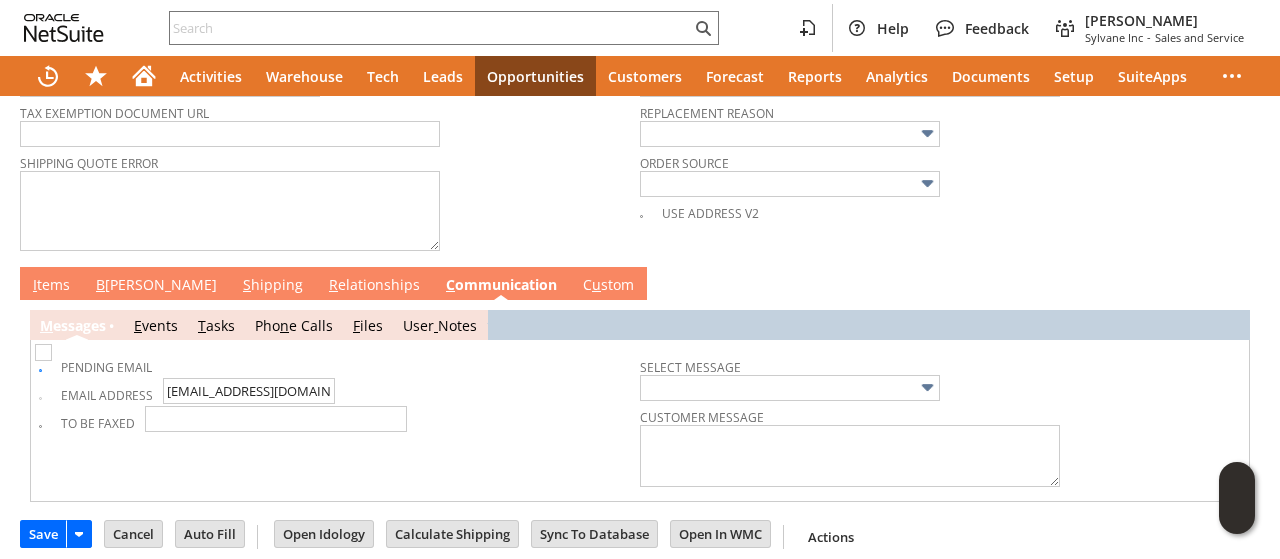click on "B illing" at bounding box center (156, 286) 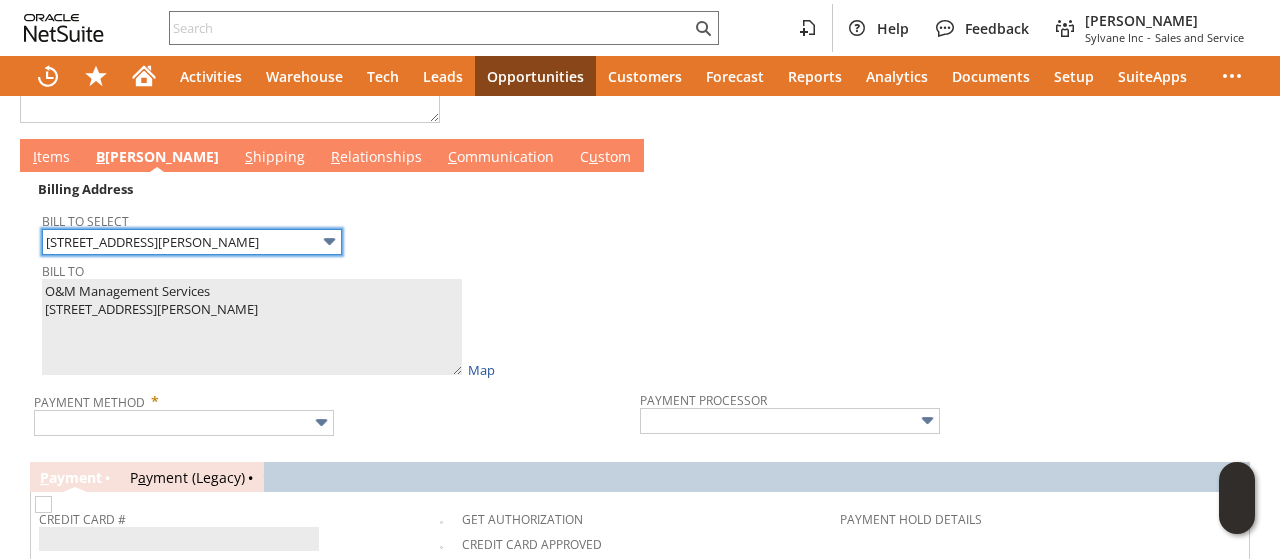 scroll, scrollTop: 1088, scrollLeft: 0, axis: vertical 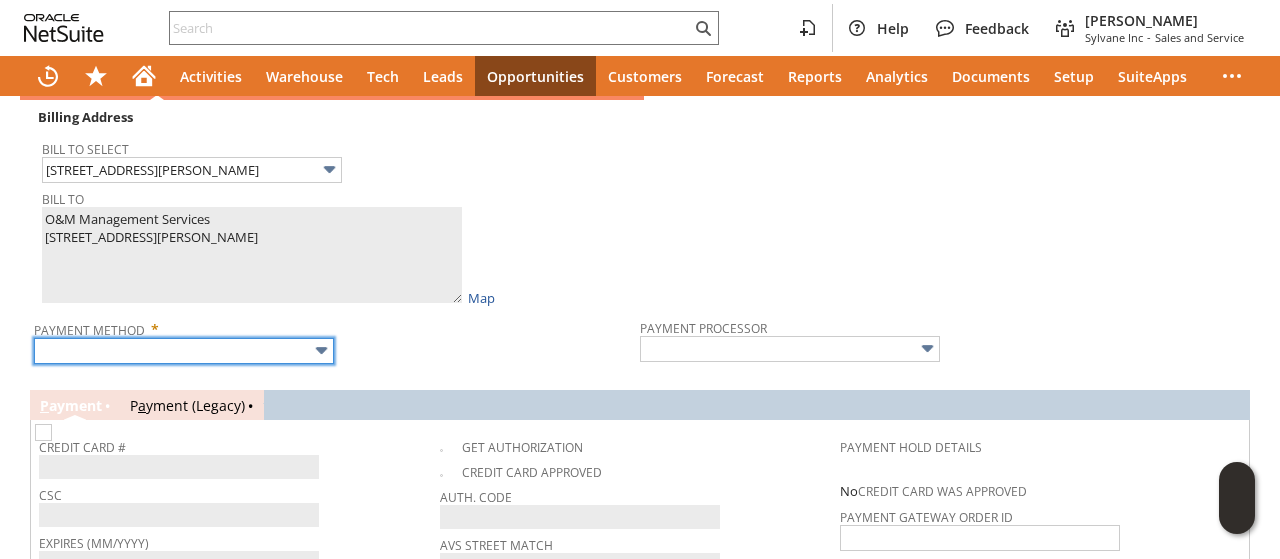 click at bounding box center [184, 351] 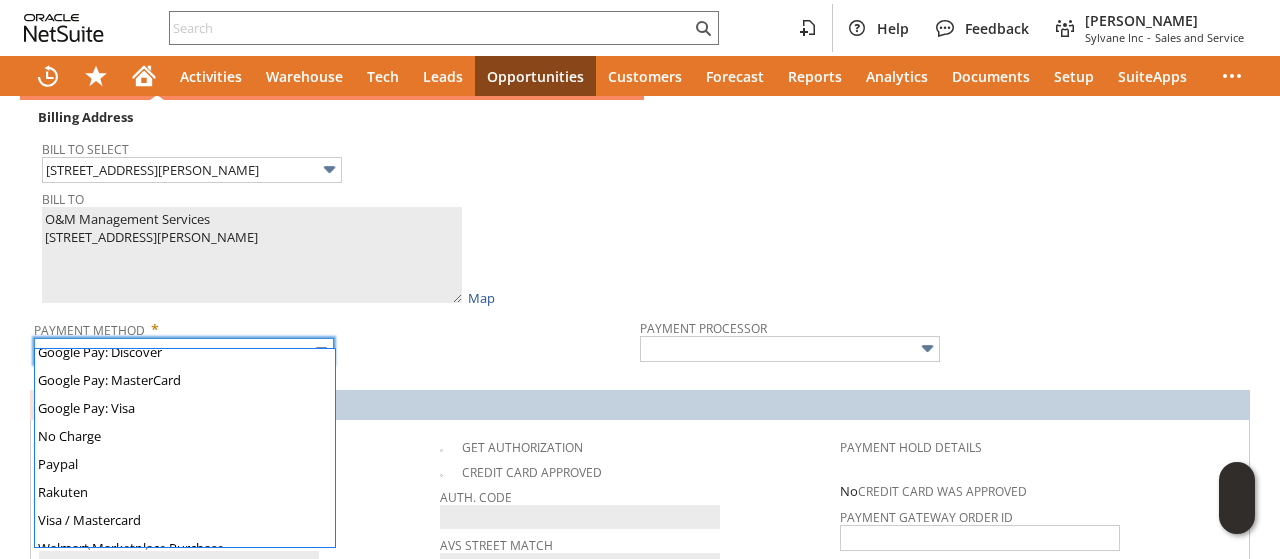 scroll, scrollTop: 558, scrollLeft: 0, axis: vertical 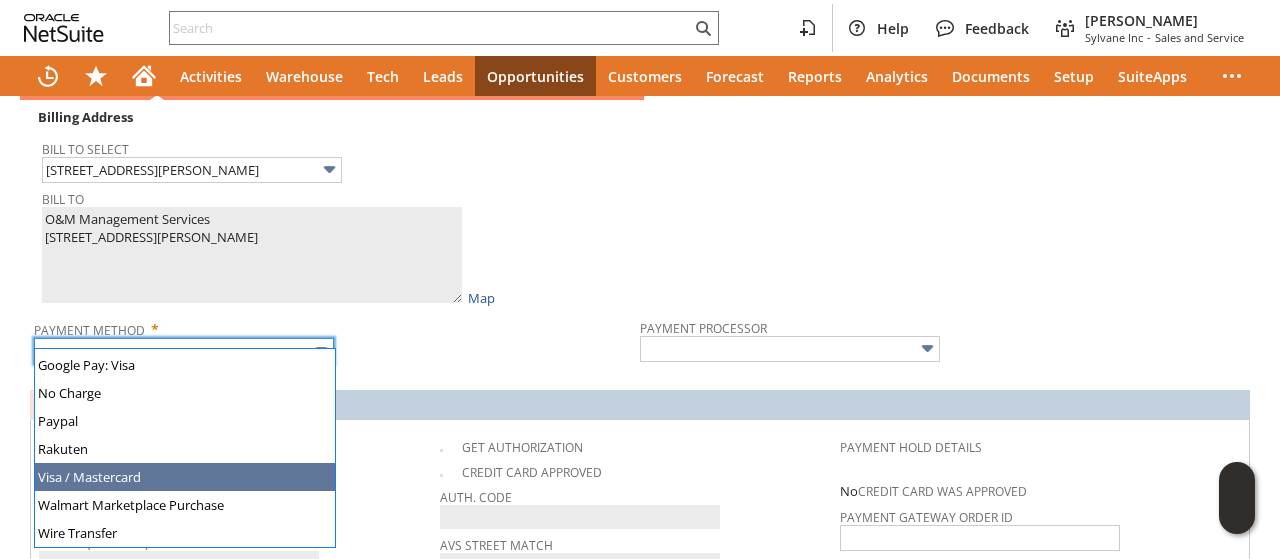 type on "Visa / Mastercard" 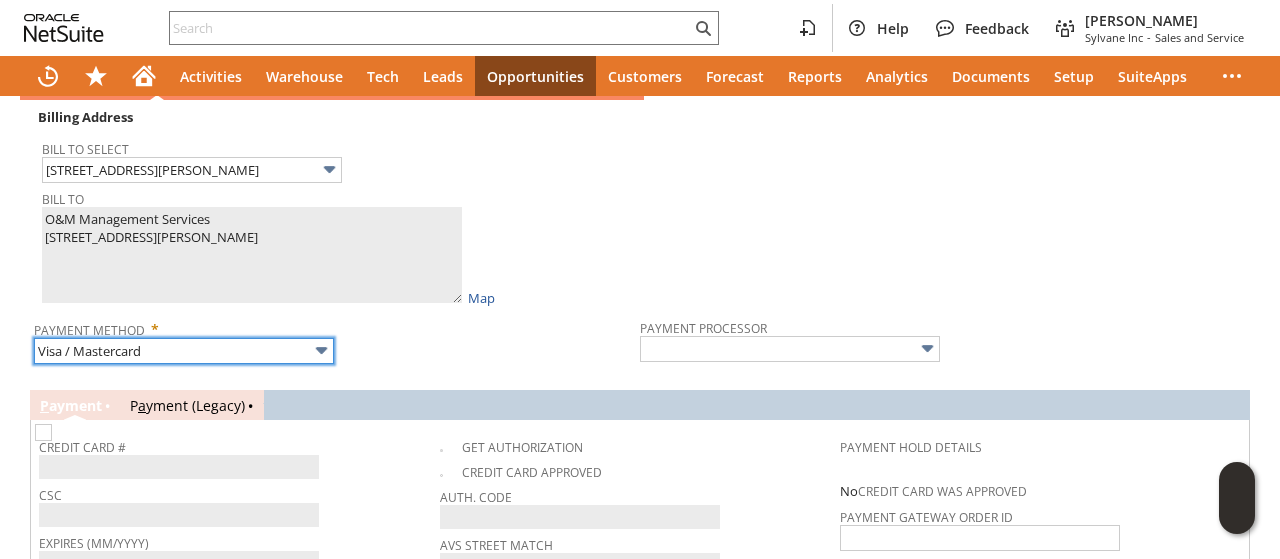 type on "Braintree" 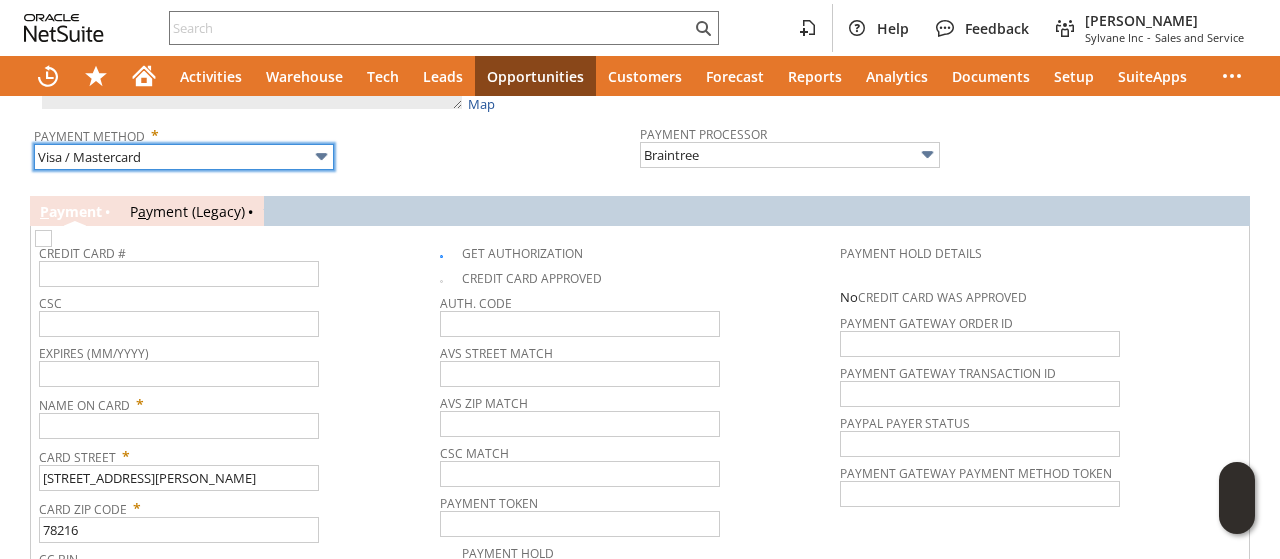 scroll, scrollTop: 1288, scrollLeft: 0, axis: vertical 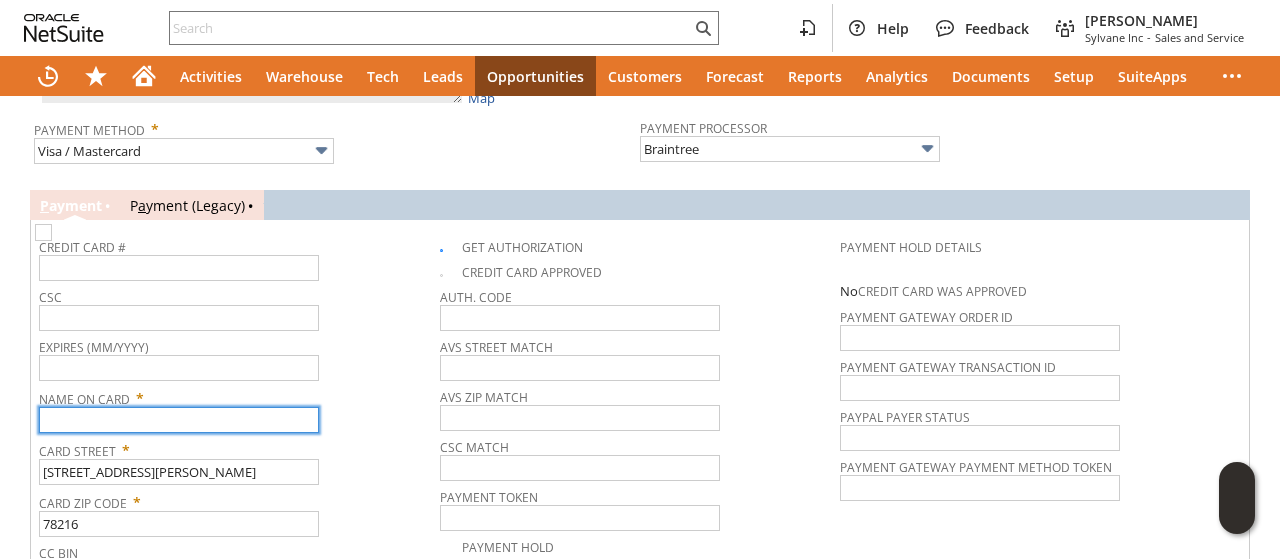 click at bounding box center (179, 420) 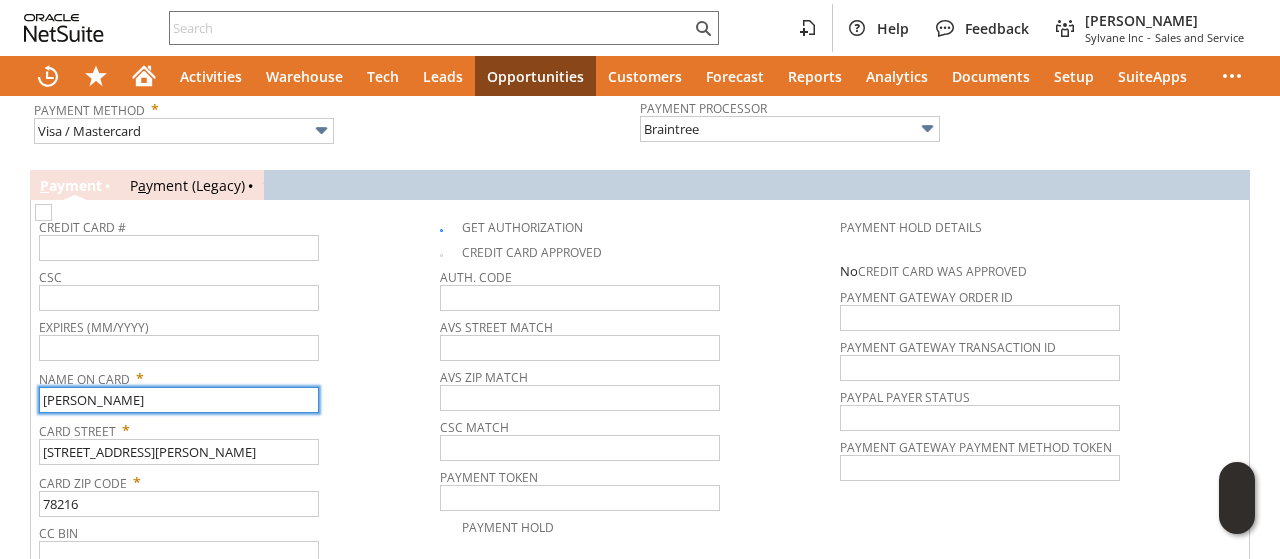 scroll, scrollTop: 1288, scrollLeft: 0, axis: vertical 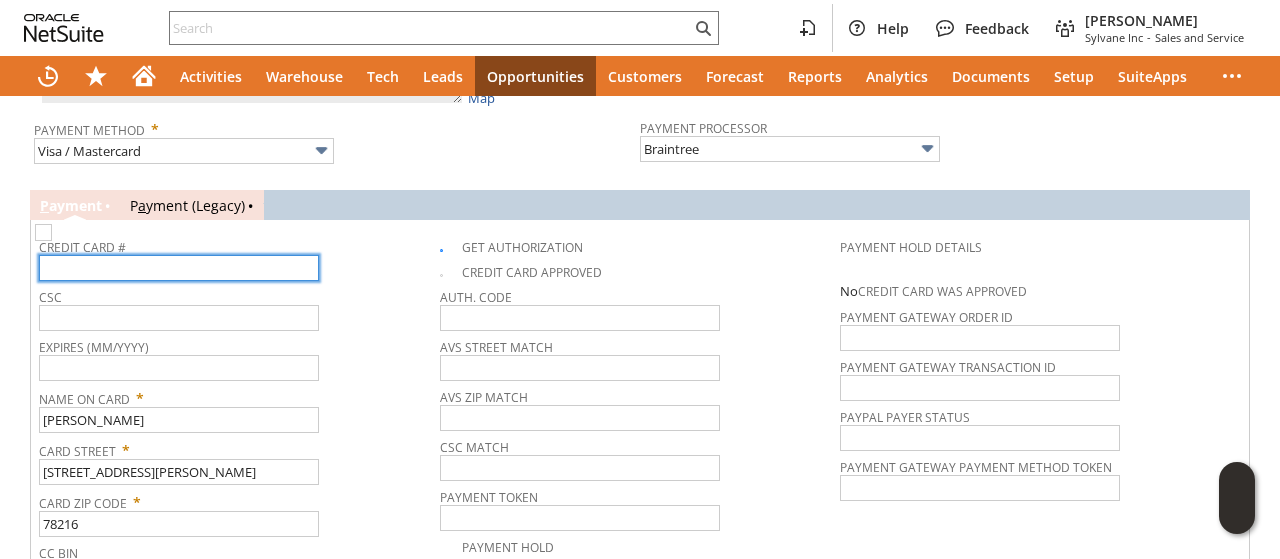 click at bounding box center [179, 268] 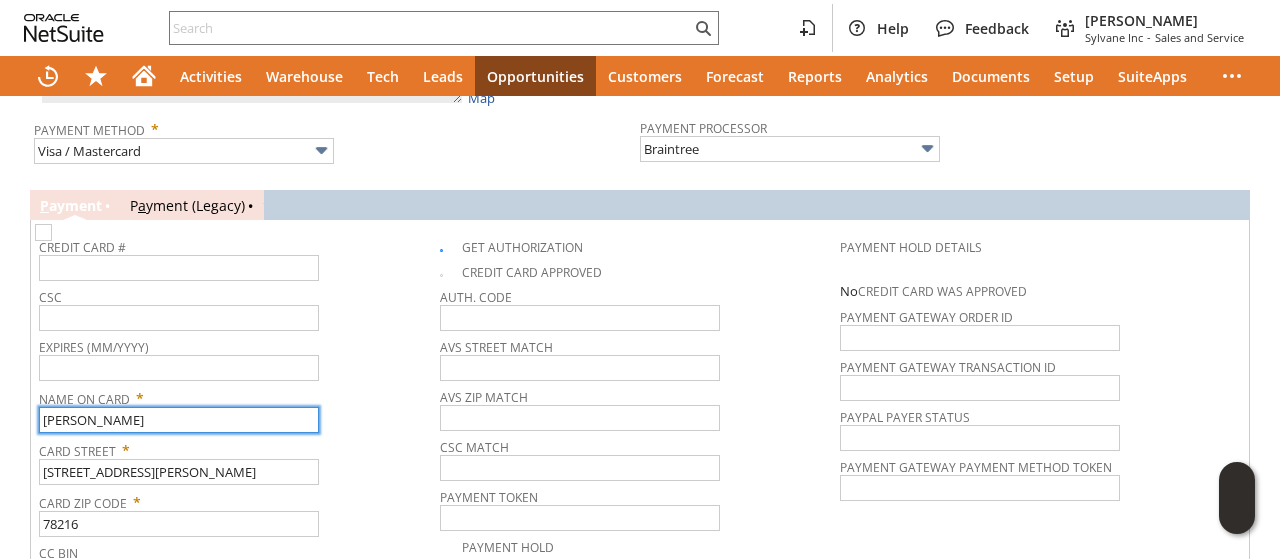 click on "Bill Fry" at bounding box center (179, 420) 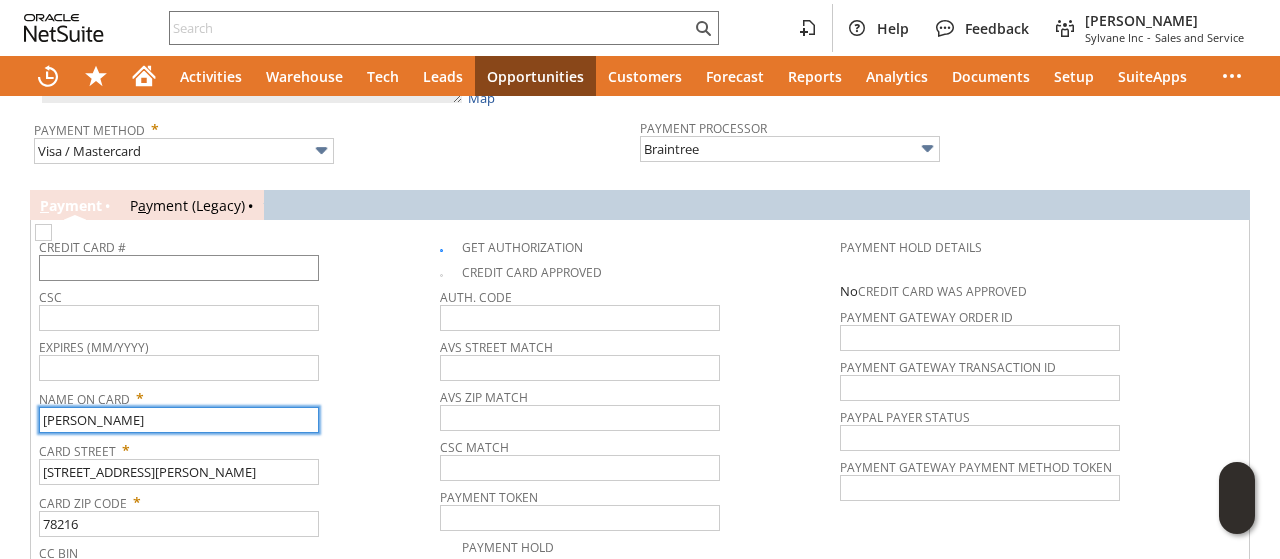 type on "[PERSON_NAME]" 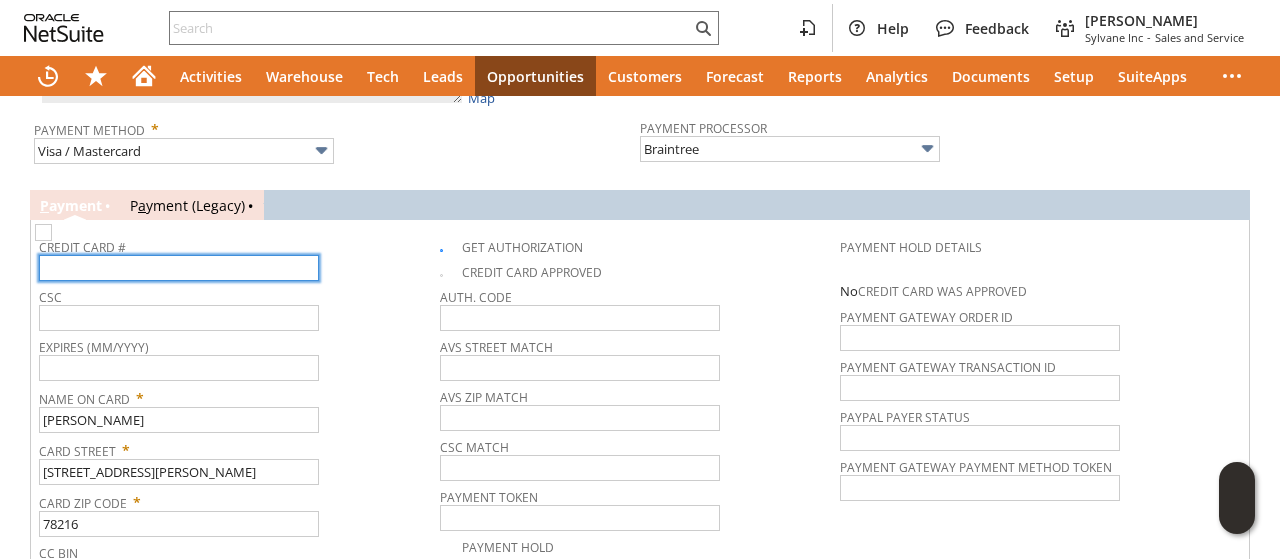 click at bounding box center (179, 268) 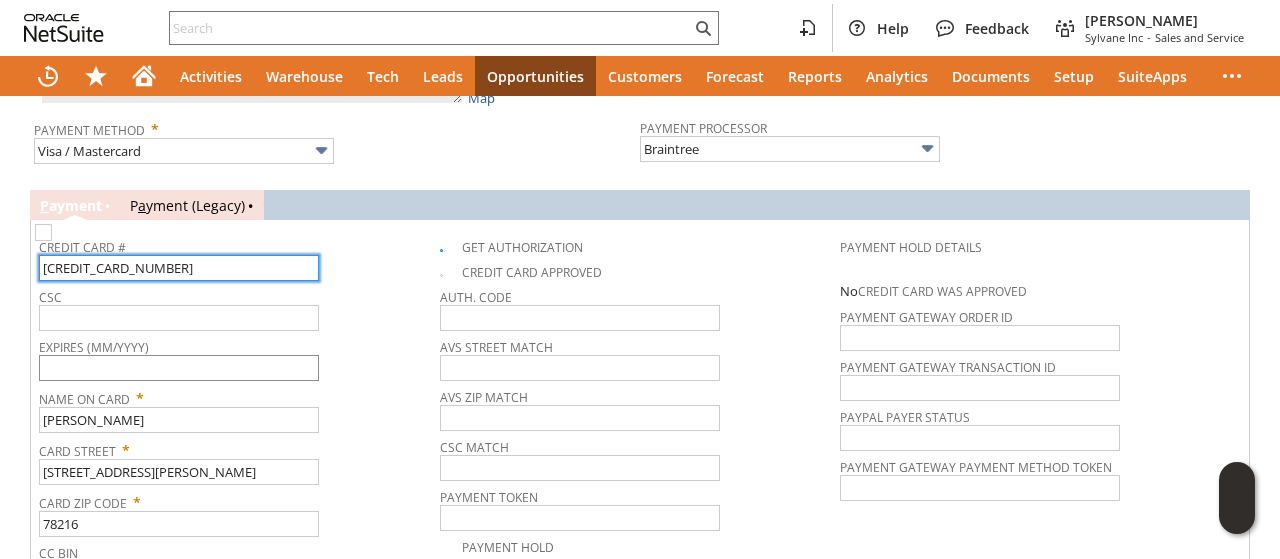type on "4856310016630592" 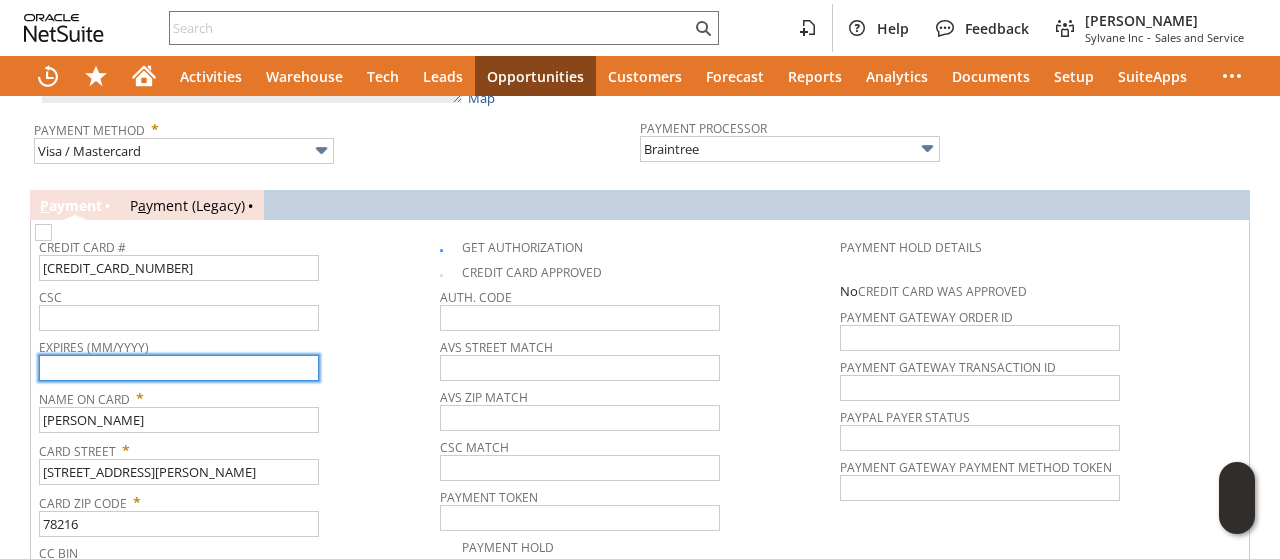 click at bounding box center [179, 368] 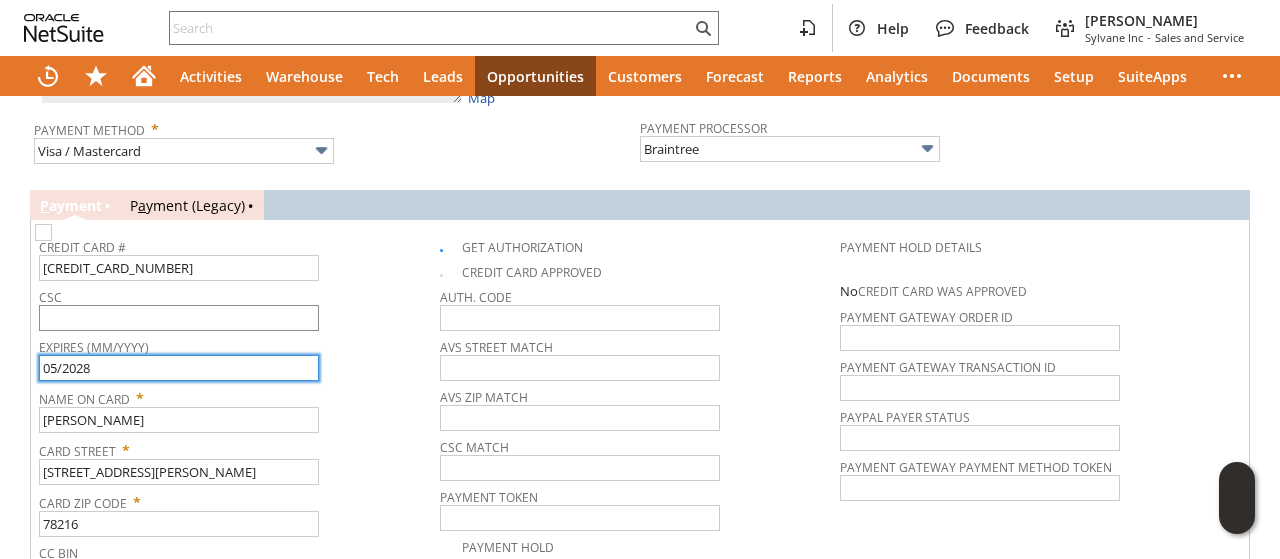 type on "05/2028" 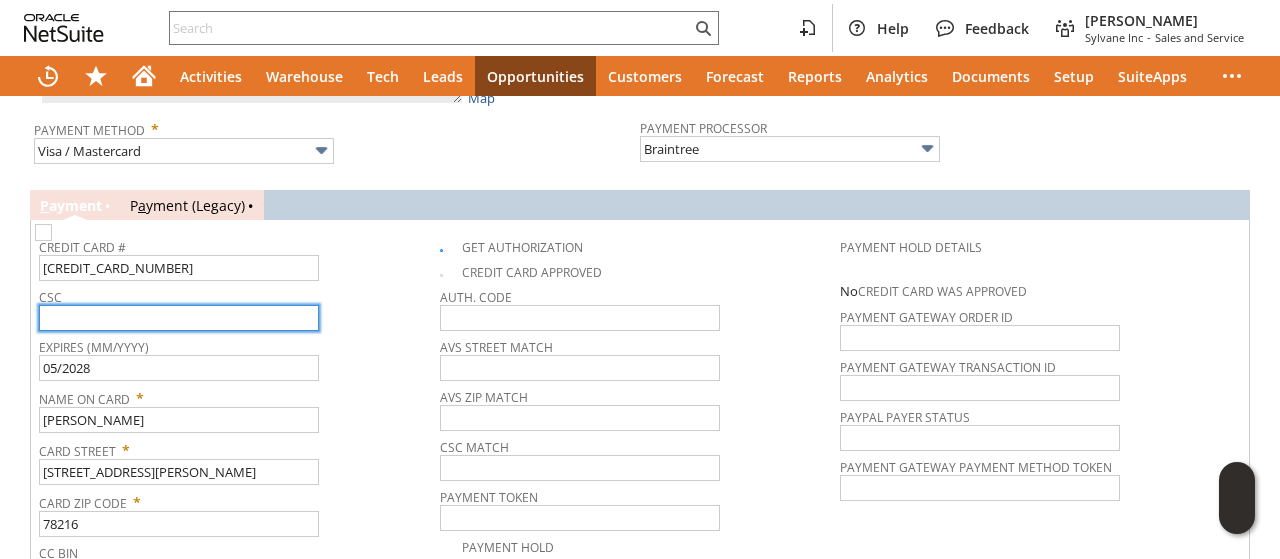 click at bounding box center [179, 318] 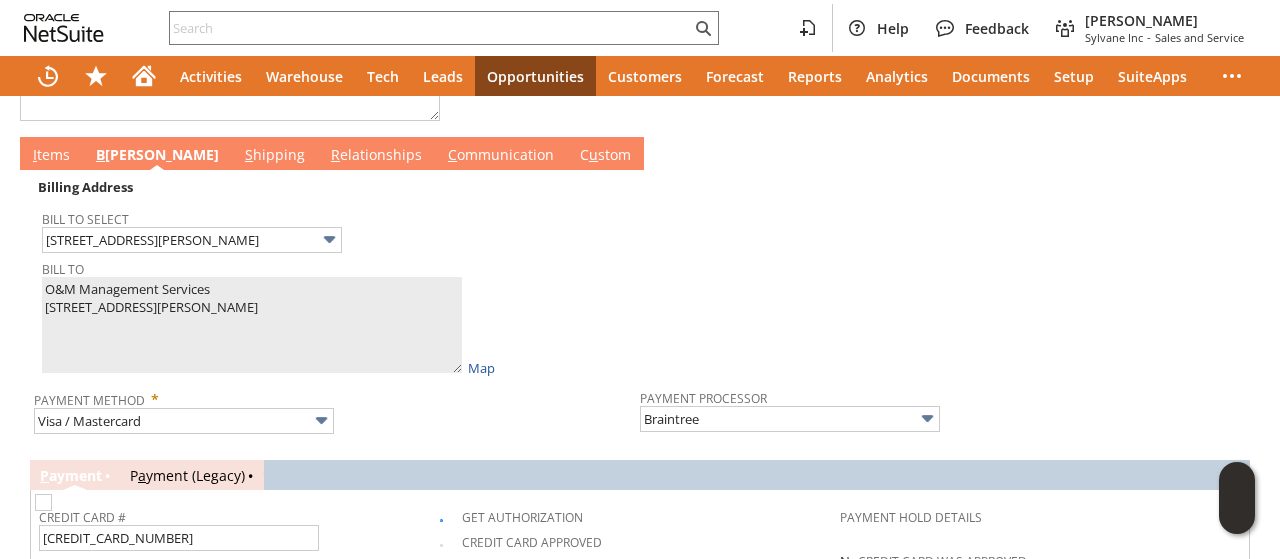 scroll, scrollTop: 988, scrollLeft: 0, axis: vertical 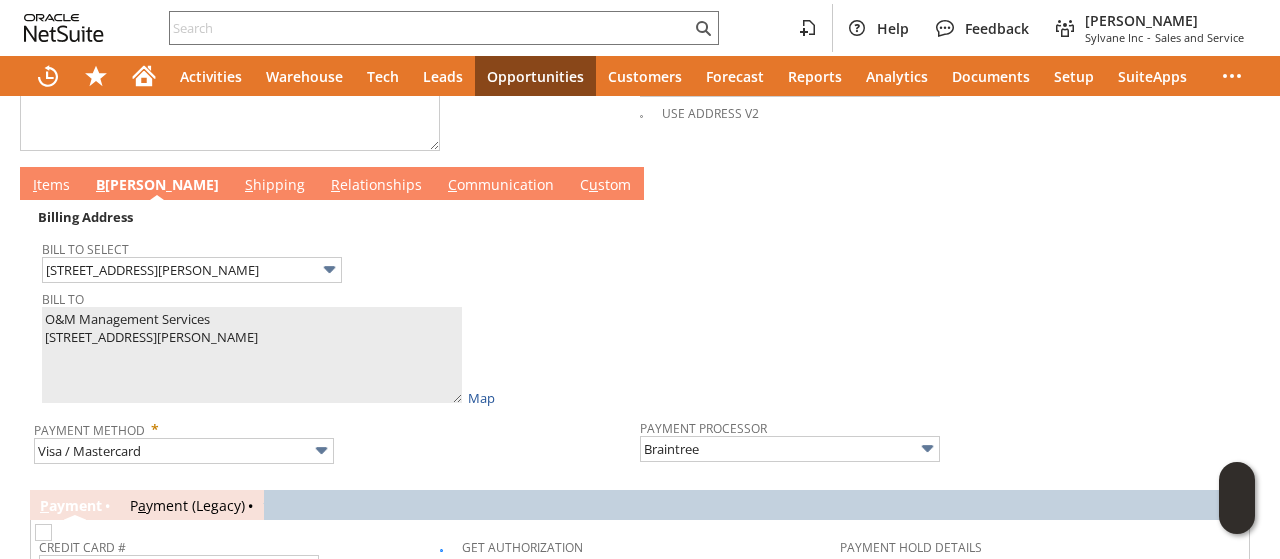type on "118" 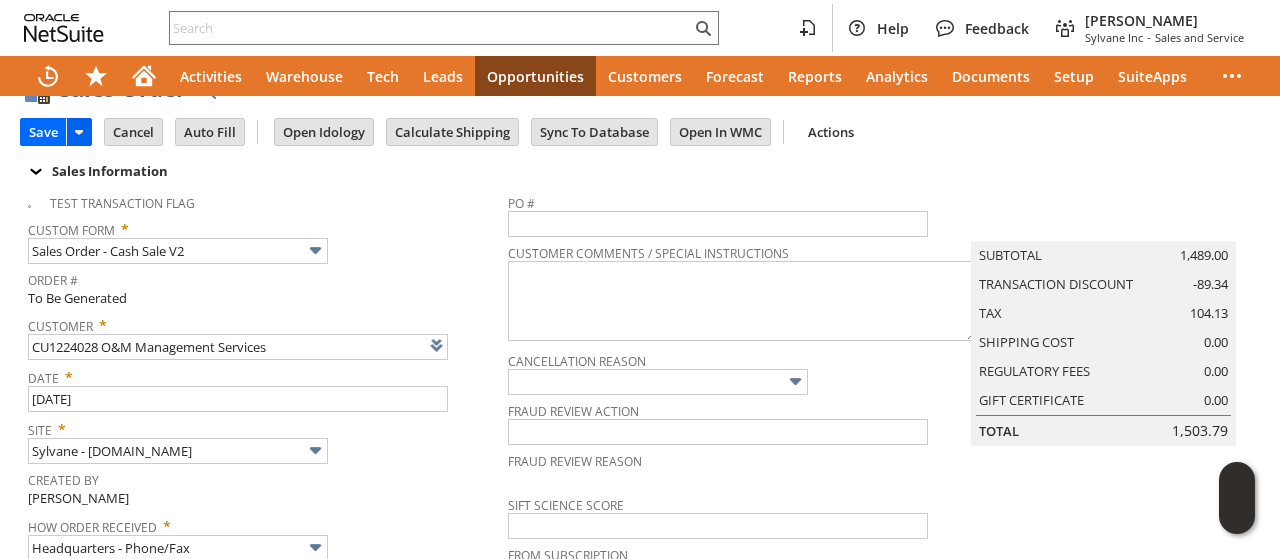 scroll, scrollTop: 0, scrollLeft: 0, axis: both 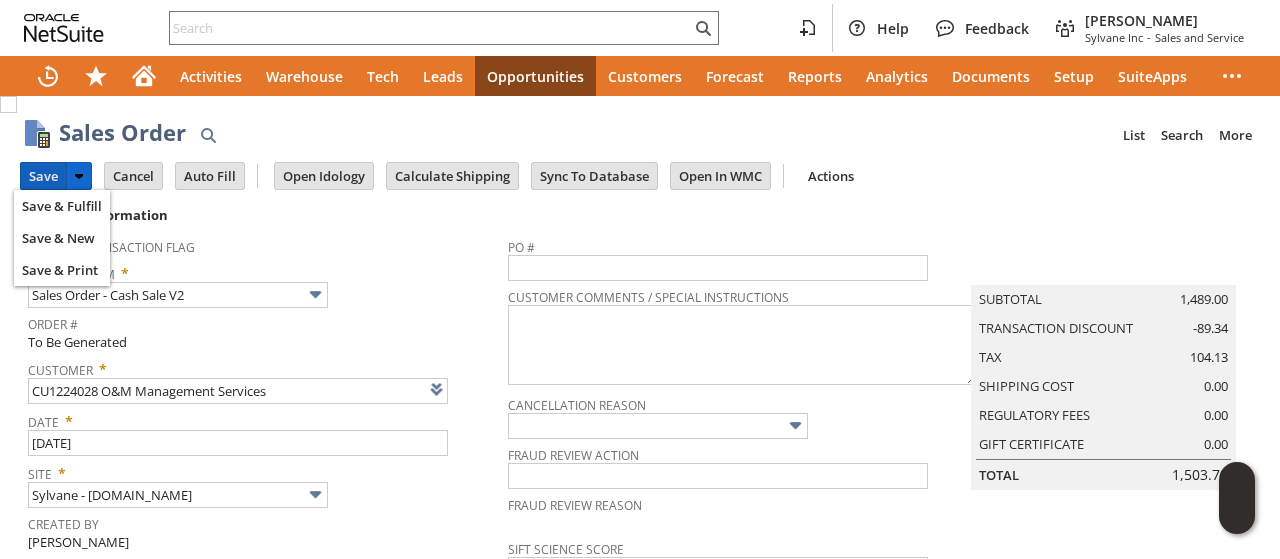 click on "Save" at bounding box center [43, 176] 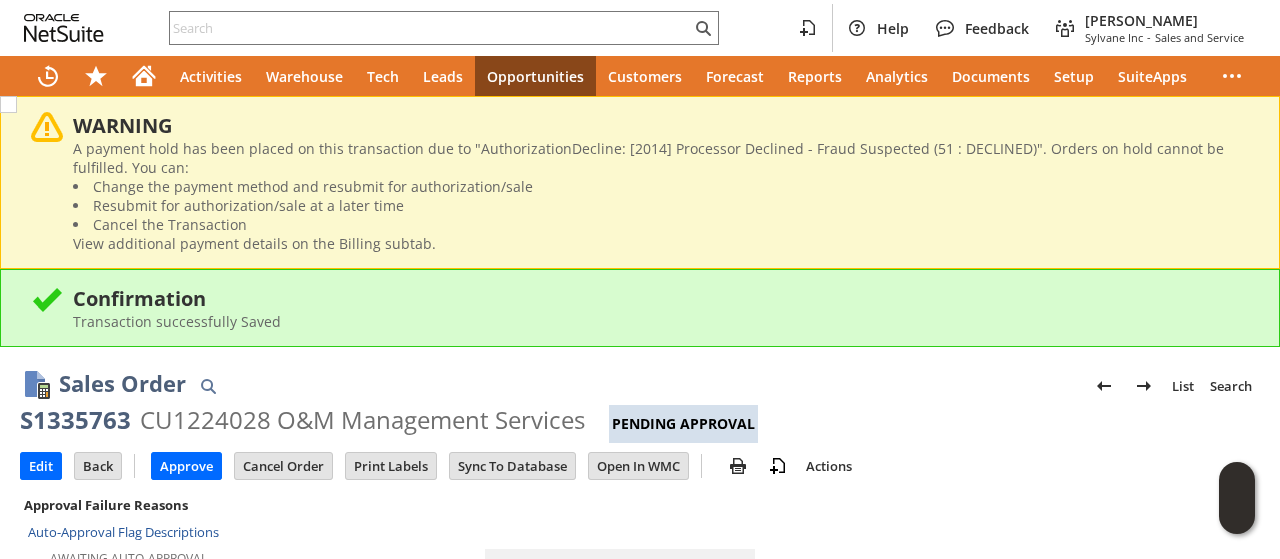 scroll, scrollTop: 0, scrollLeft: 0, axis: both 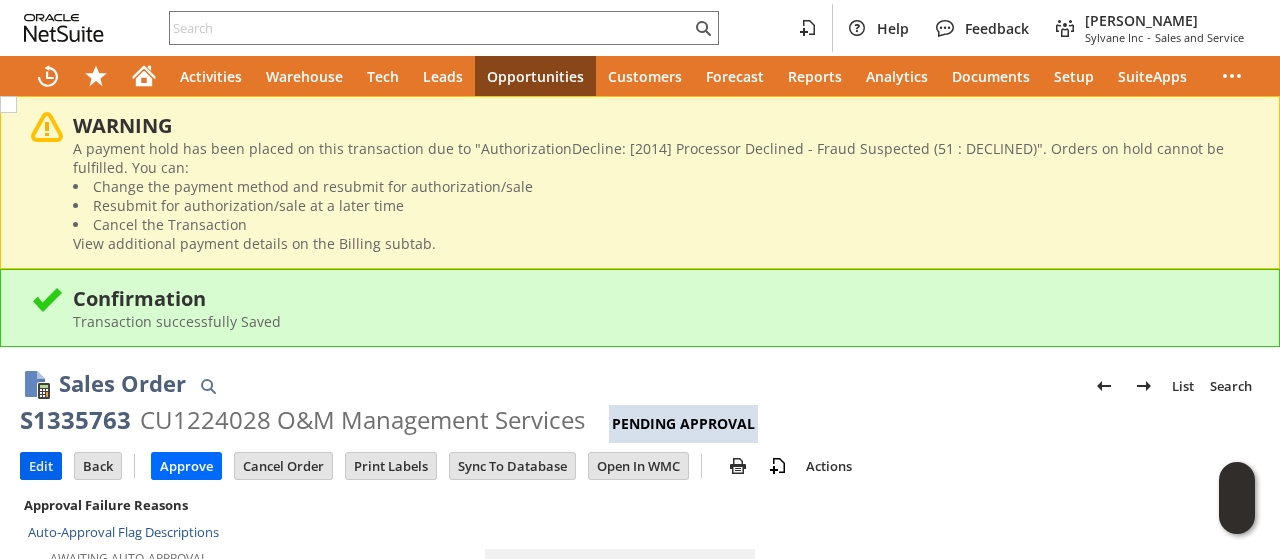 click on "Edit" at bounding box center (41, 466) 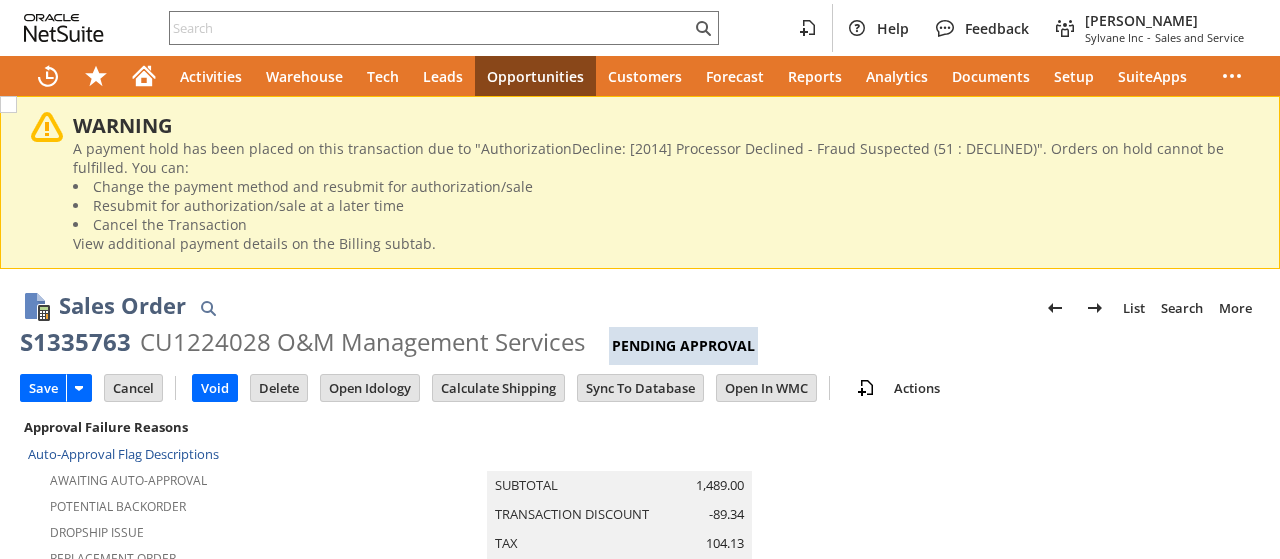 scroll, scrollTop: 0, scrollLeft: 0, axis: both 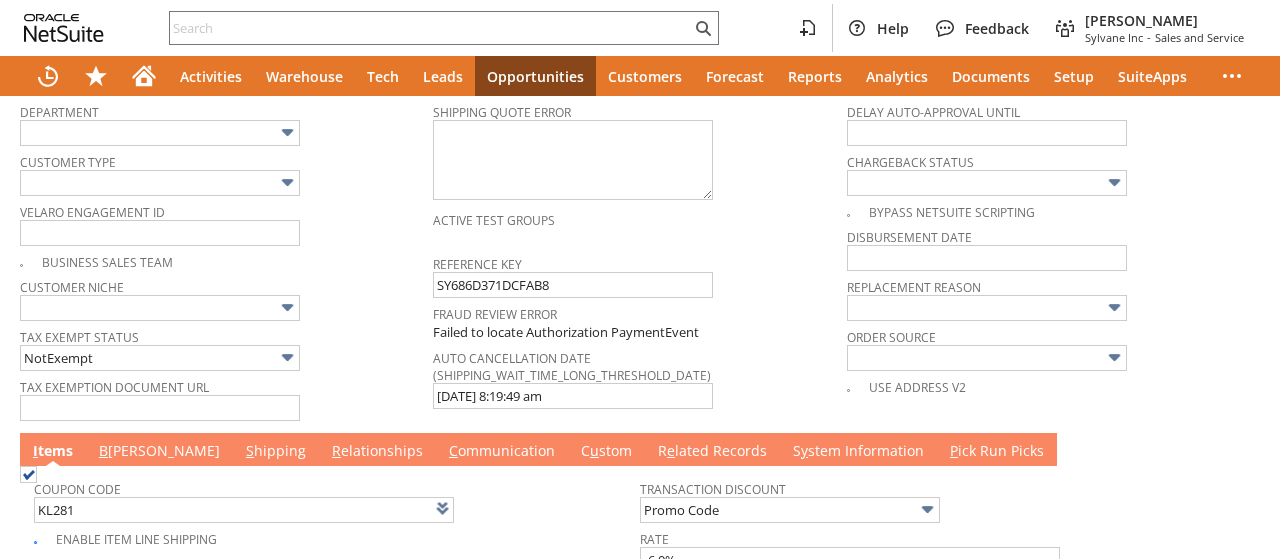 type on "Intelligent Recommendations¹⁰" 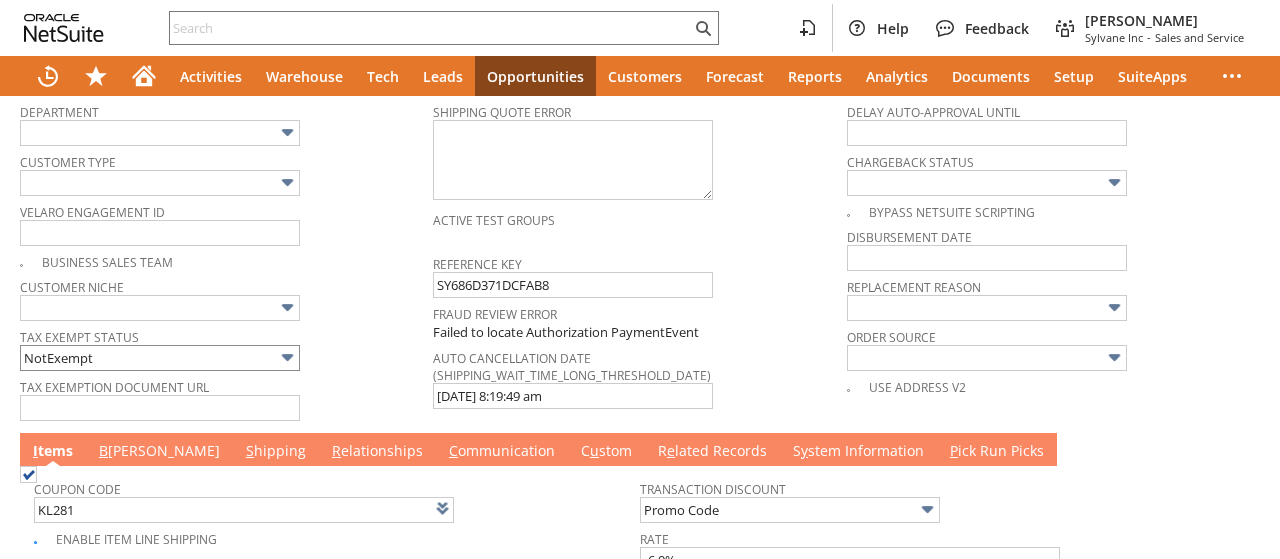 click on "B [PERSON_NAME]" at bounding box center (159, 452) 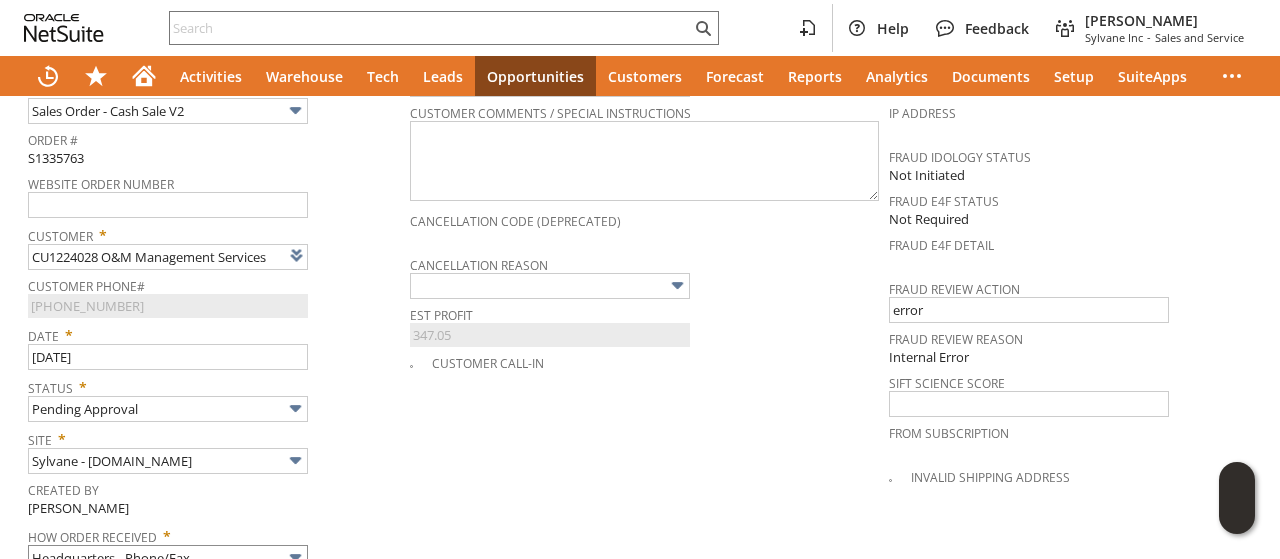 scroll, scrollTop: 1200, scrollLeft: 0, axis: vertical 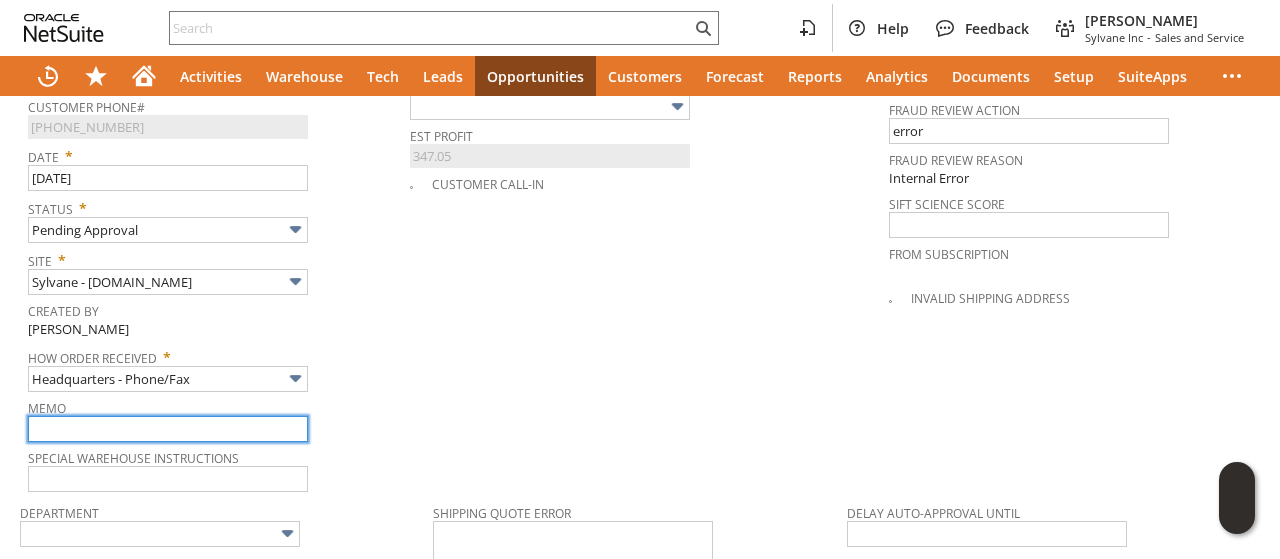 click at bounding box center [168, 429] 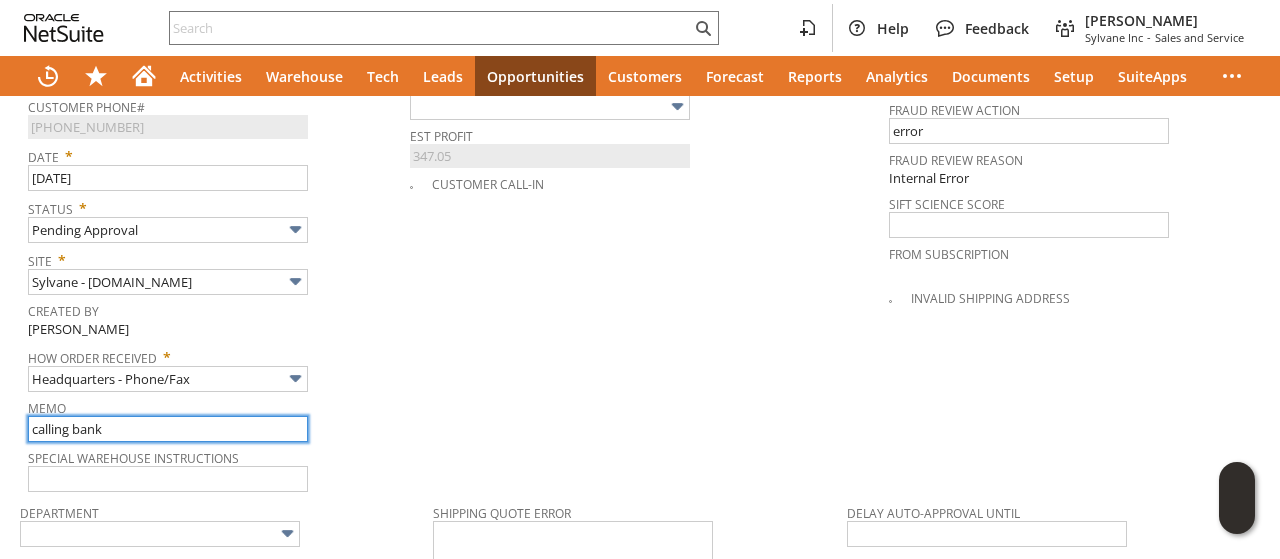 type on "calling bank and calling back" 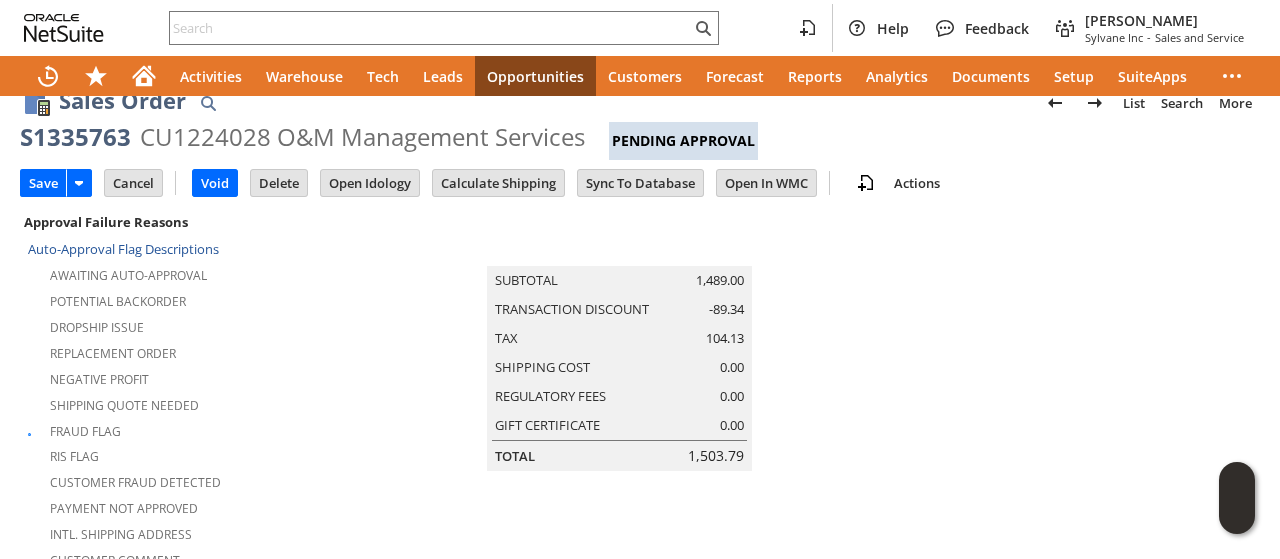 scroll, scrollTop: 0, scrollLeft: 0, axis: both 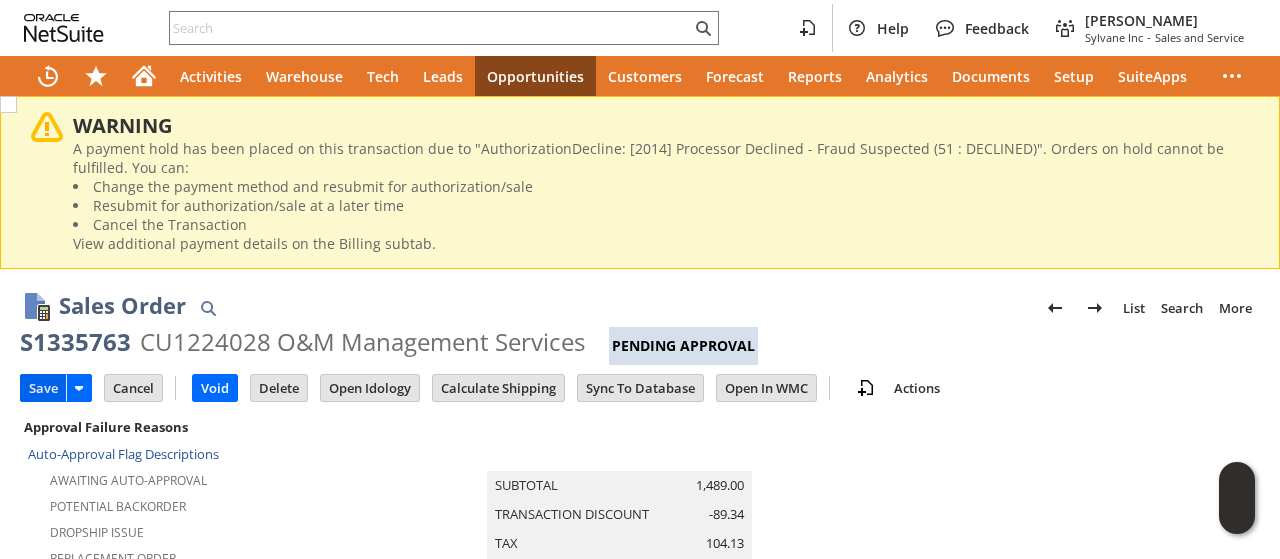 click on "Save" at bounding box center [43, 388] 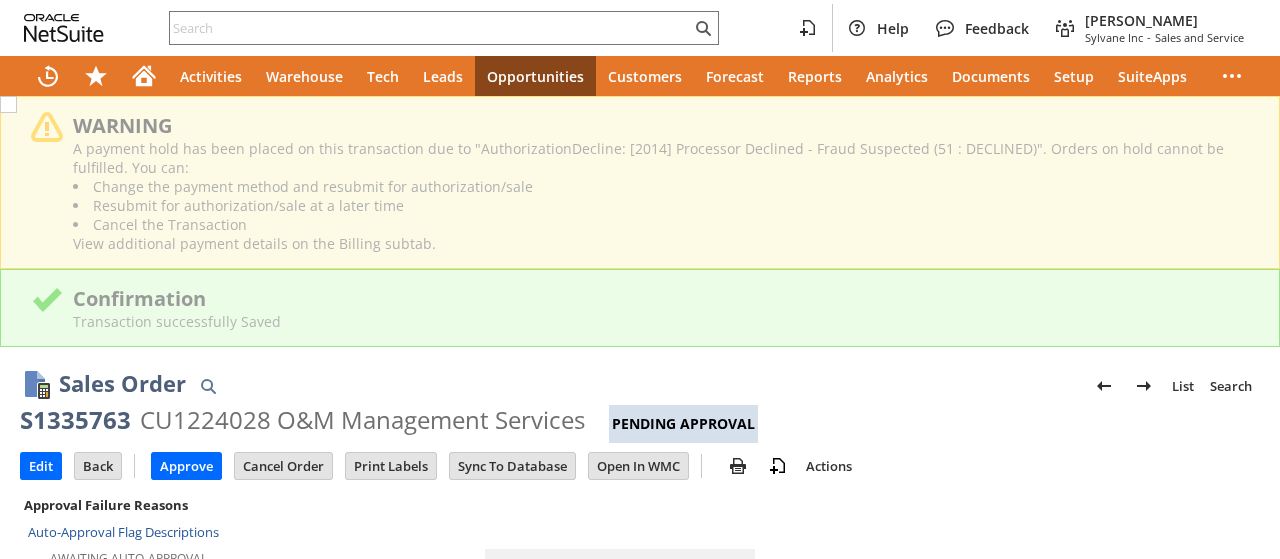 scroll, scrollTop: 0, scrollLeft: 0, axis: both 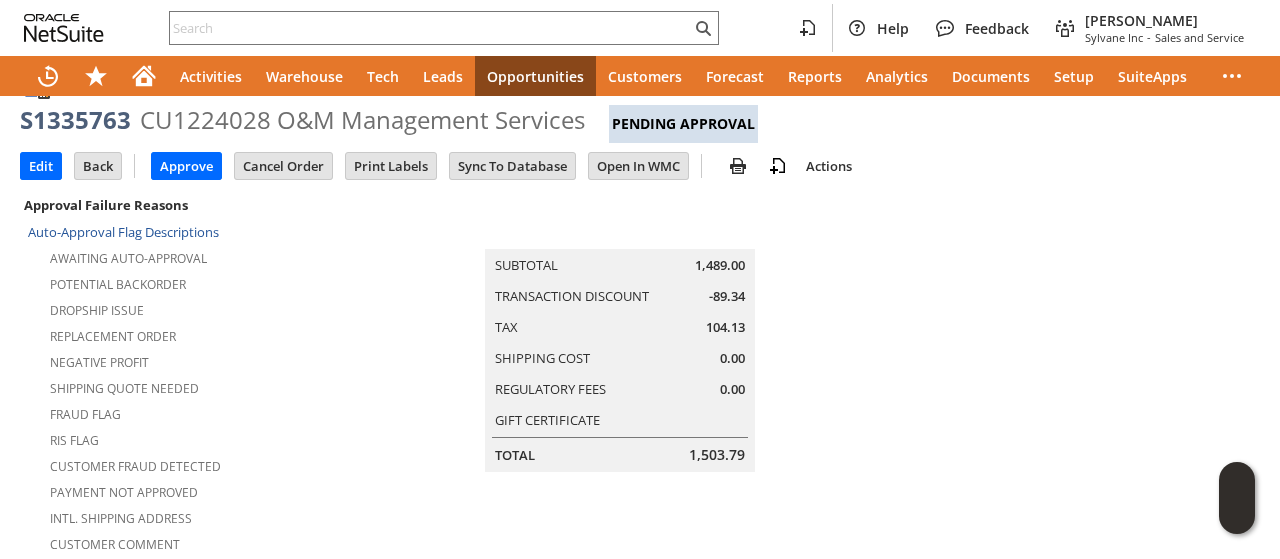 click at bounding box center (1053, 496) 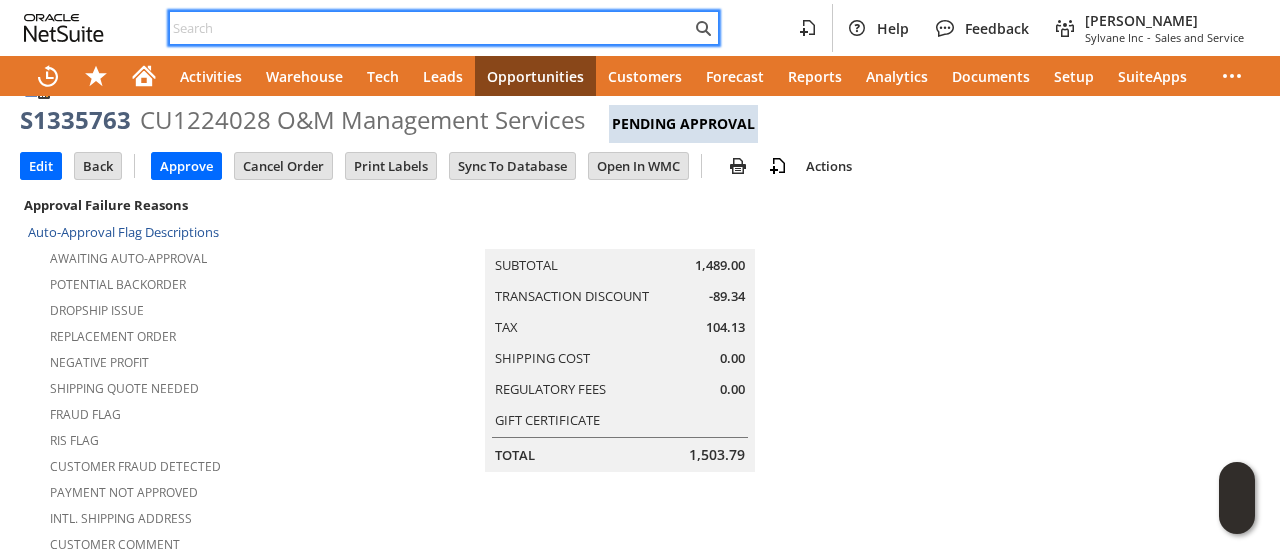 paste on "3109898239" 